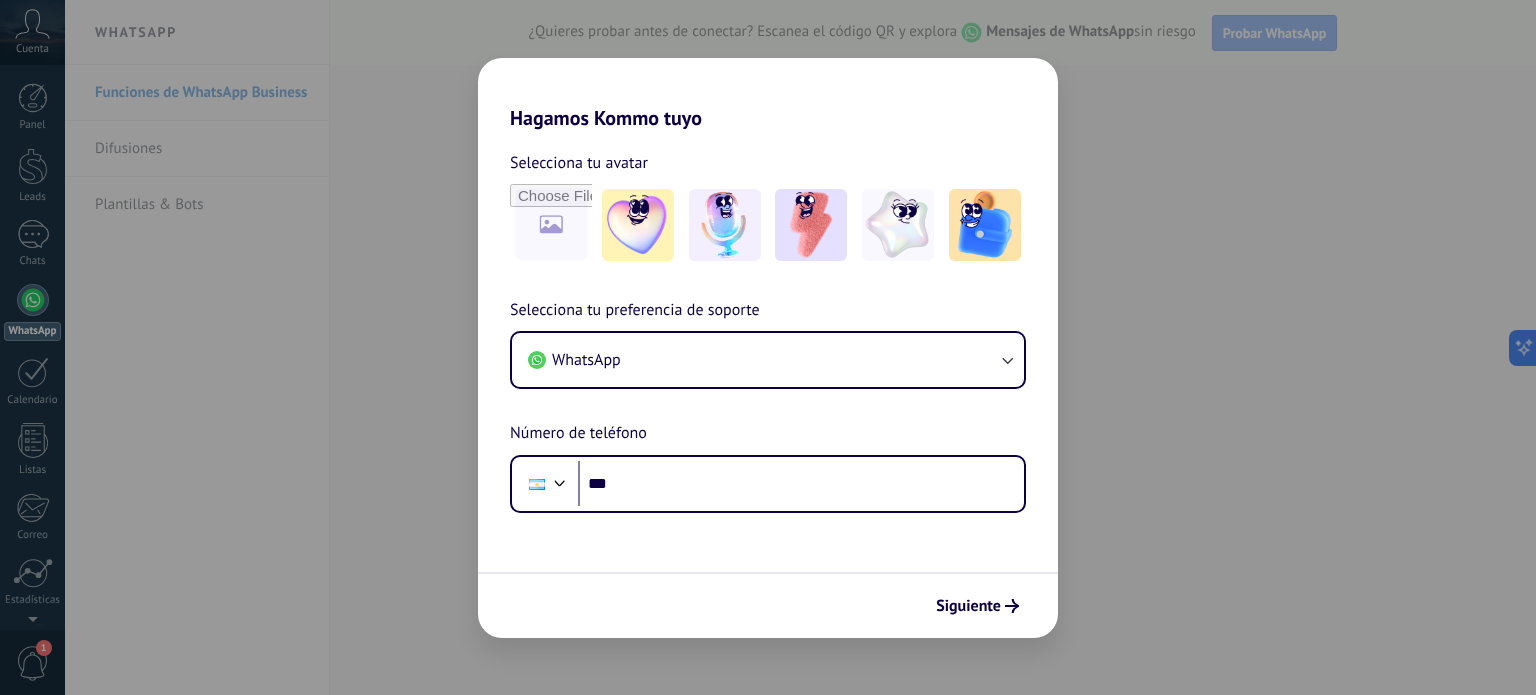 scroll, scrollTop: 0, scrollLeft: 0, axis: both 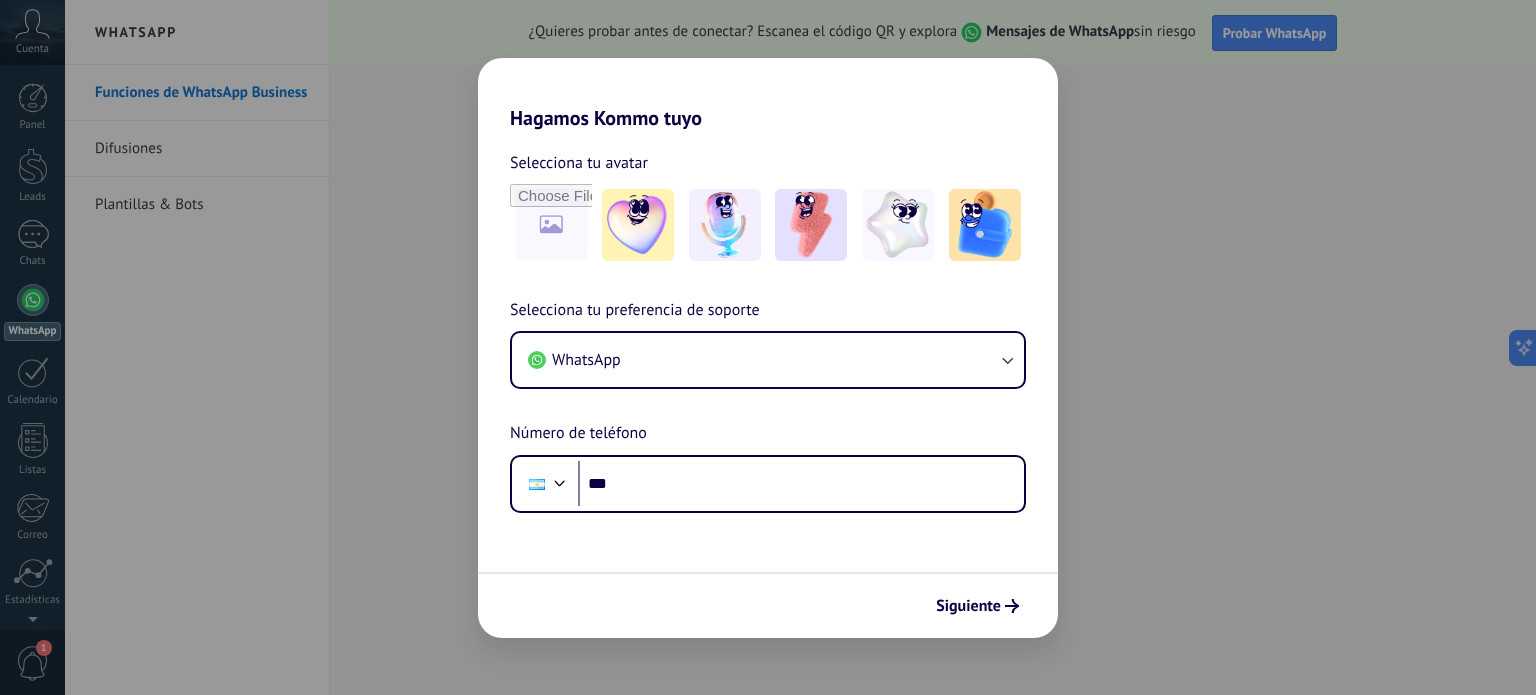 click on "Hagamos Kommo tuyo Selecciona tu avatar Selecciona tu preferencia de soporte WhatsApp Número de teléfono Phone *** Siguiente" at bounding box center (768, 347) 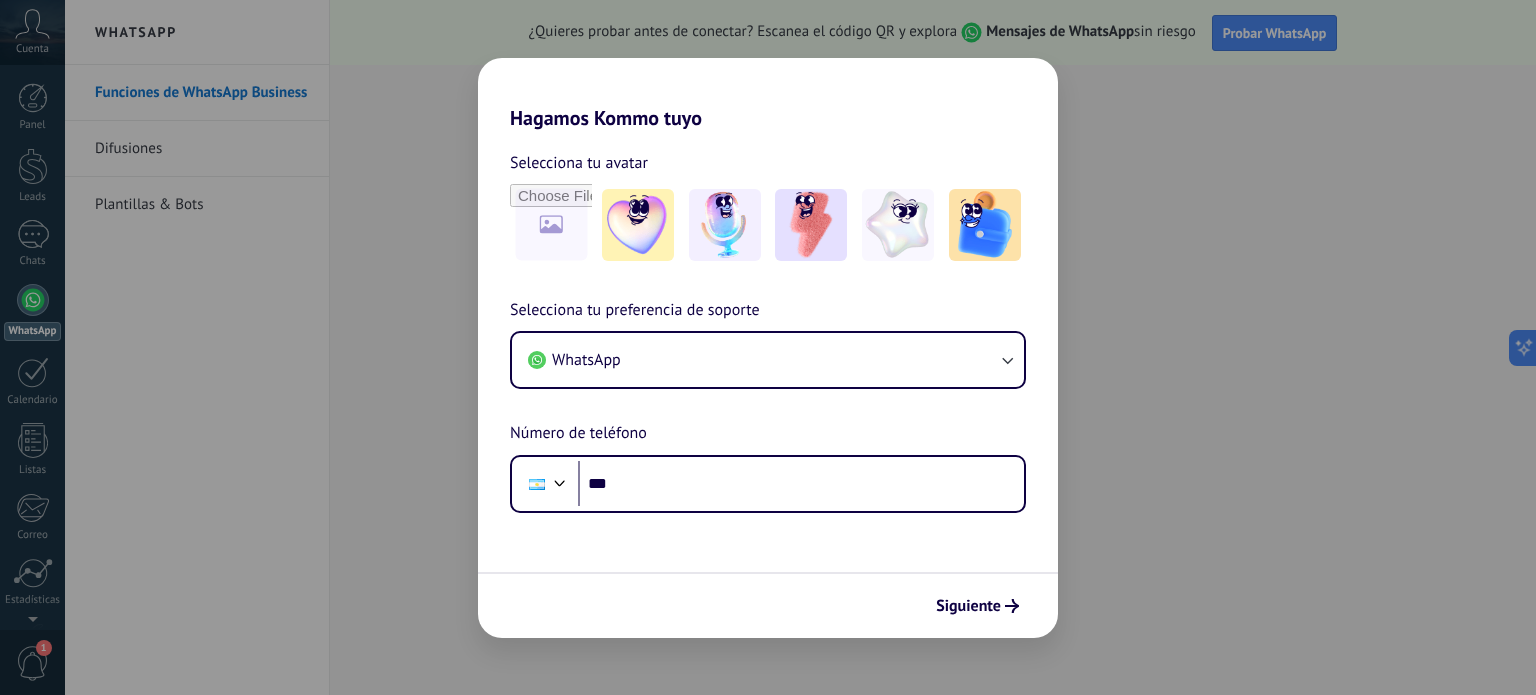 scroll, scrollTop: 0, scrollLeft: 0, axis: both 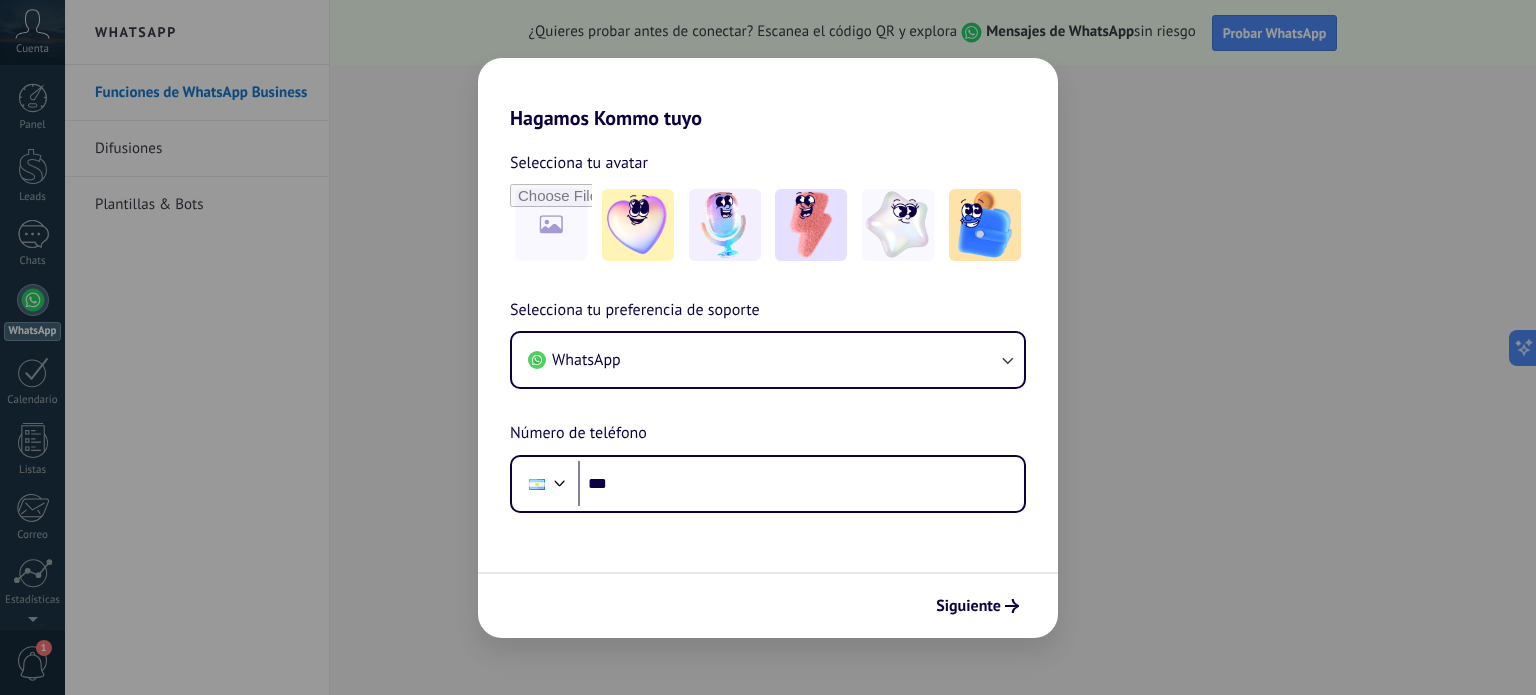 click on "Hagamos Kommo tuyo Selecciona tu avatar Selecciona tu preferencia de soporte WhatsApp Número de teléfono Phone *** Siguiente" at bounding box center [768, 347] 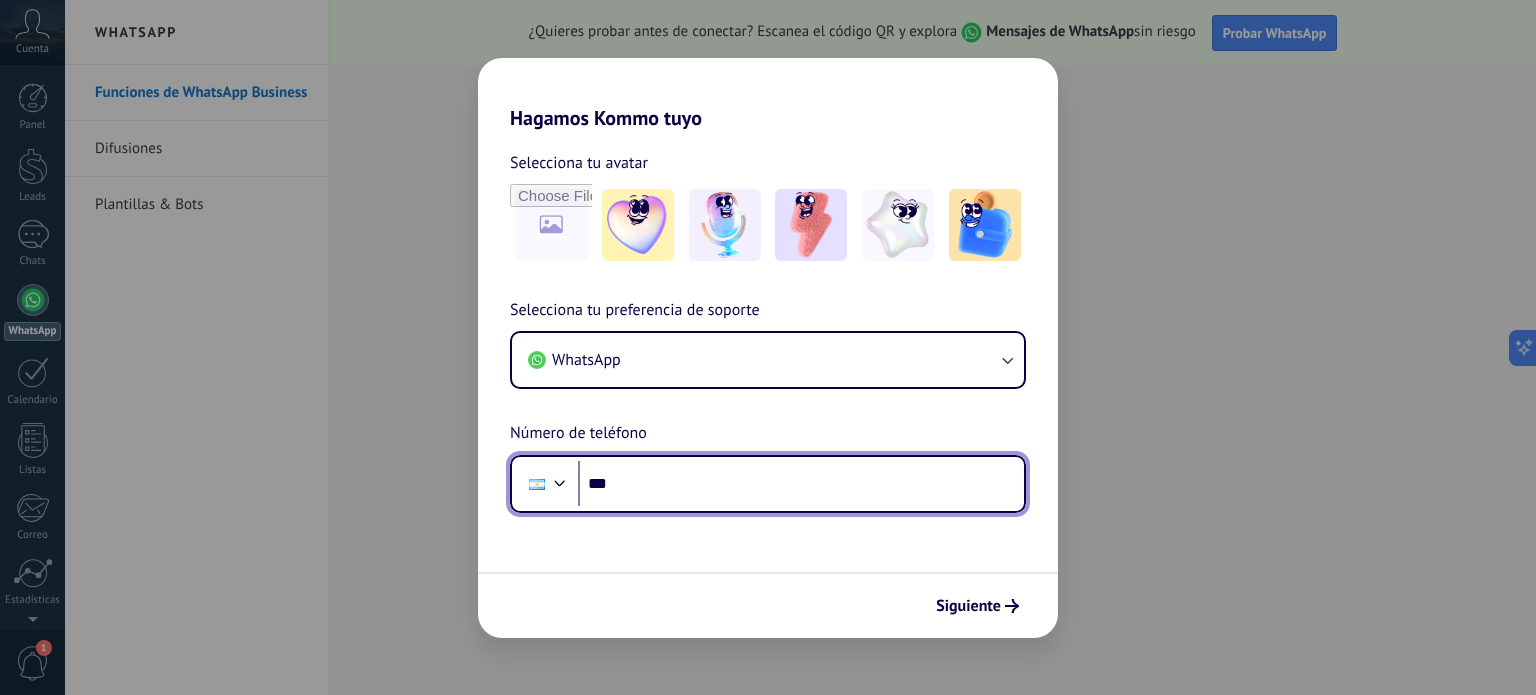 click on "***" at bounding box center [801, 484] 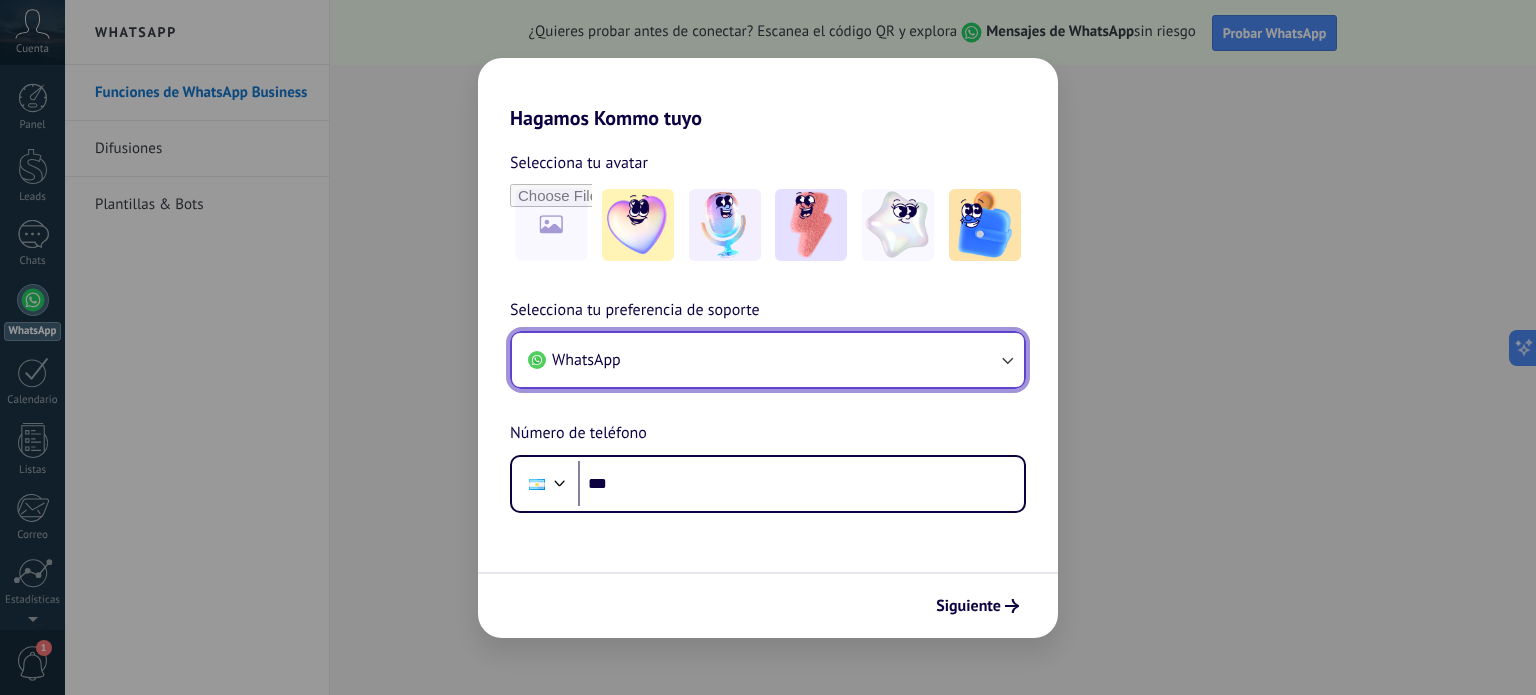 click on "WhatsApp" at bounding box center [768, 360] 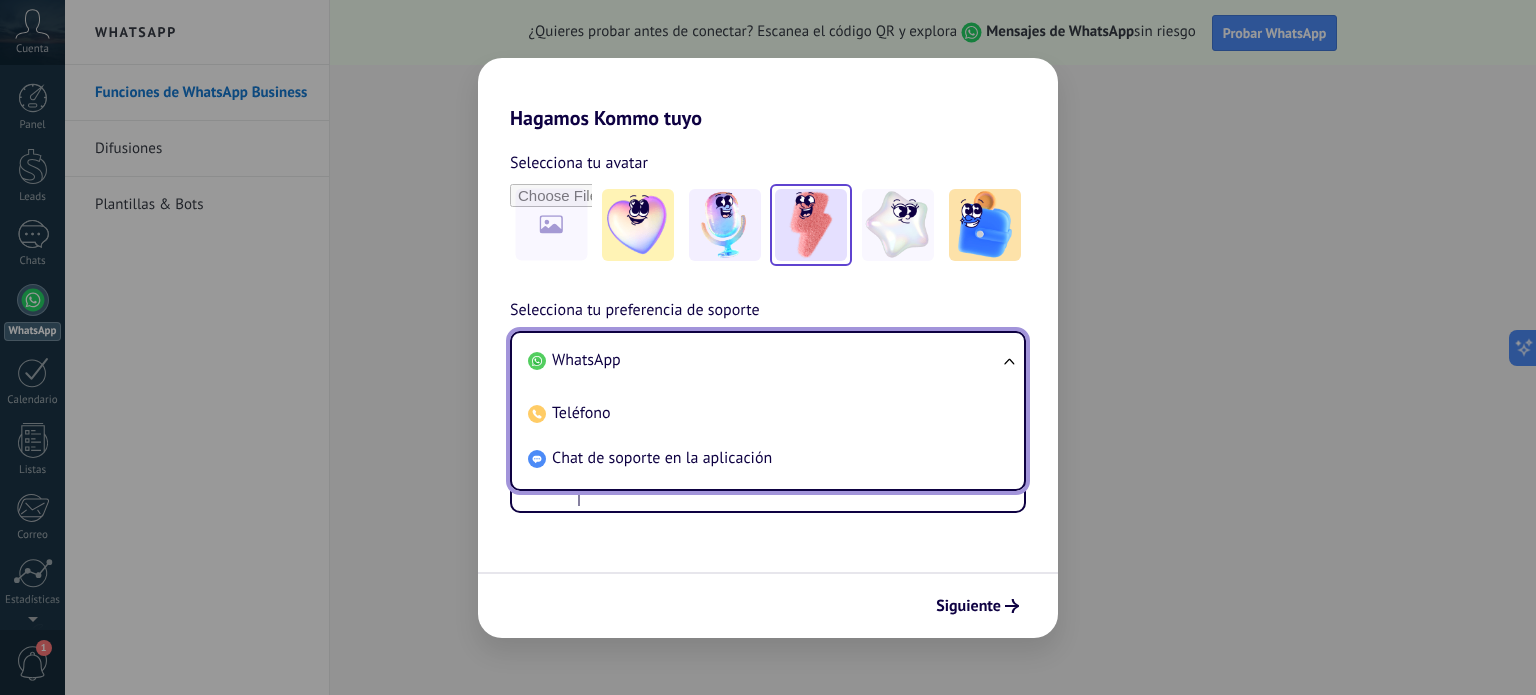 click at bounding box center [811, 225] 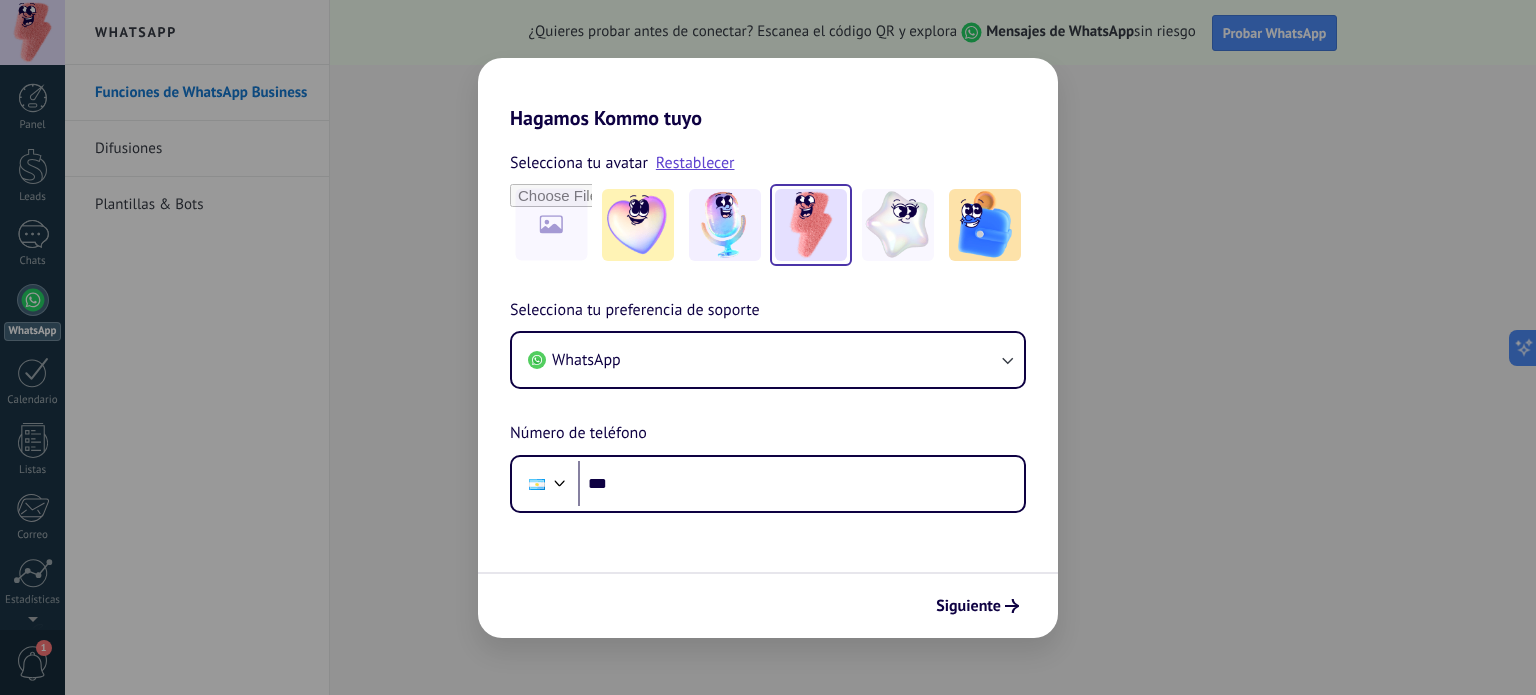 click on "Siguiente" at bounding box center (968, 606) 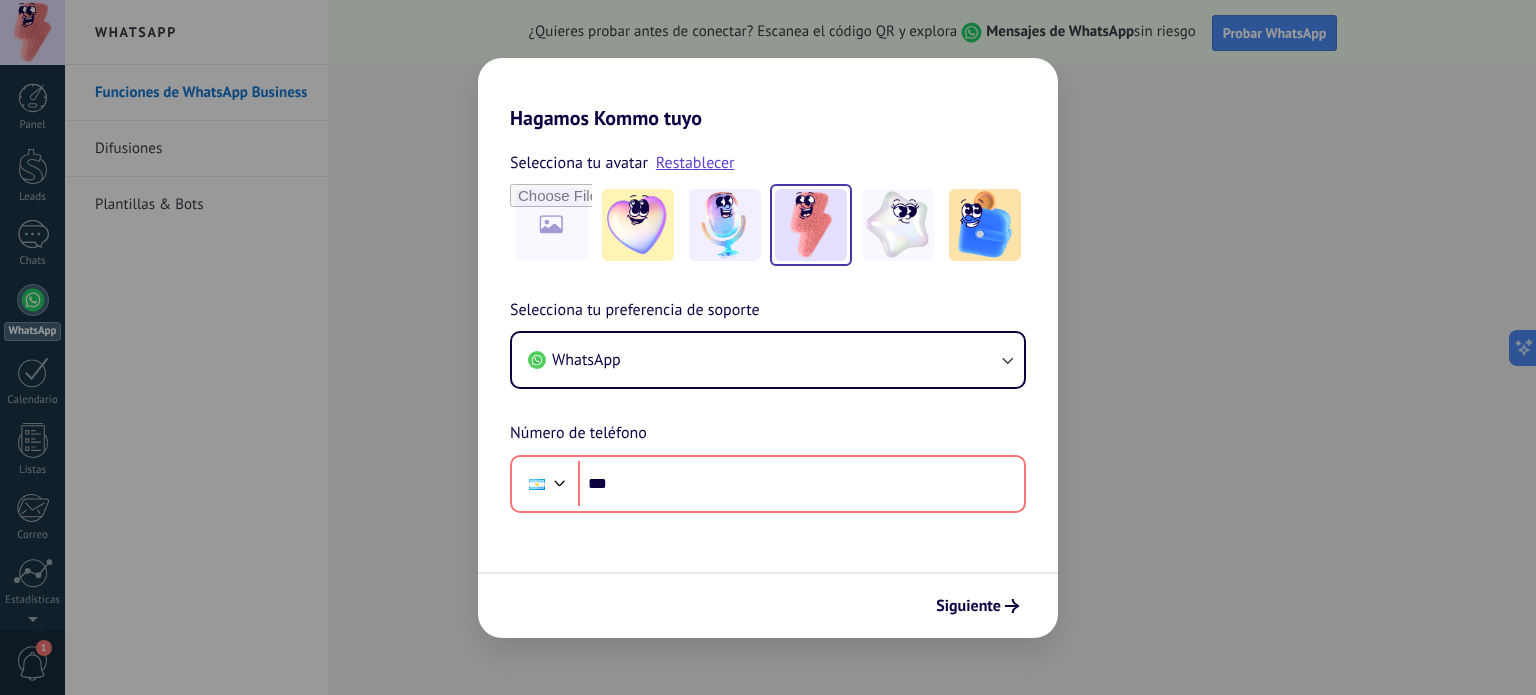scroll, scrollTop: 0, scrollLeft: 0, axis: both 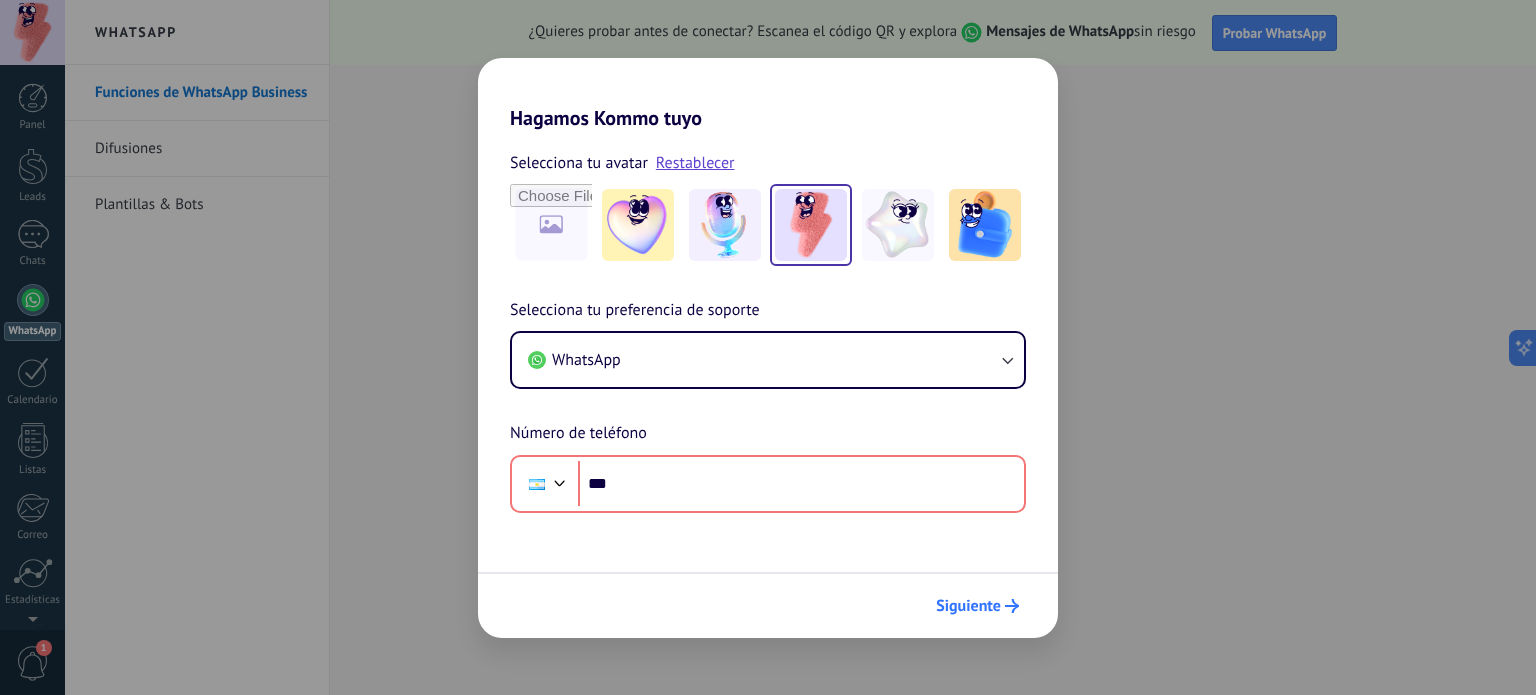 click on "Siguiente" at bounding box center [768, 605] 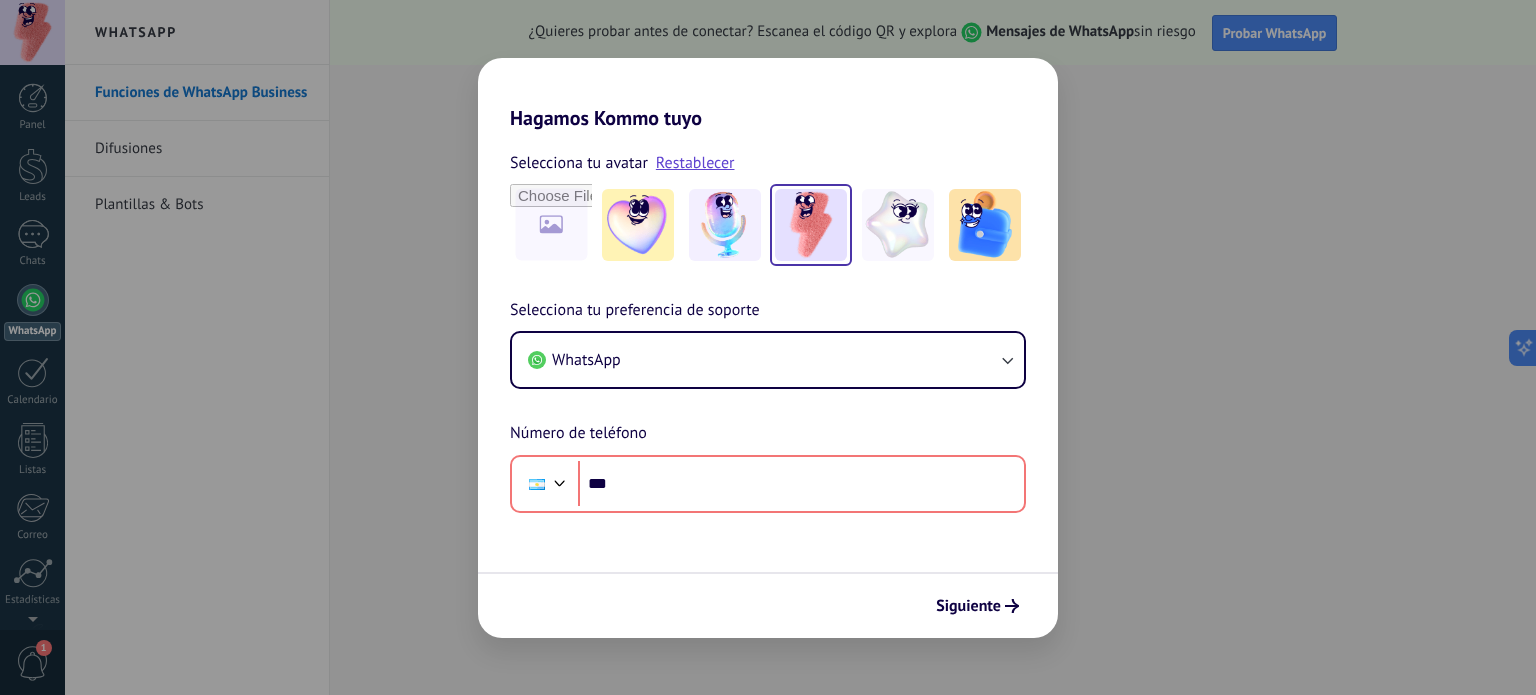 click on "Hagamos Kommo tuyo" at bounding box center (768, 94) 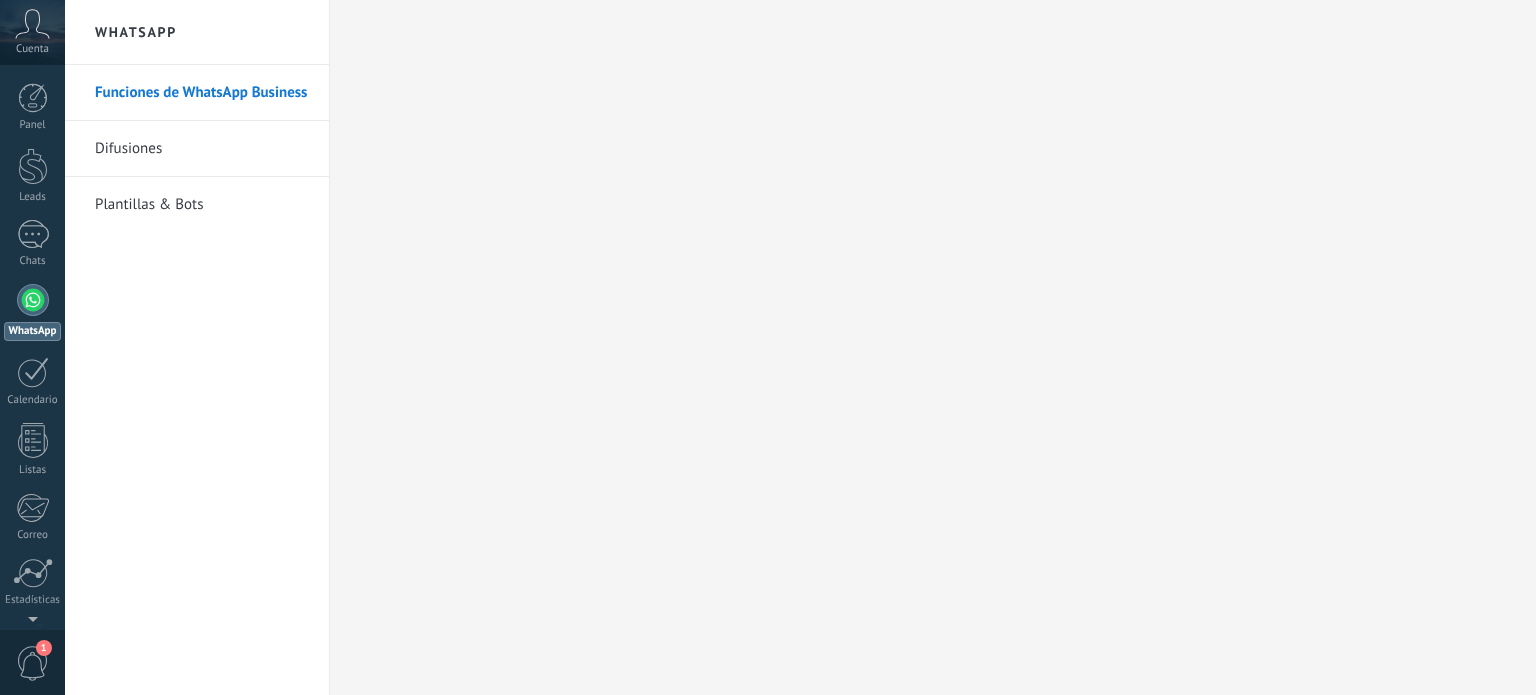 scroll, scrollTop: 0, scrollLeft: 0, axis: both 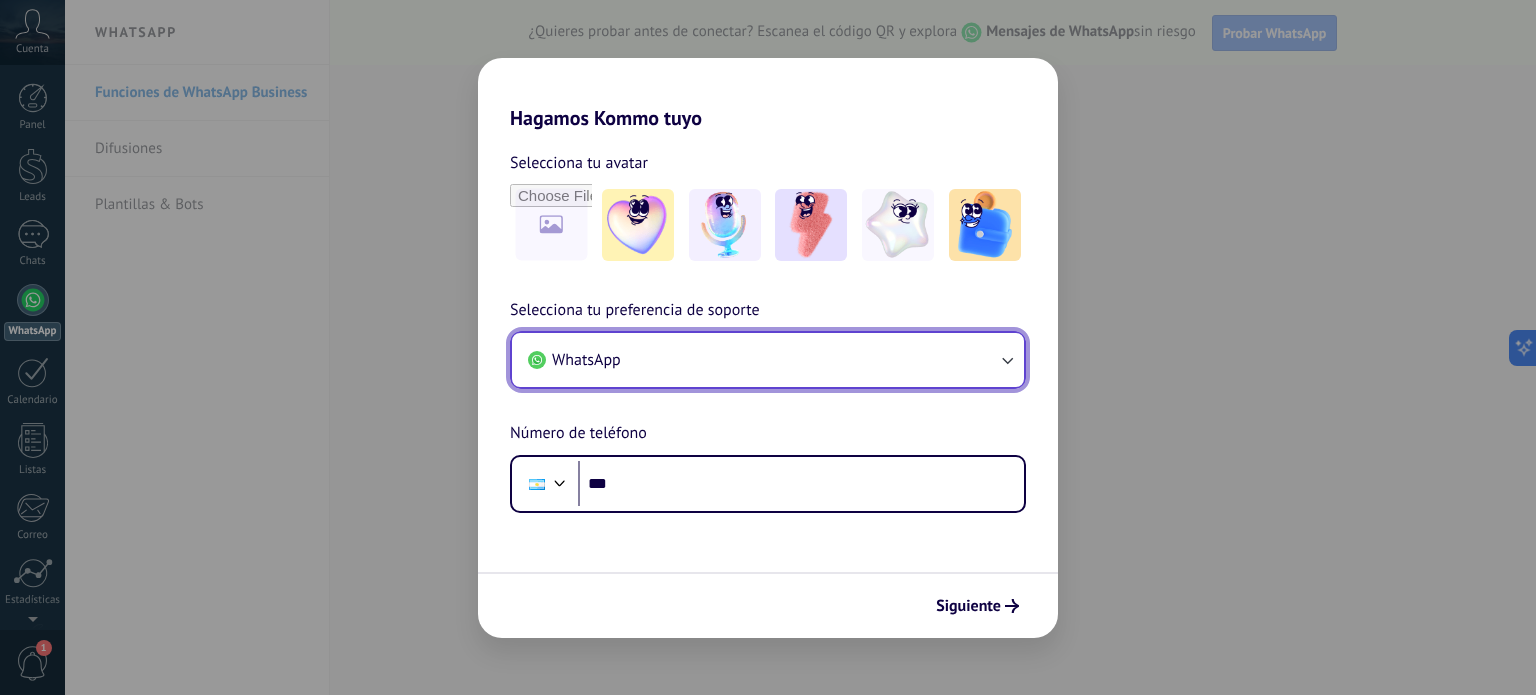 click on "WhatsApp" at bounding box center (768, 360) 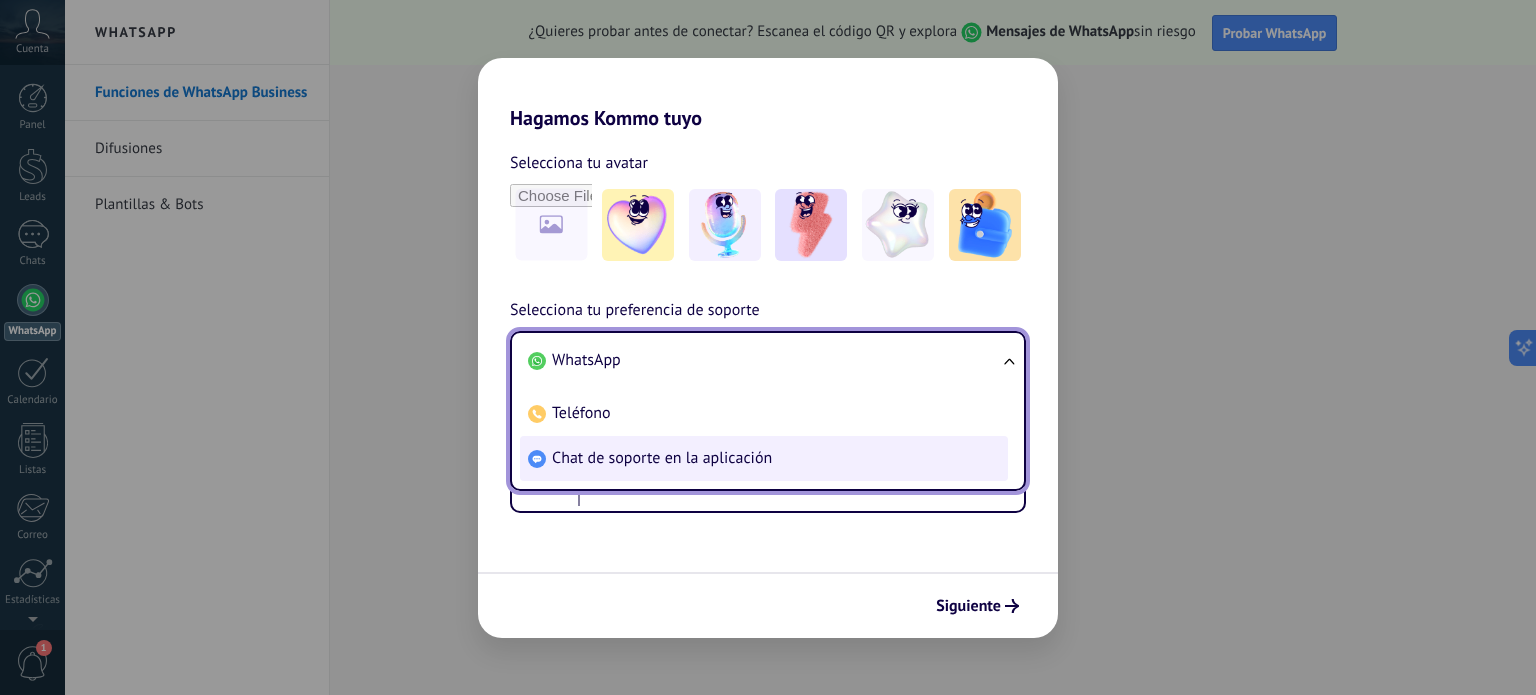 click on "Chat de soporte en la aplicación" at bounding box center (764, 458) 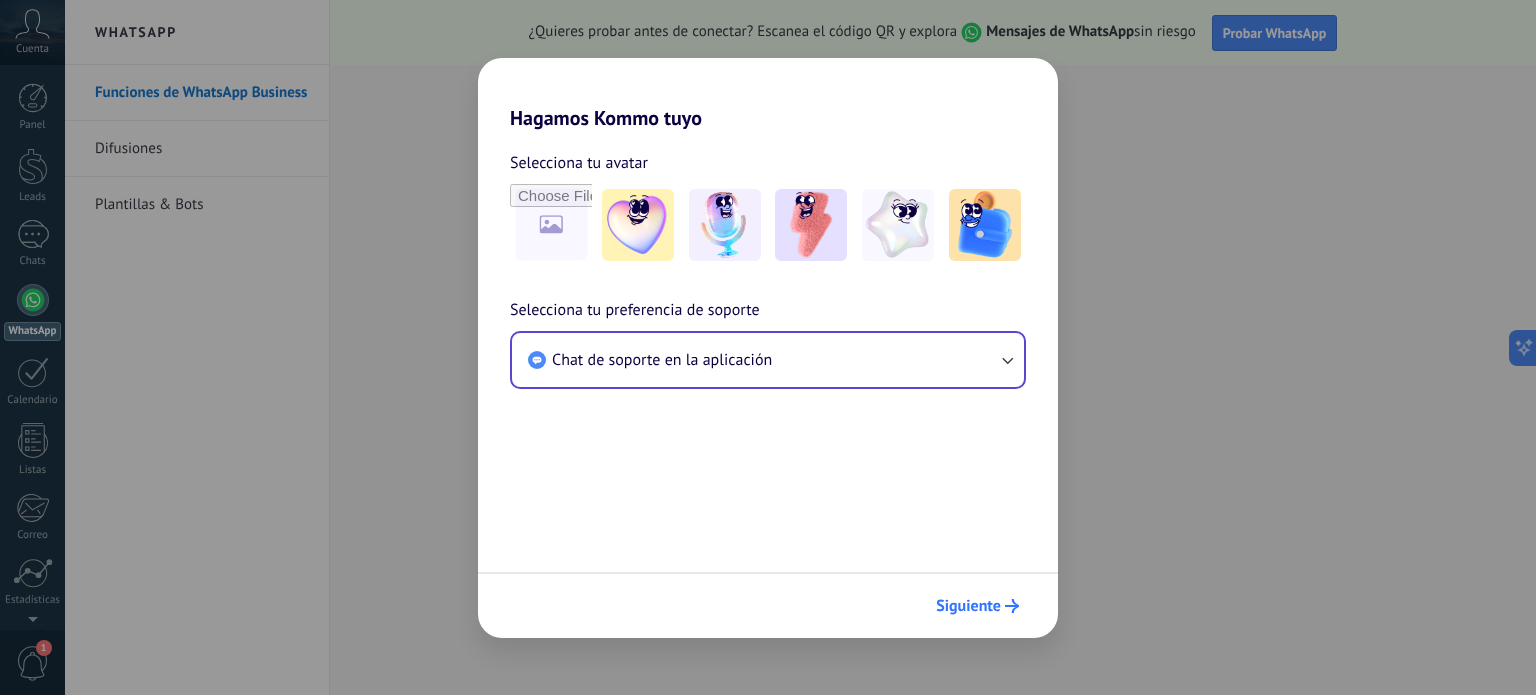 click on "Siguiente" at bounding box center [968, 606] 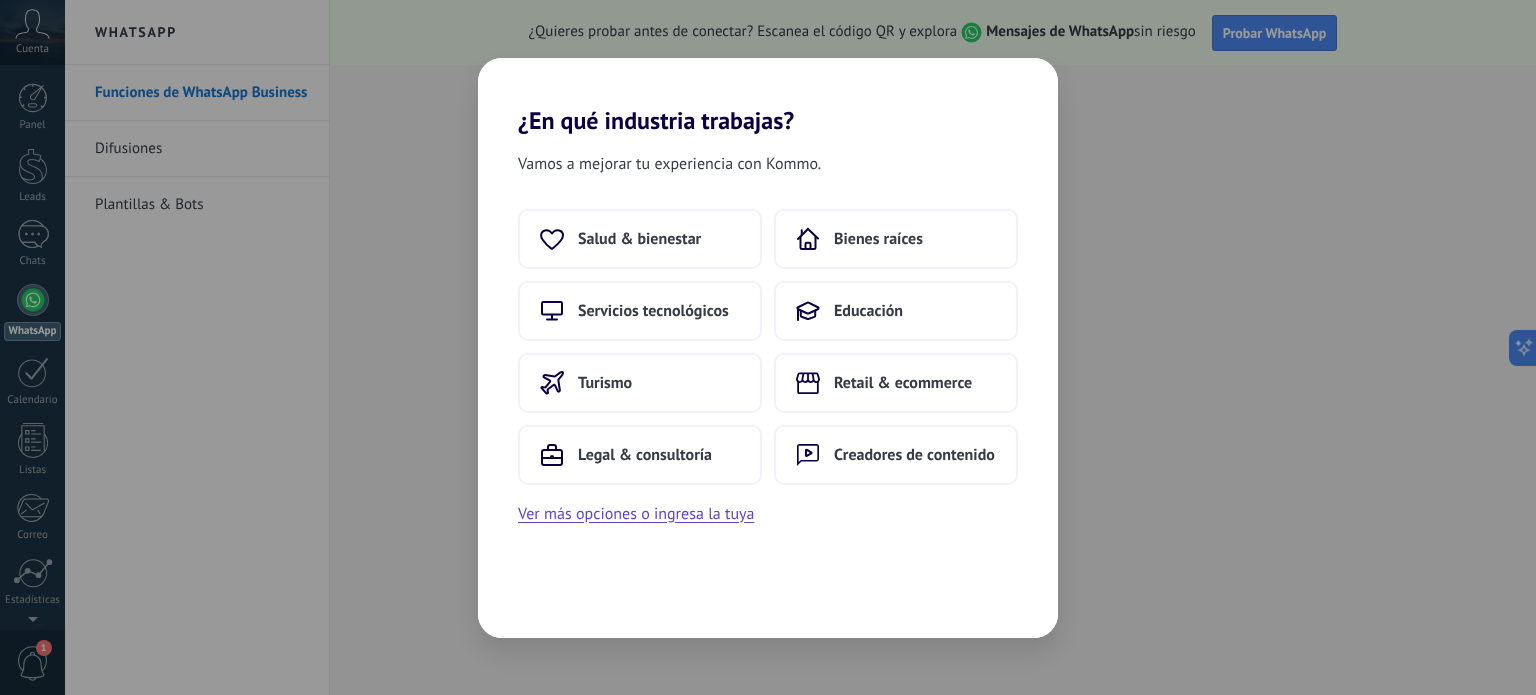 scroll, scrollTop: 0, scrollLeft: 0, axis: both 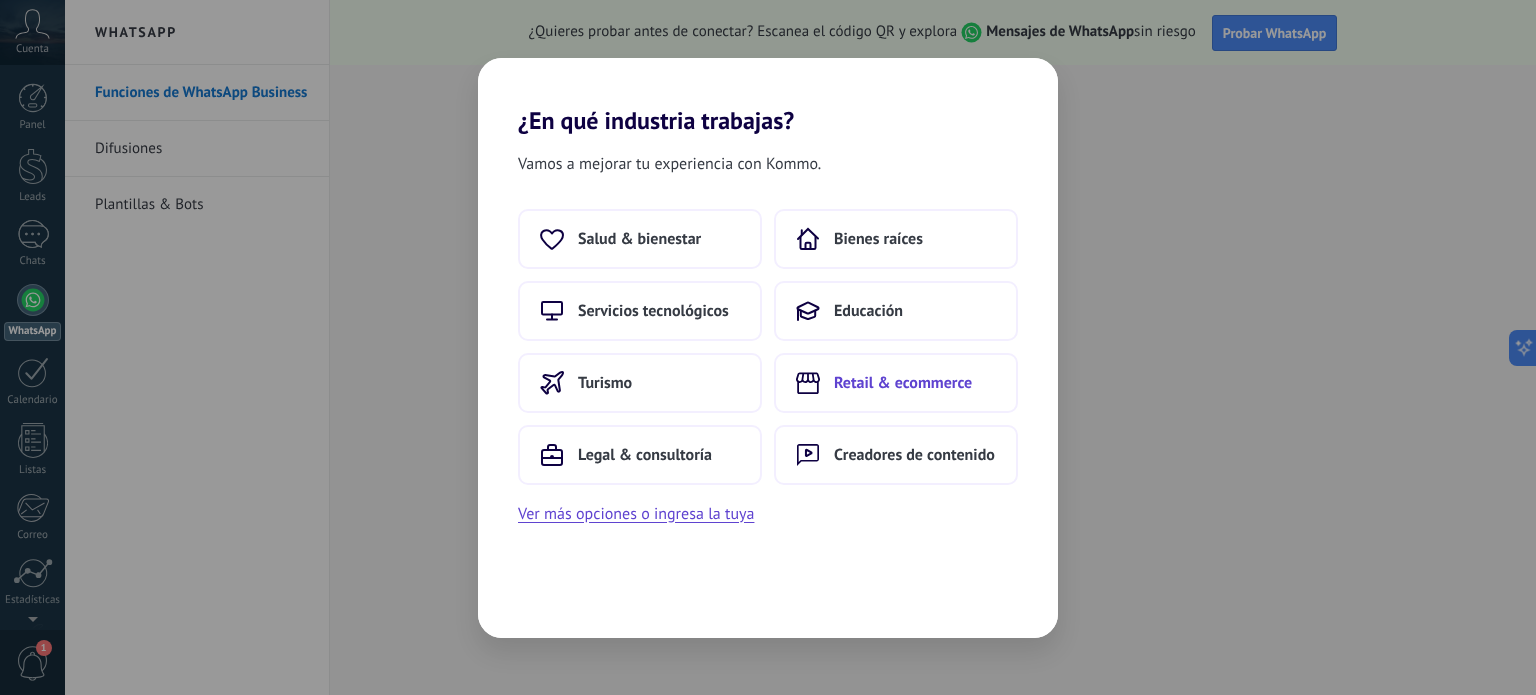 click on "Retail & ecommerce" at bounding box center (896, 383) 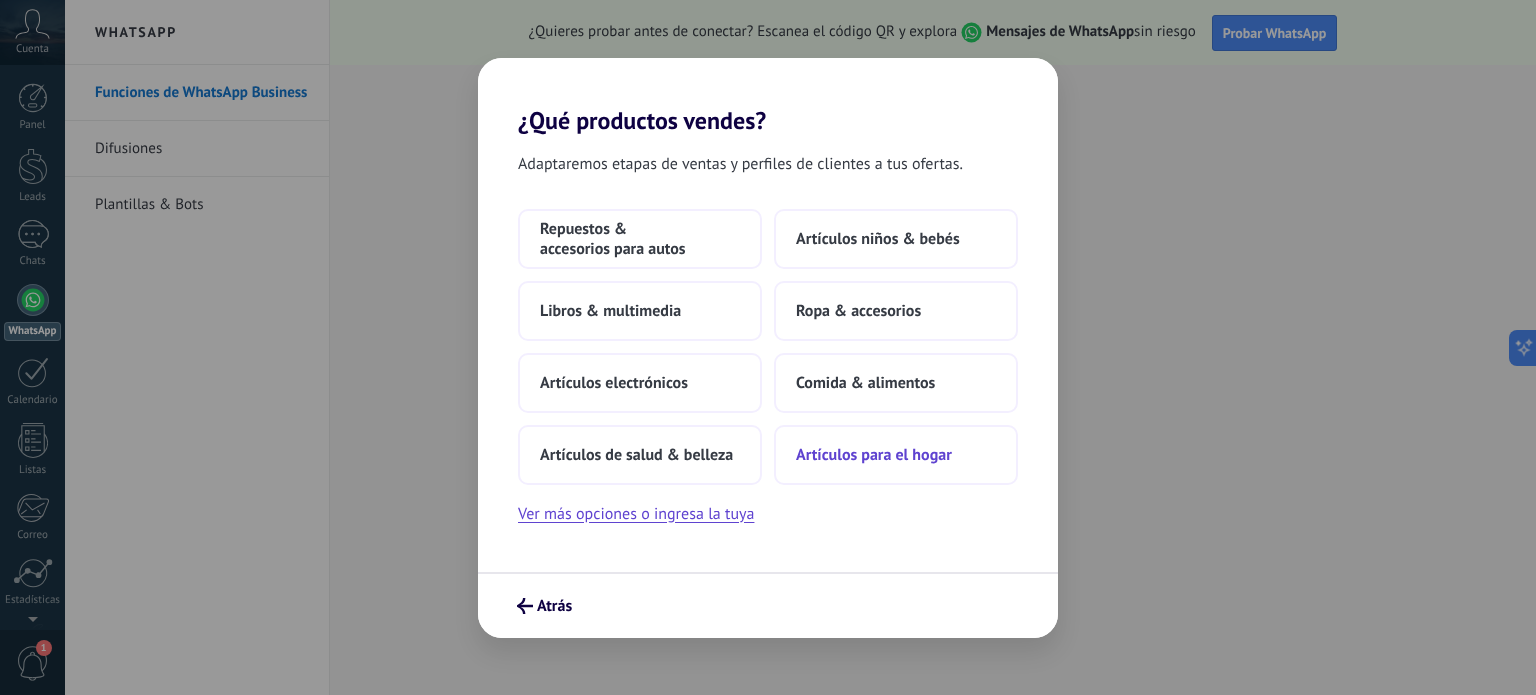 click on "Artículos para el hogar" at bounding box center (896, 455) 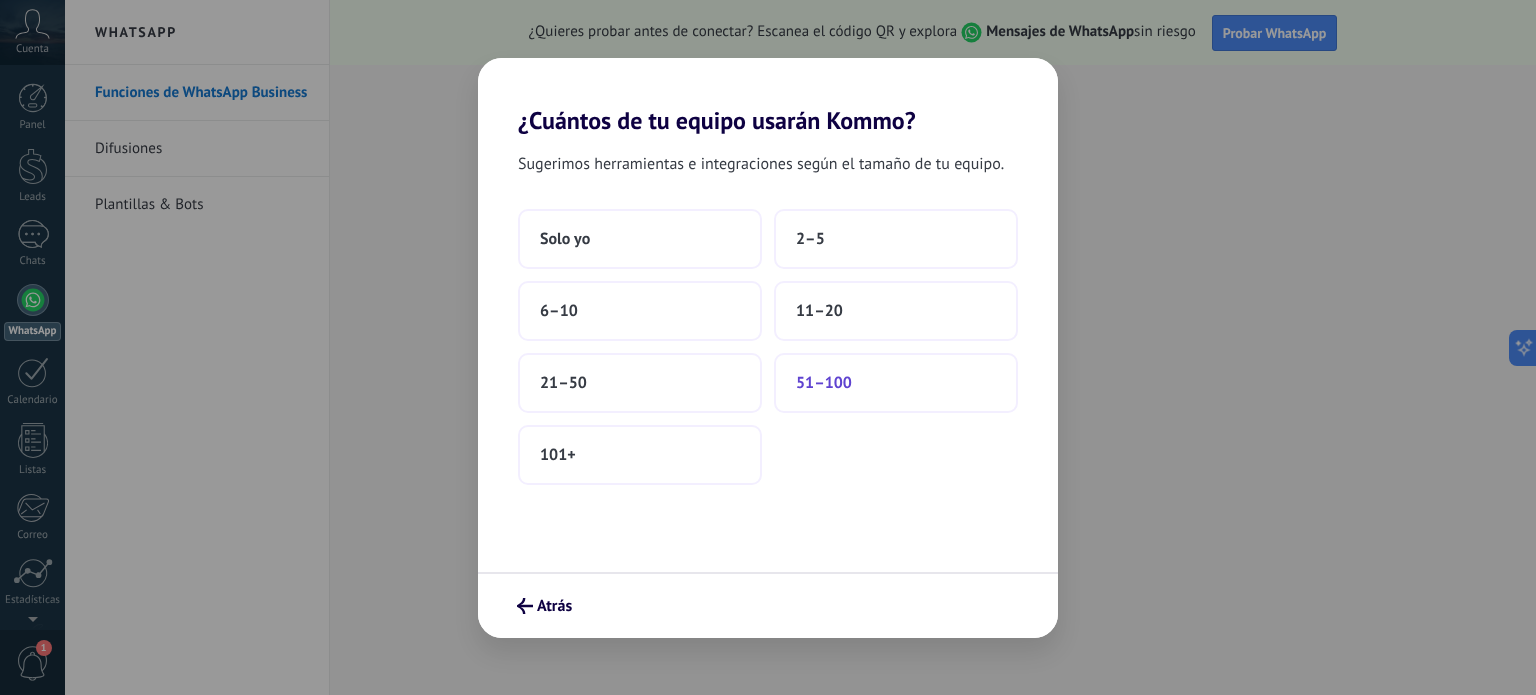 click on "51–100" at bounding box center (896, 383) 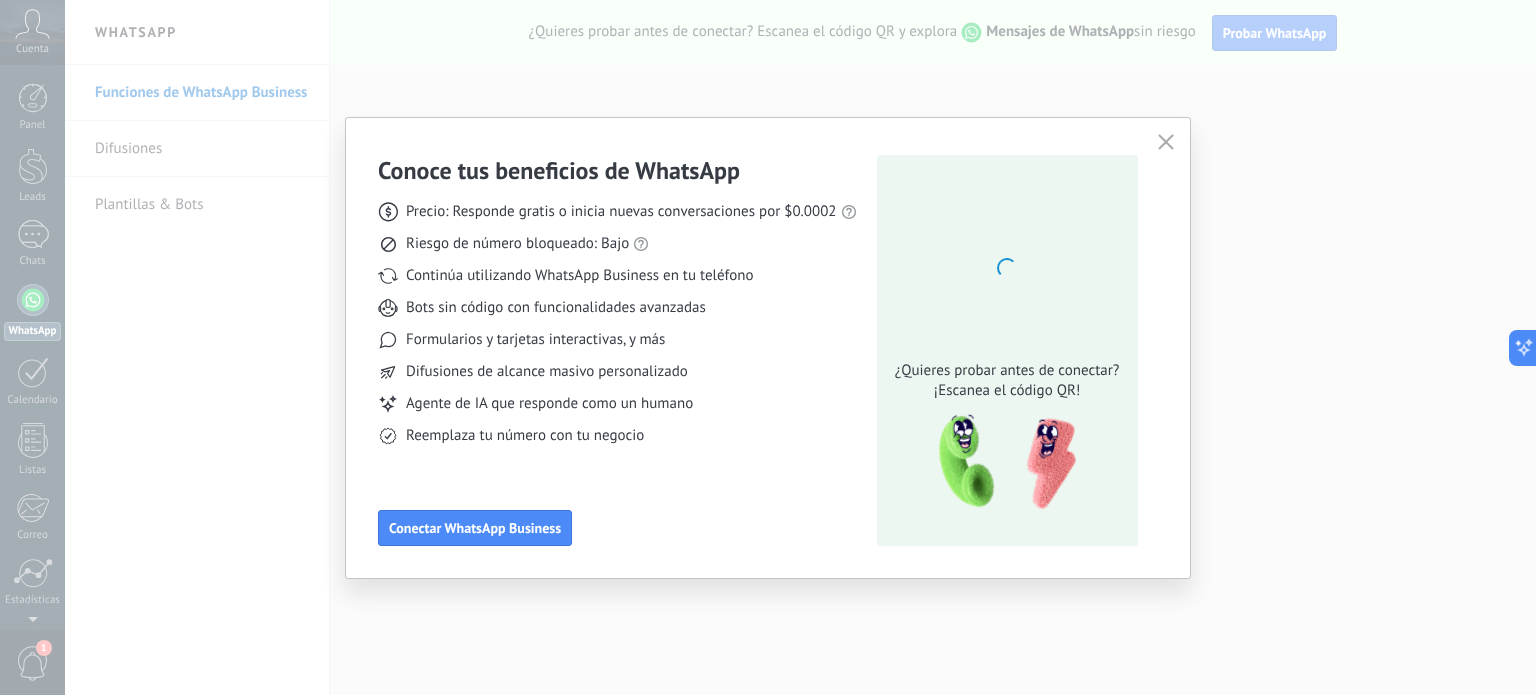 click 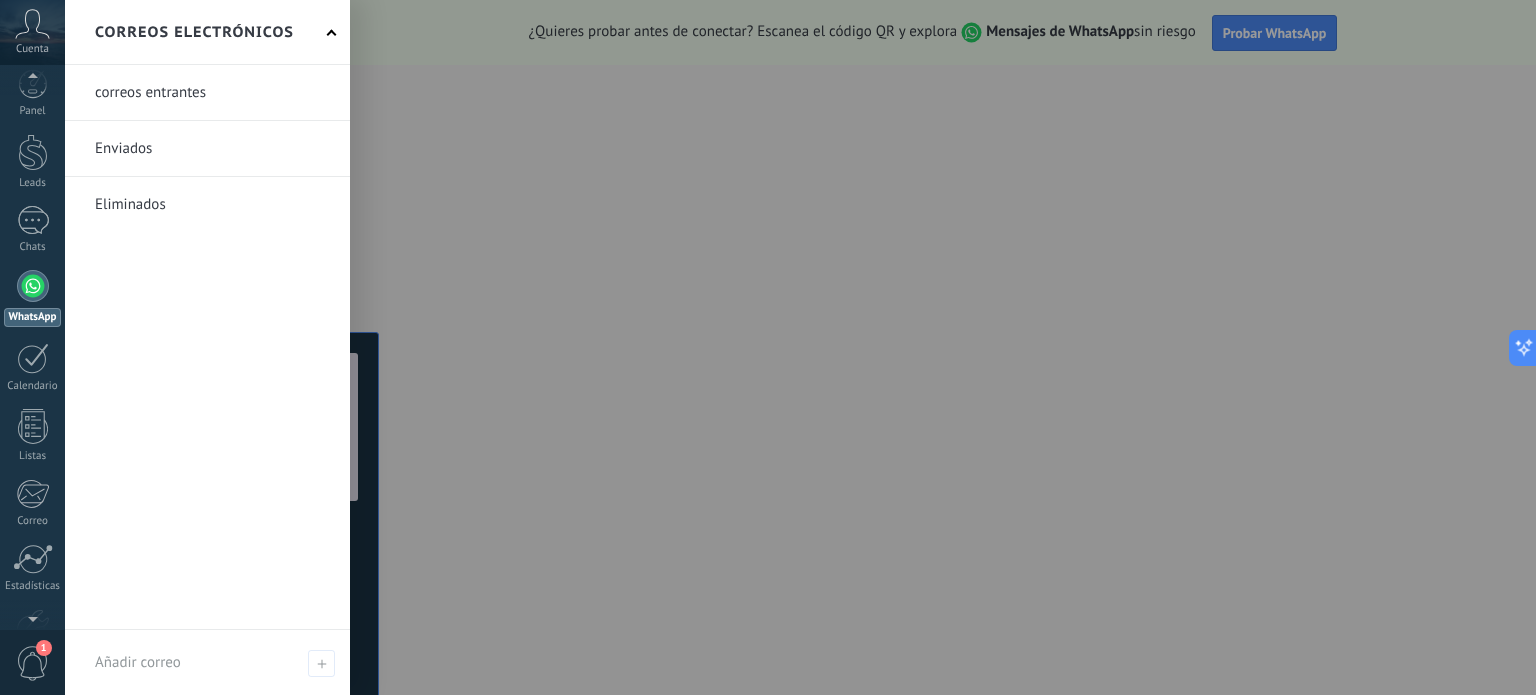 scroll, scrollTop: 136, scrollLeft: 0, axis: vertical 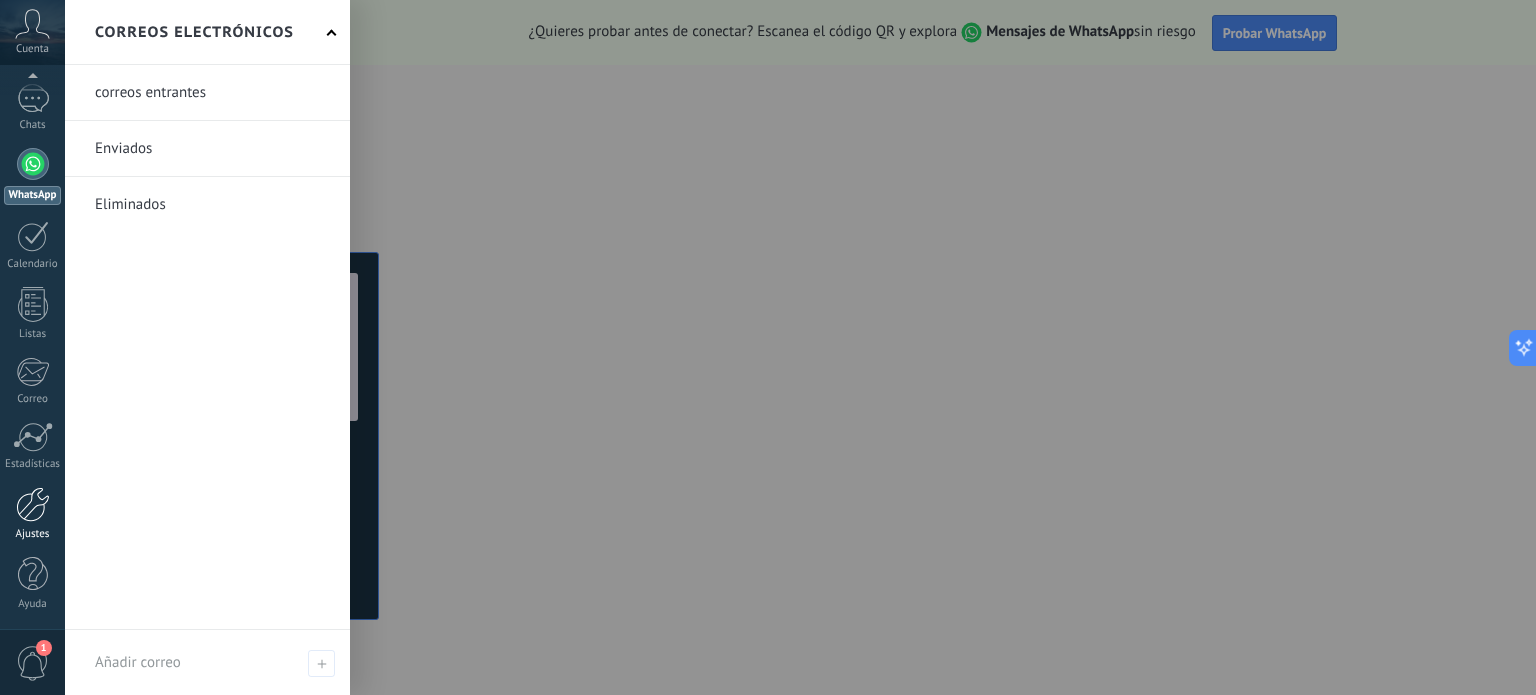 click on "Ajustes" at bounding box center [33, 534] 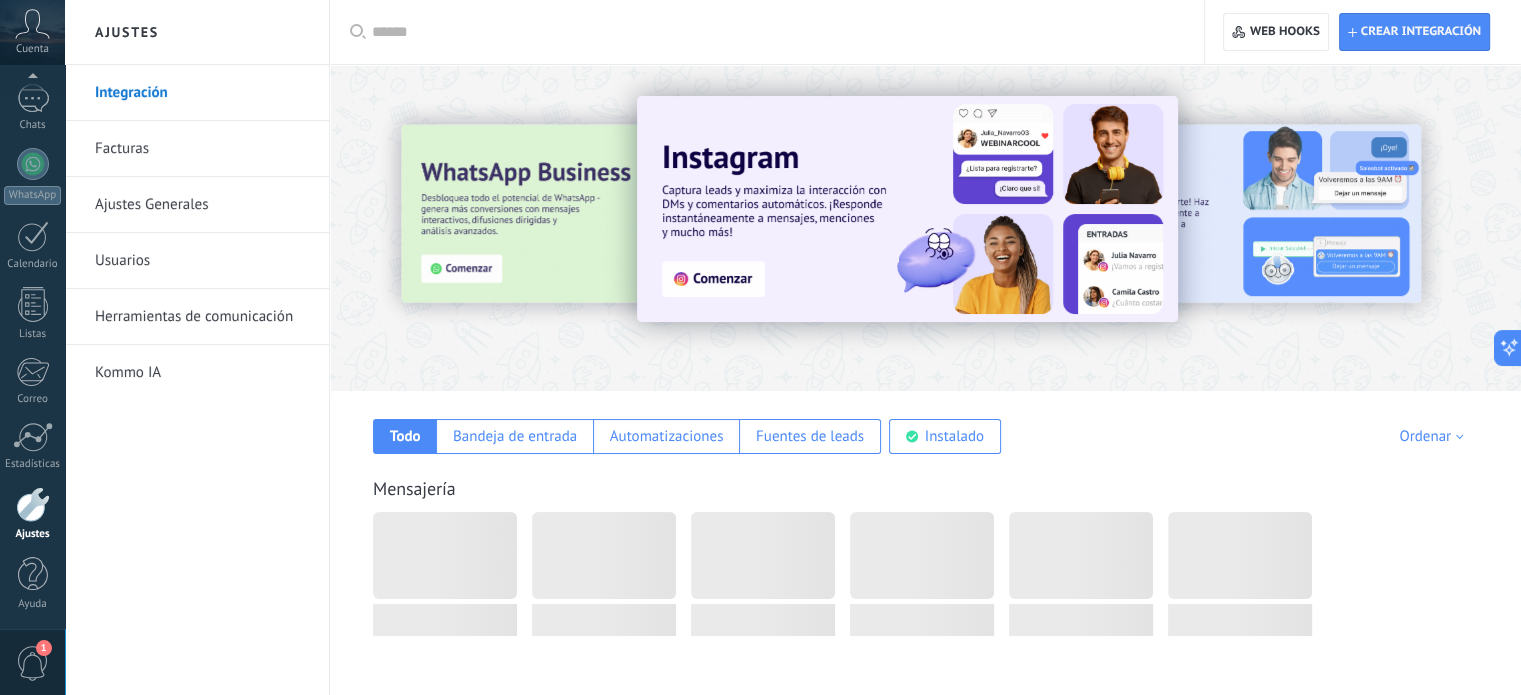 click on "Herramientas de comunicación" at bounding box center [202, 317] 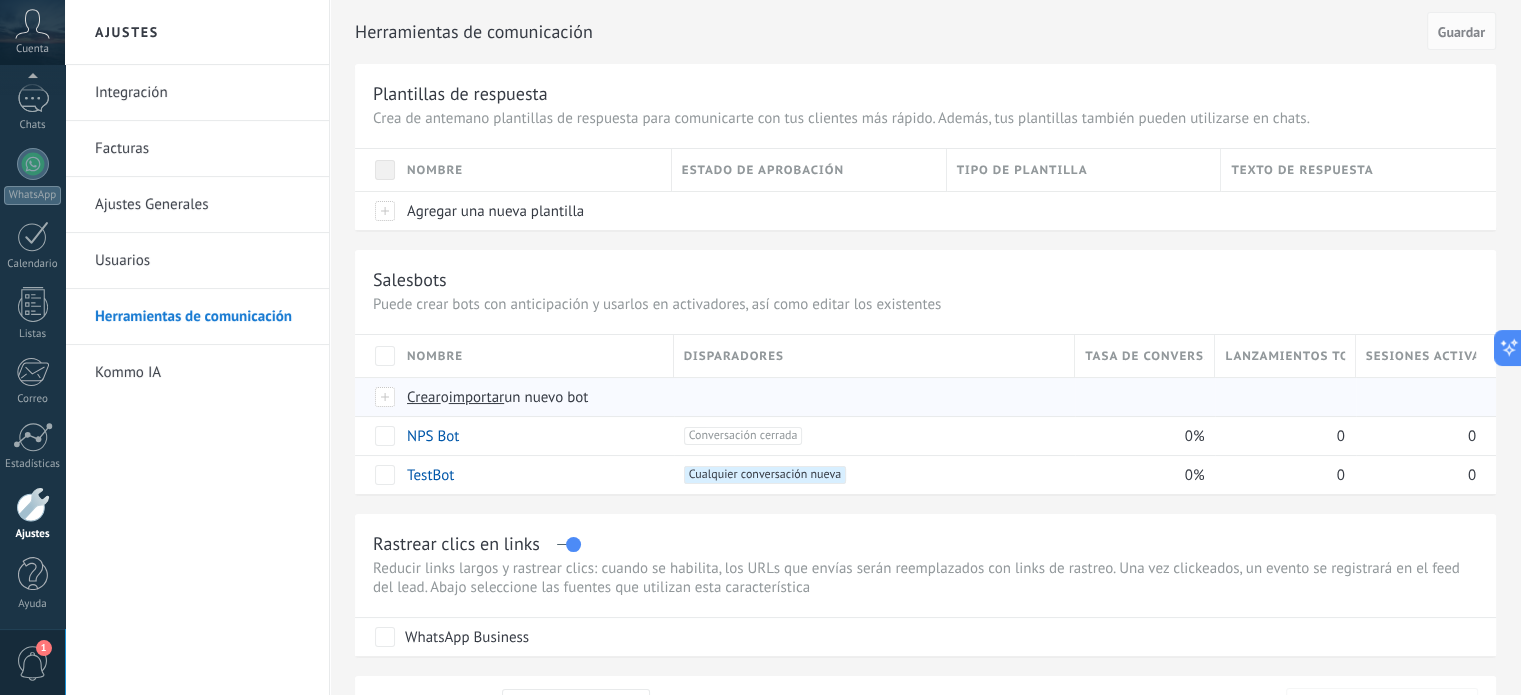 click on "importar" at bounding box center (477, 397) 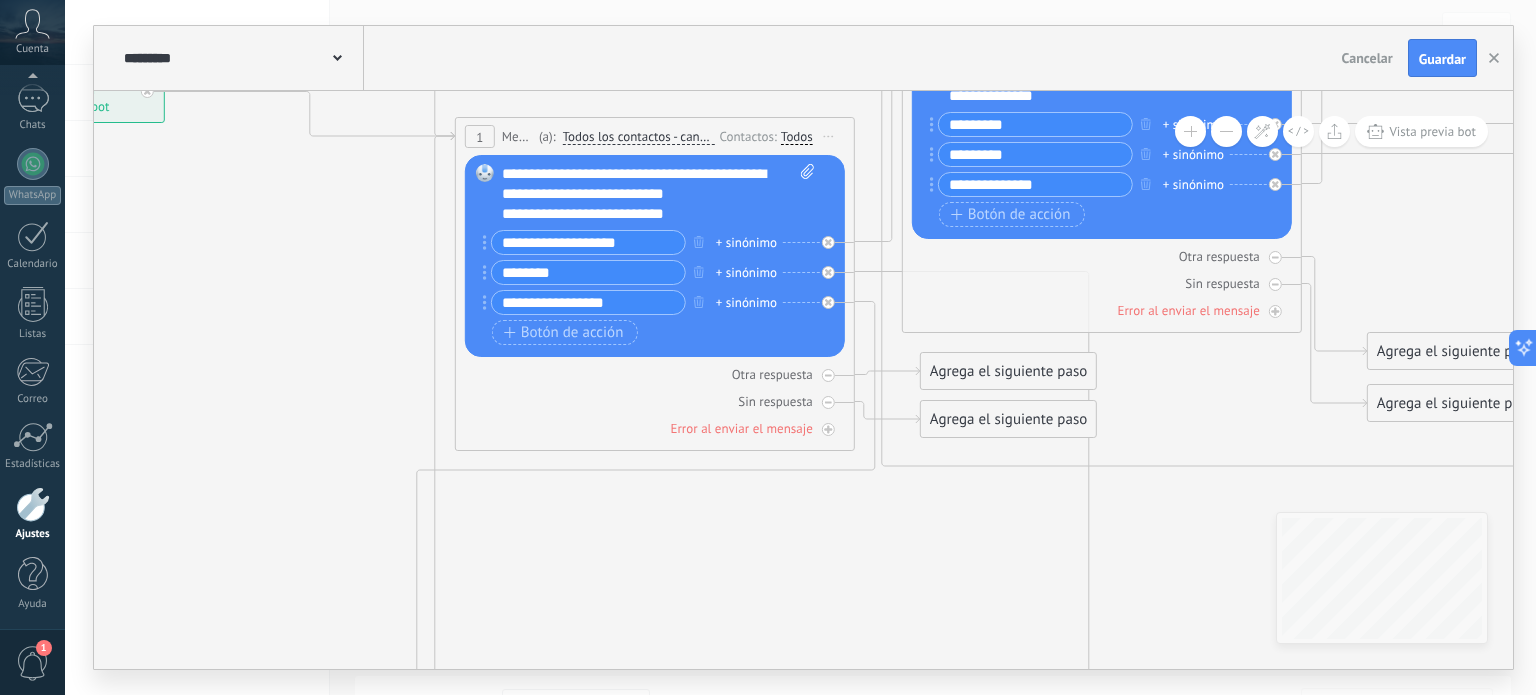 drag, startPoint x: 580, startPoint y: 489, endPoint x: 297, endPoint y: 365, distance: 308.97412 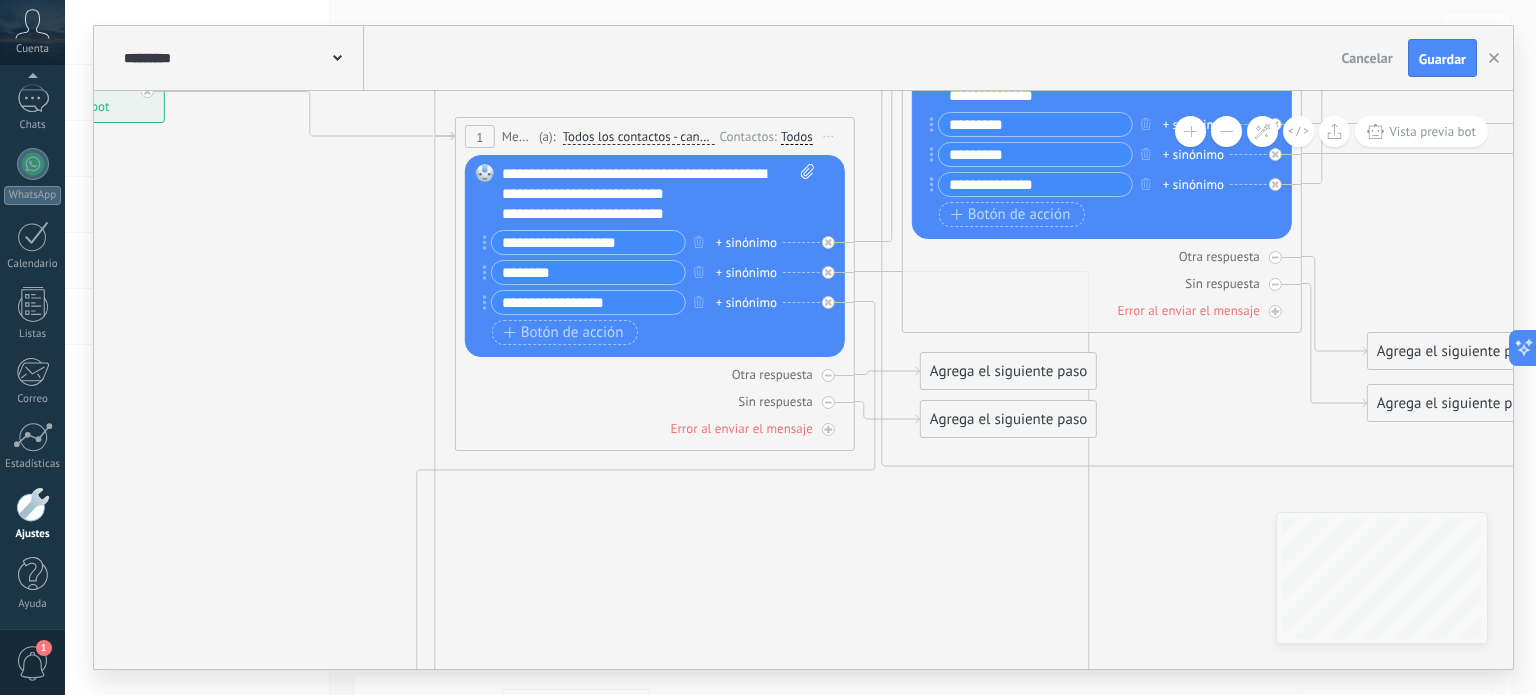 click 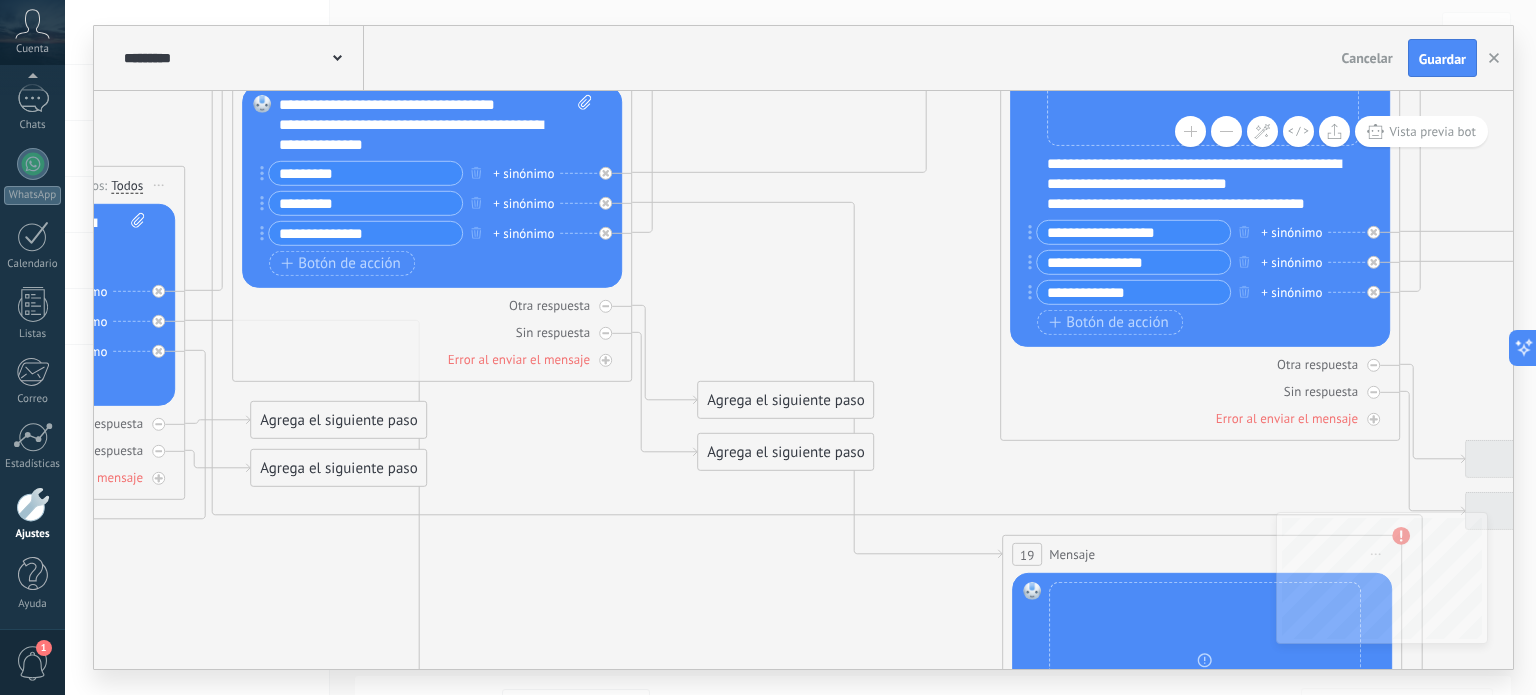 drag, startPoint x: 1092, startPoint y: 402, endPoint x: 540, endPoint y: 443, distance: 553.52057 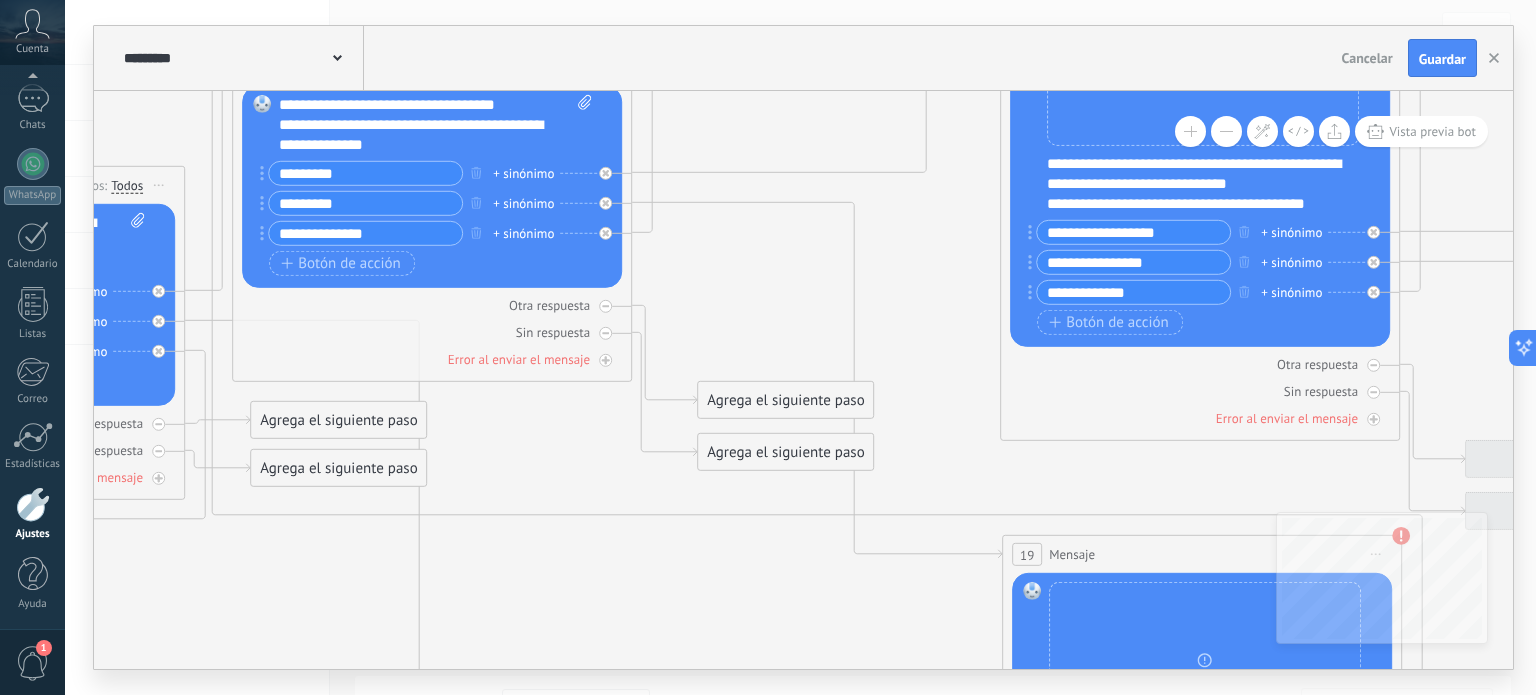 click 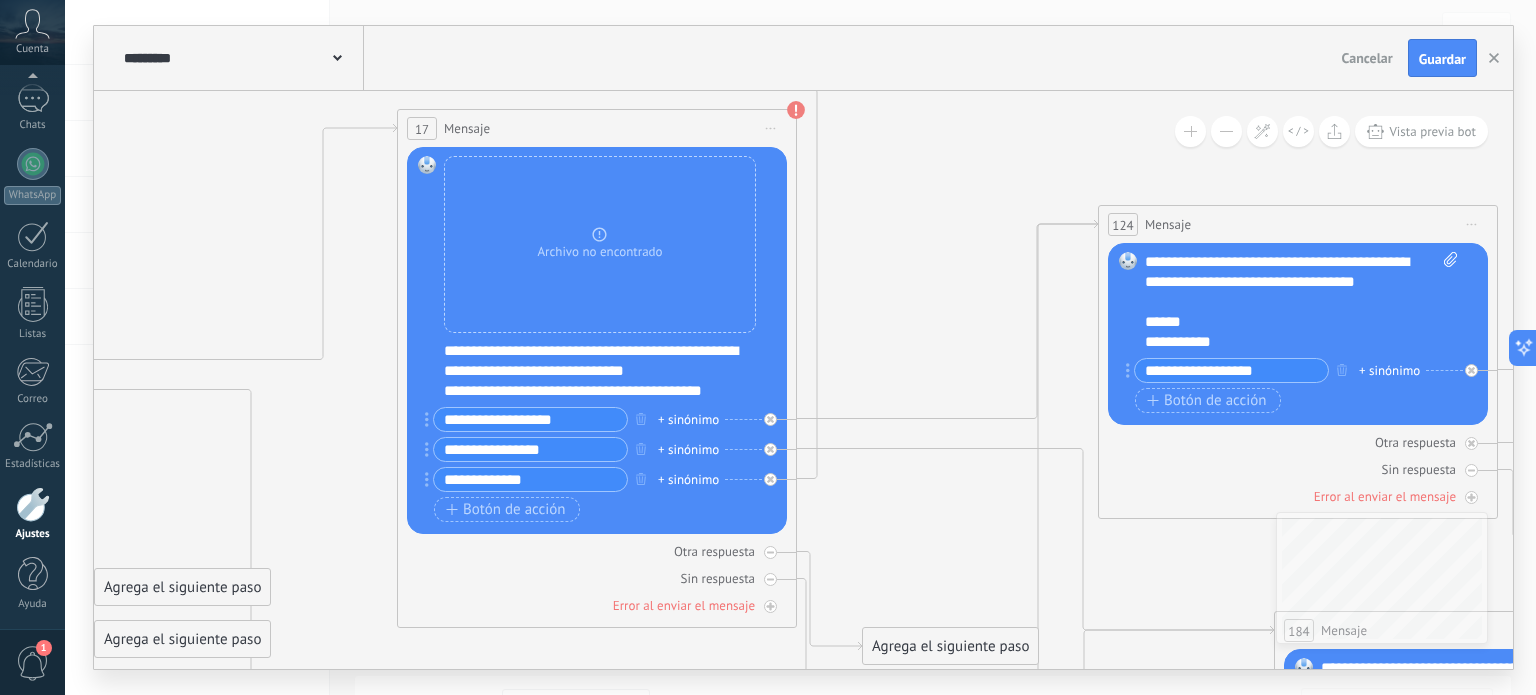 drag, startPoint x: 922, startPoint y: 265, endPoint x: 319, endPoint y: 452, distance: 631.3303 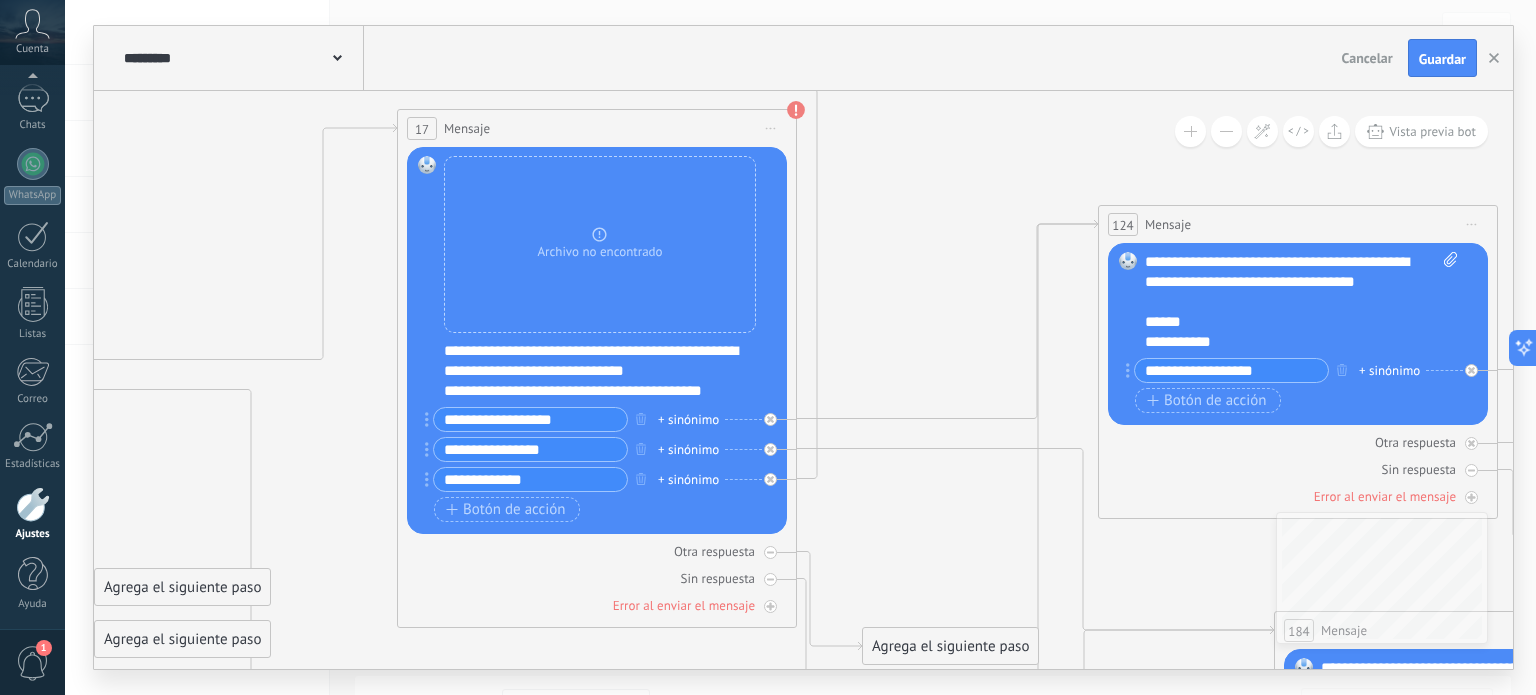 click 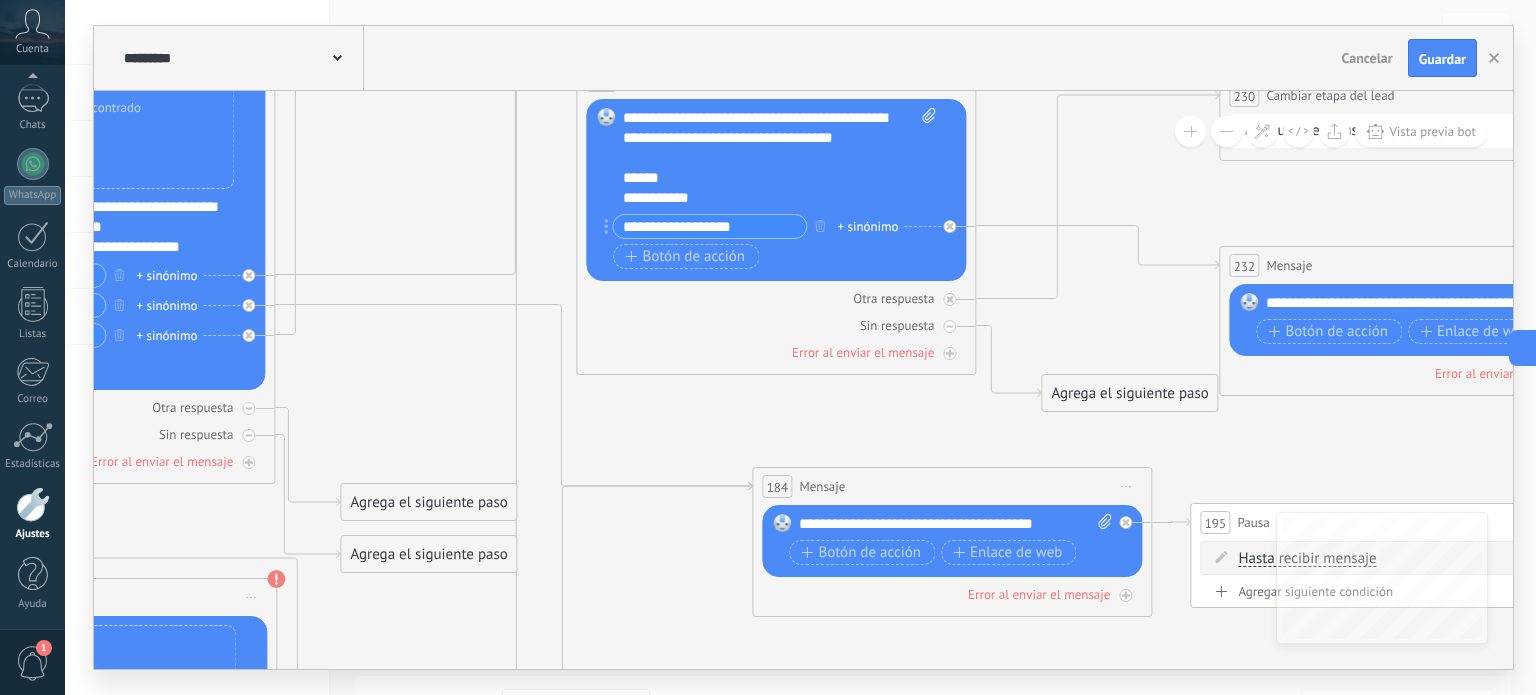 drag, startPoint x: 936, startPoint y: 336, endPoint x: 414, endPoint y: 192, distance: 541.4979 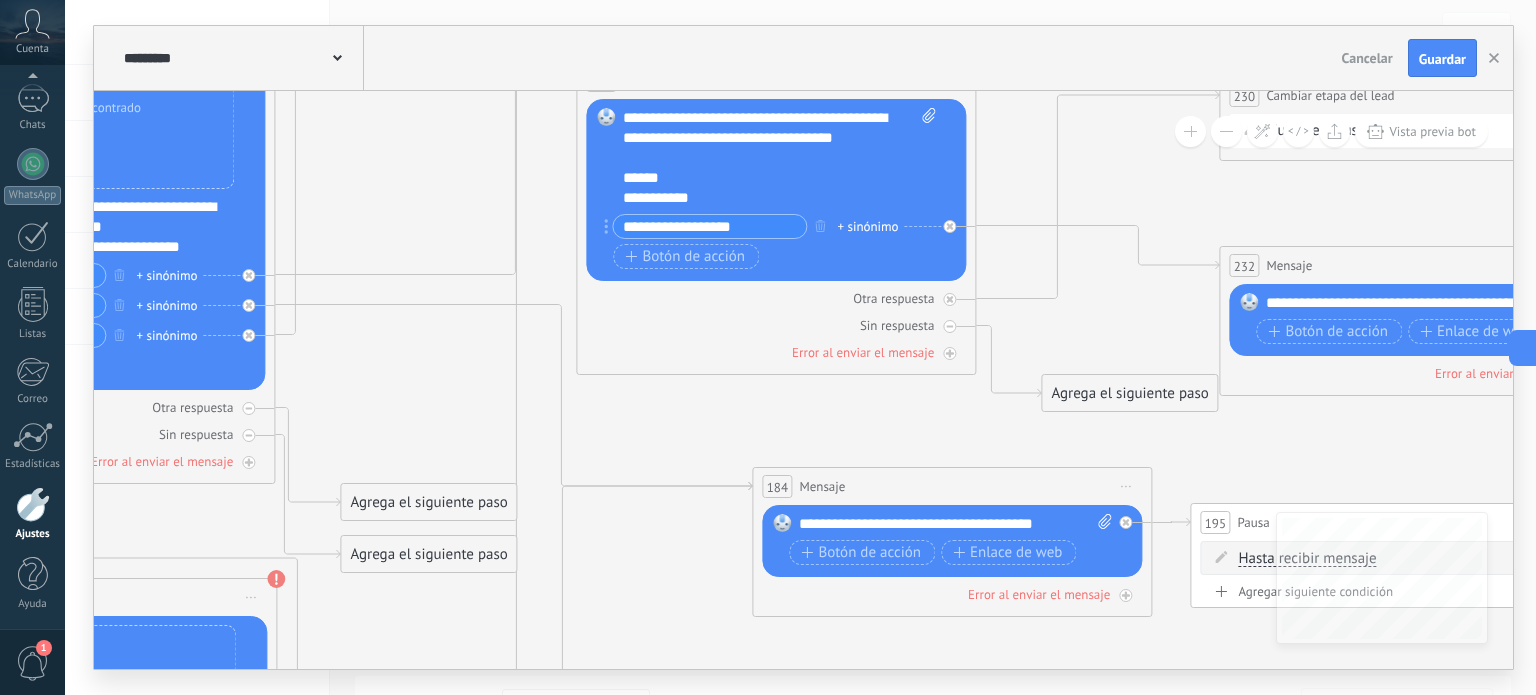 click 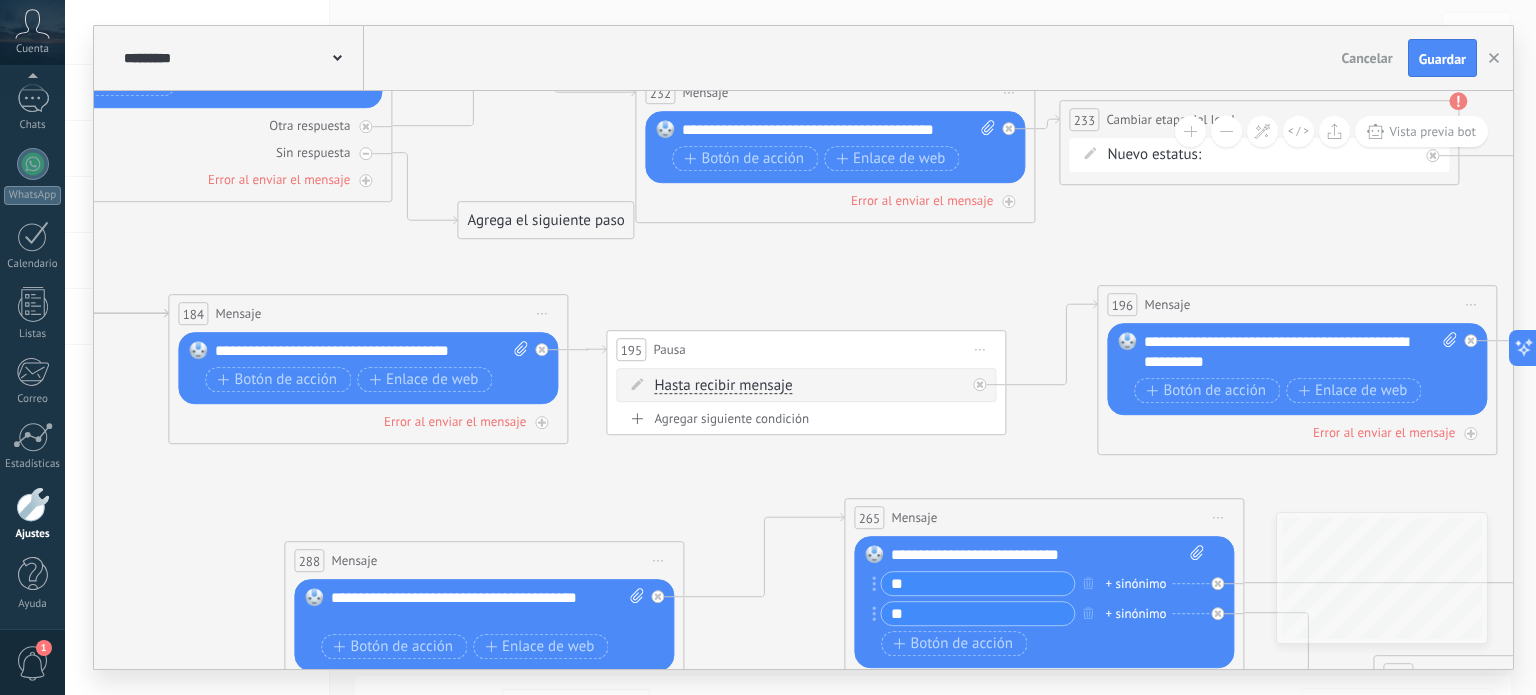 drag, startPoint x: 1224, startPoint y: 188, endPoint x: 636, endPoint y: 10, distance: 614.3517 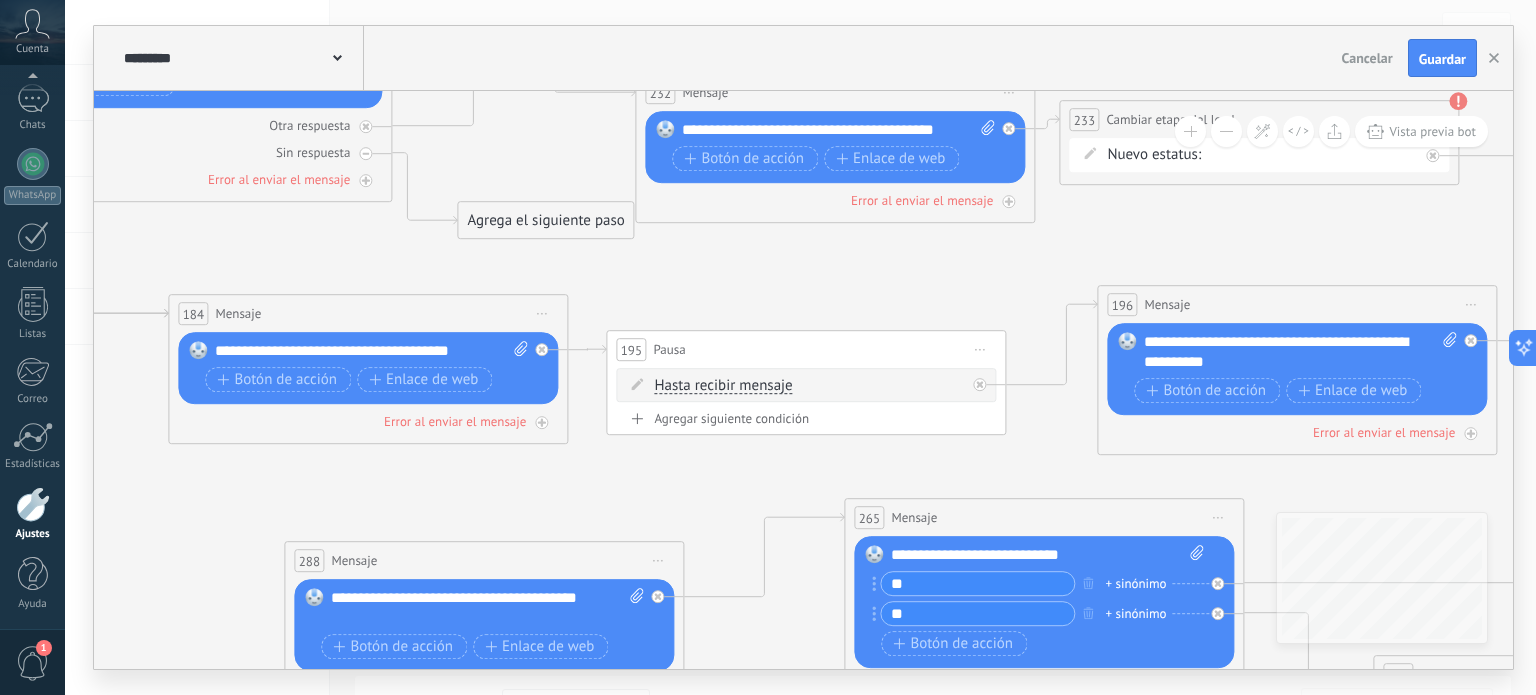 click on "**********" at bounding box center [800, 347] 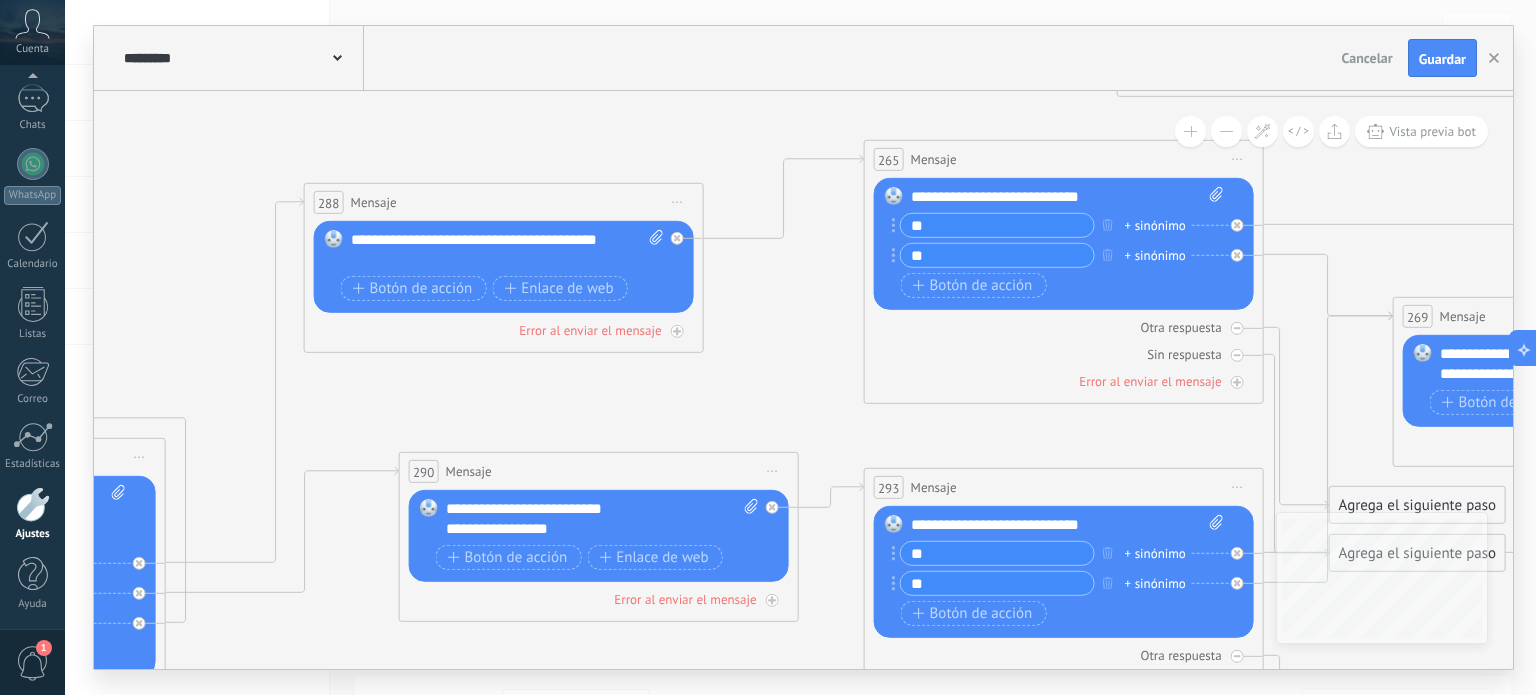 drag, startPoint x: 701, startPoint y: 487, endPoint x: 673, endPoint y: 87, distance: 400.9788 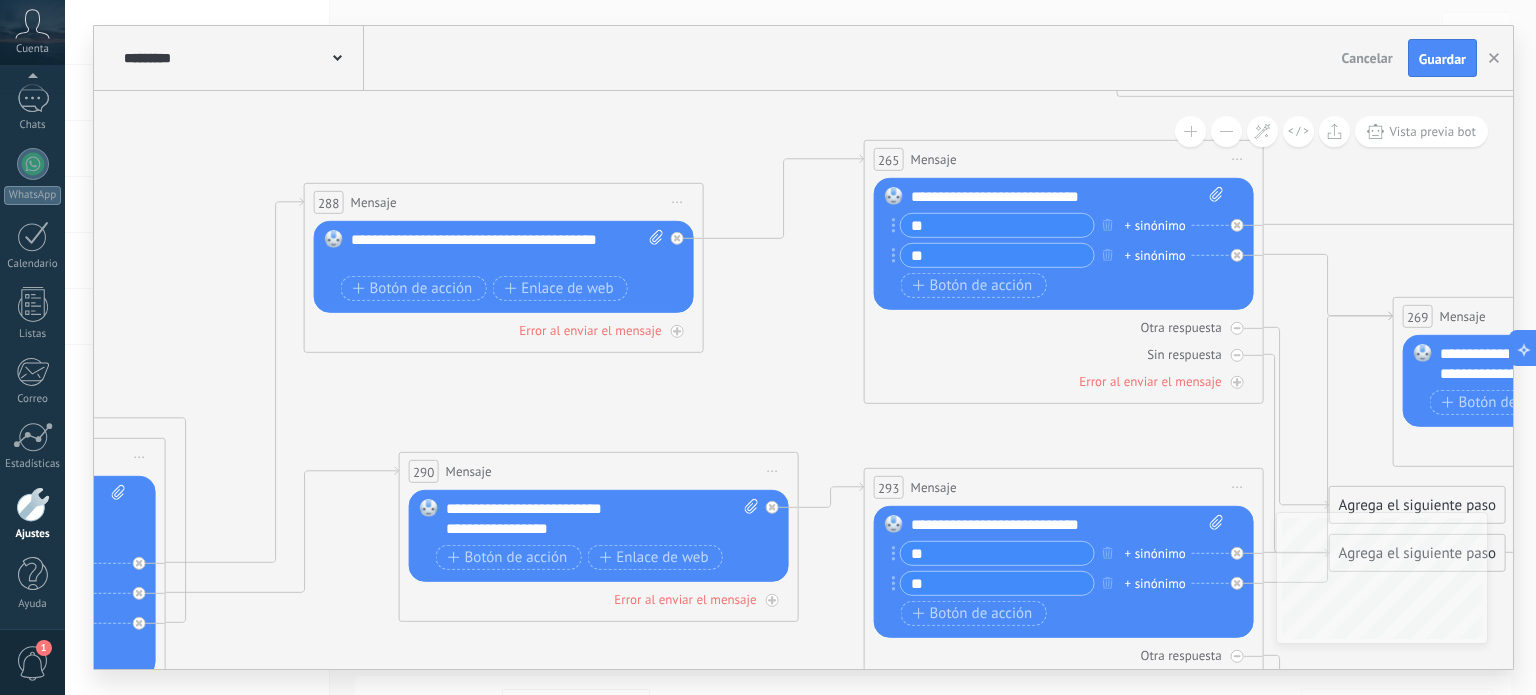 click on "**********" at bounding box center (803, 347) 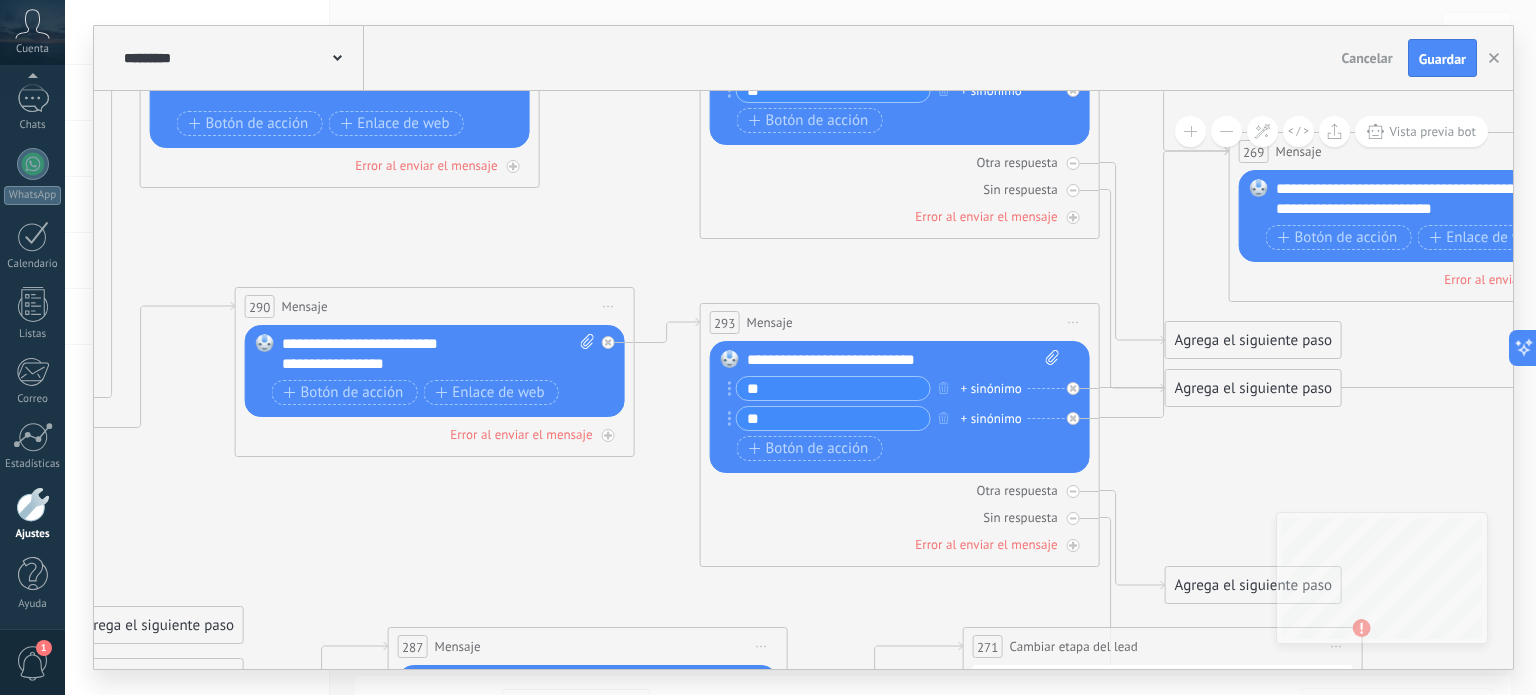 drag, startPoint x: 768, startPoint y: 351, endPoint x: 656, endPoint y: 235, distance: 161.24515 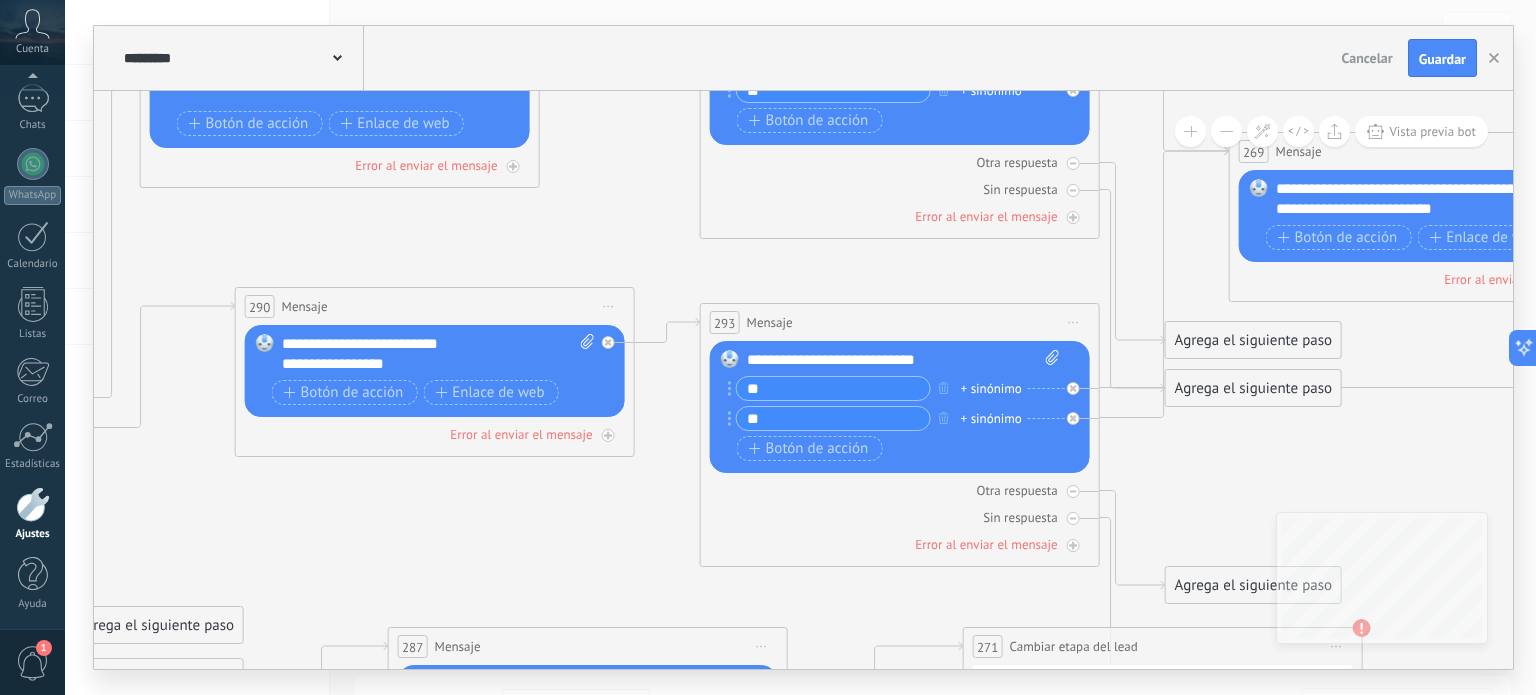 click 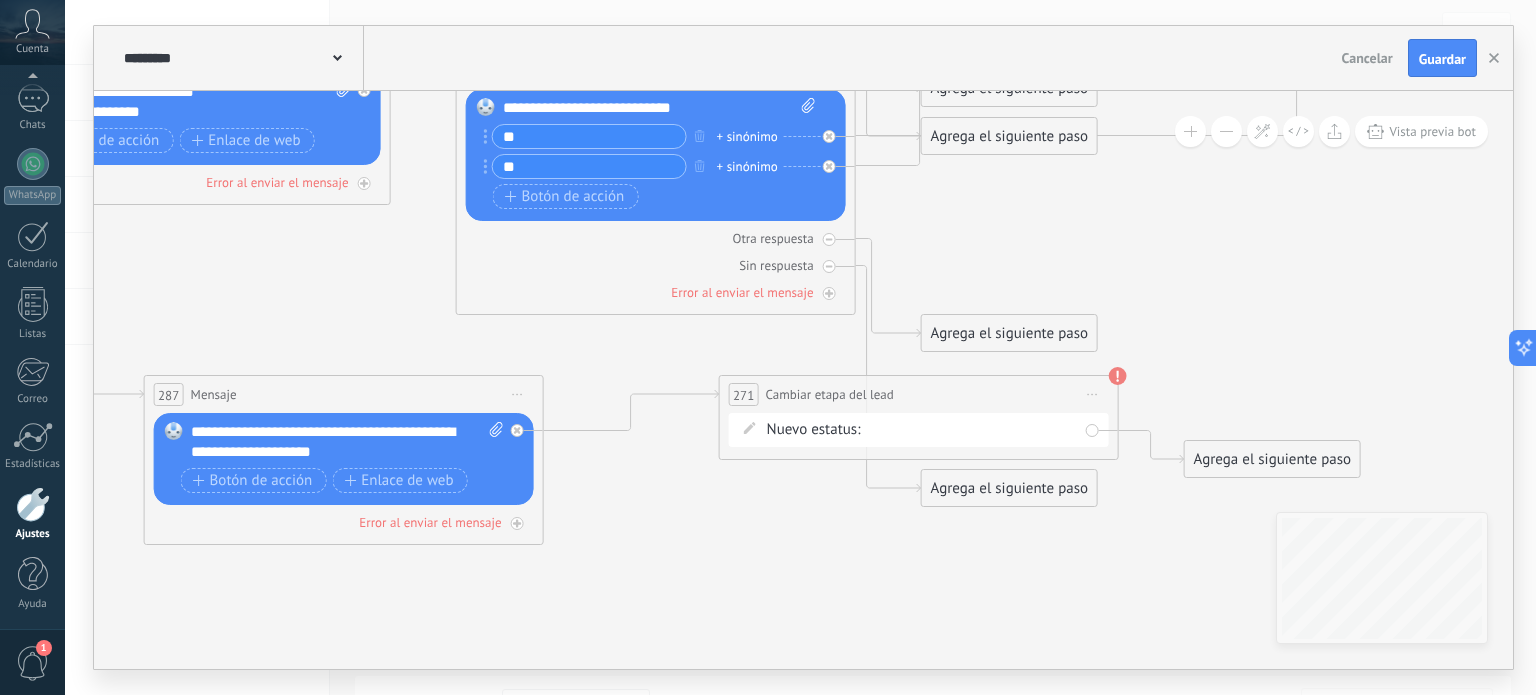 drag, startPoint x: 1223, startPoint y: 464, endPoint x: 979, endPoint y: 212, distance: 350.77057 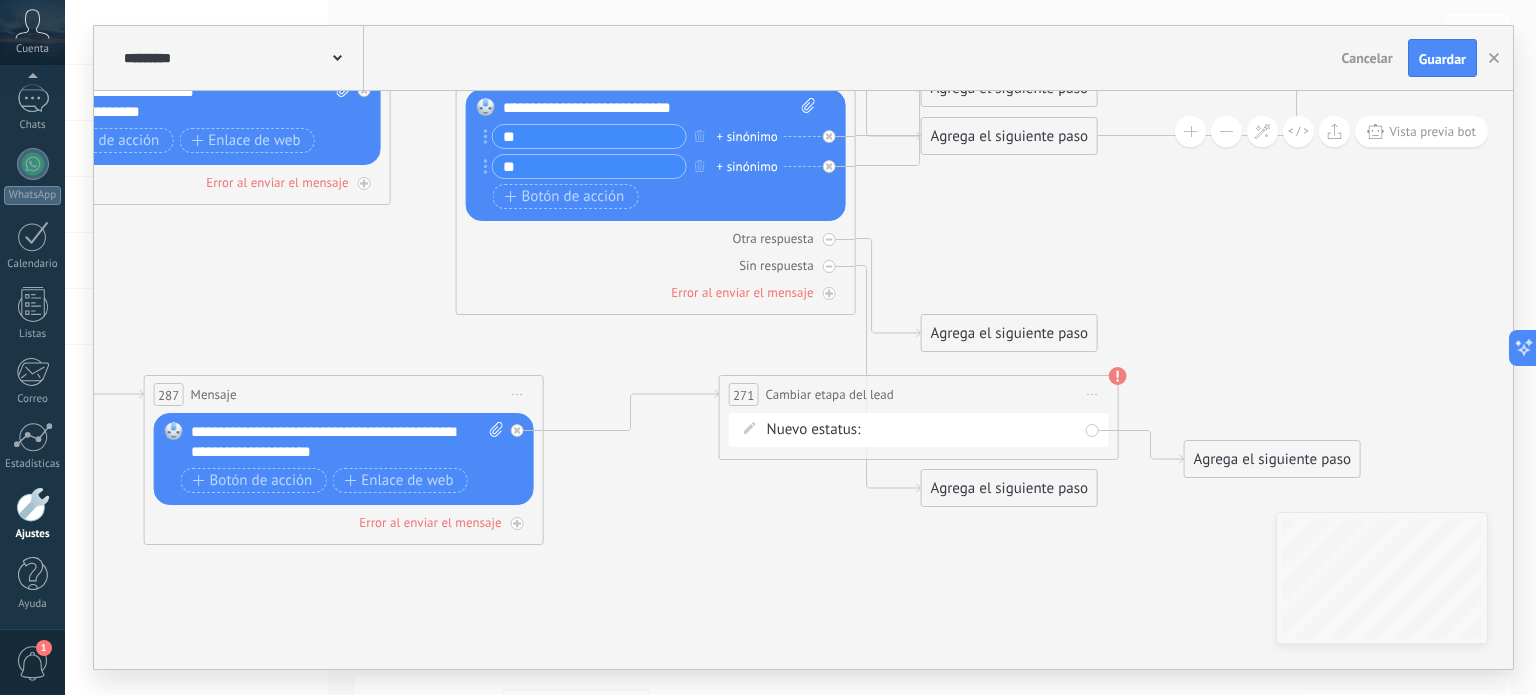 click 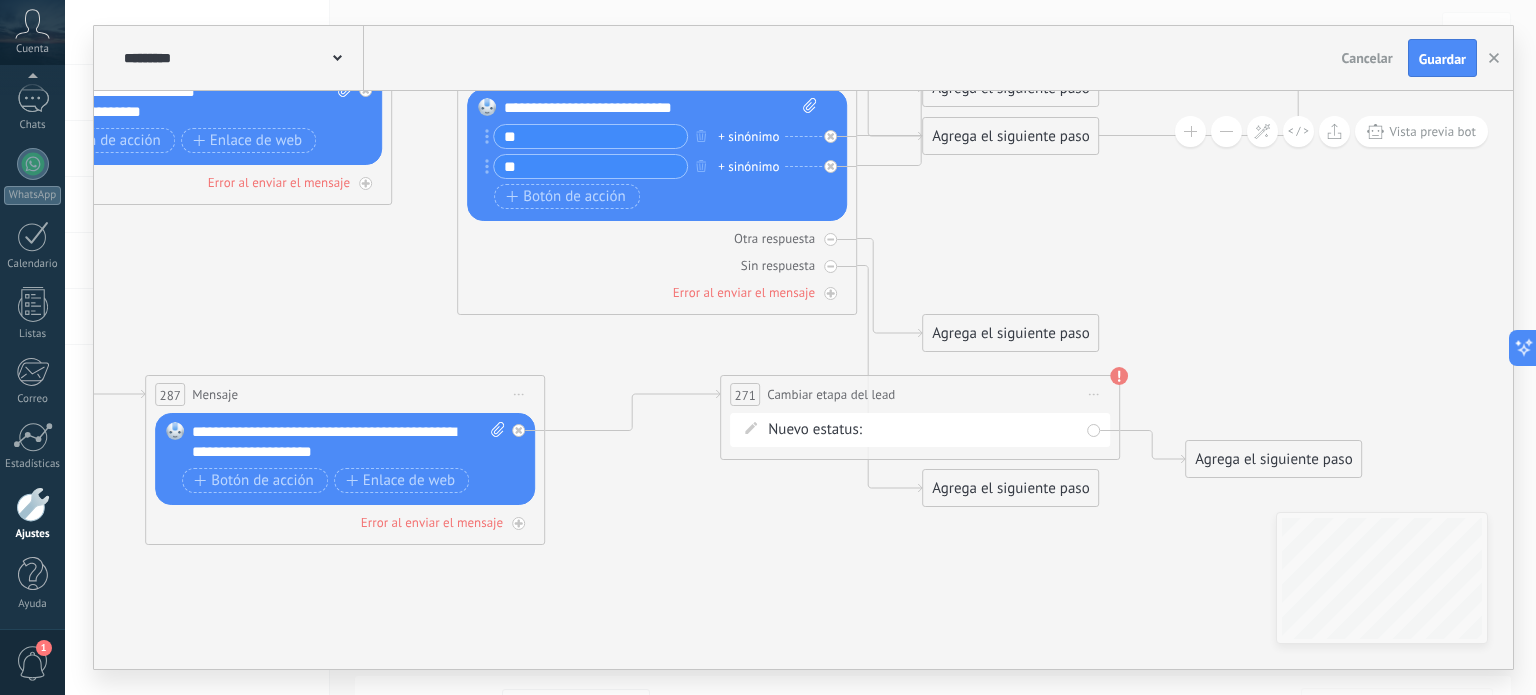 drag, startPoint x: 1156, startPoint y: 259, endPoint x: 1260, endPoint y: 255, distance: 104.0769 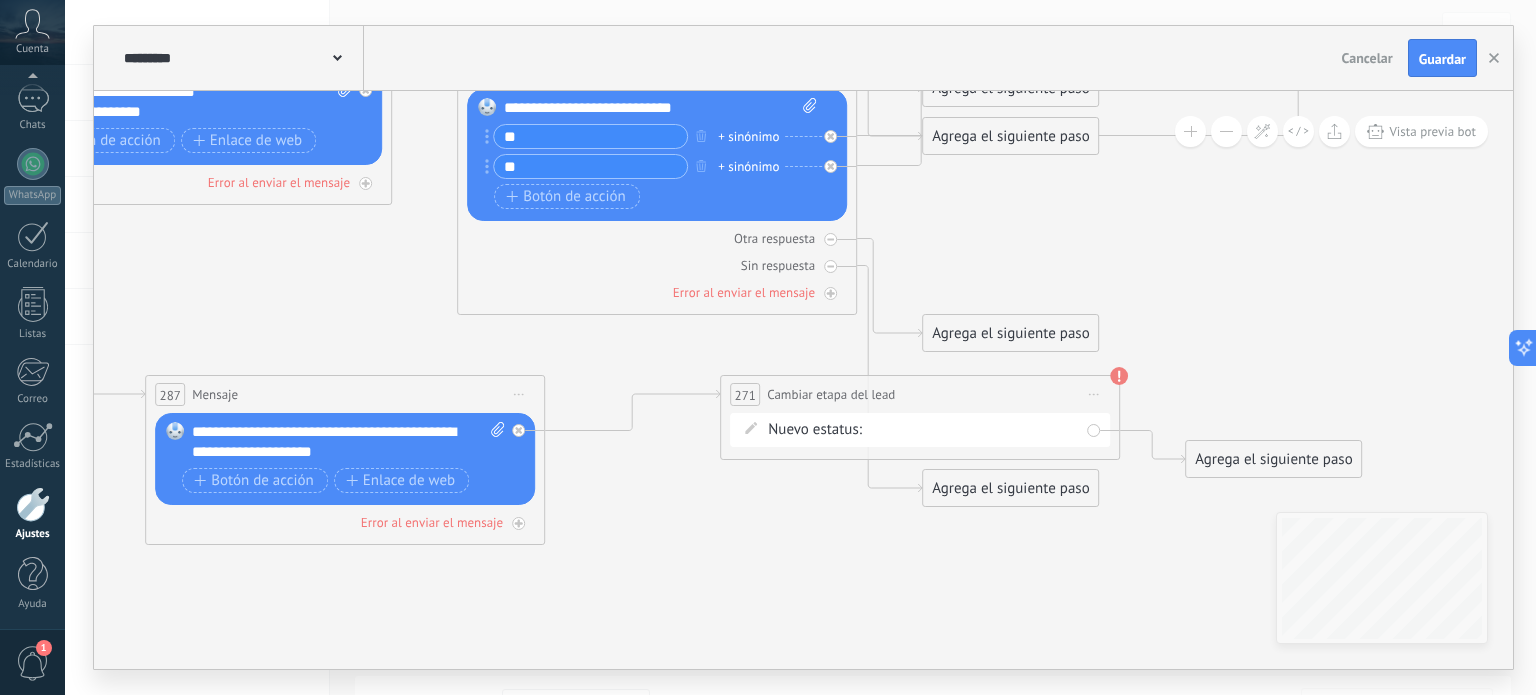 click 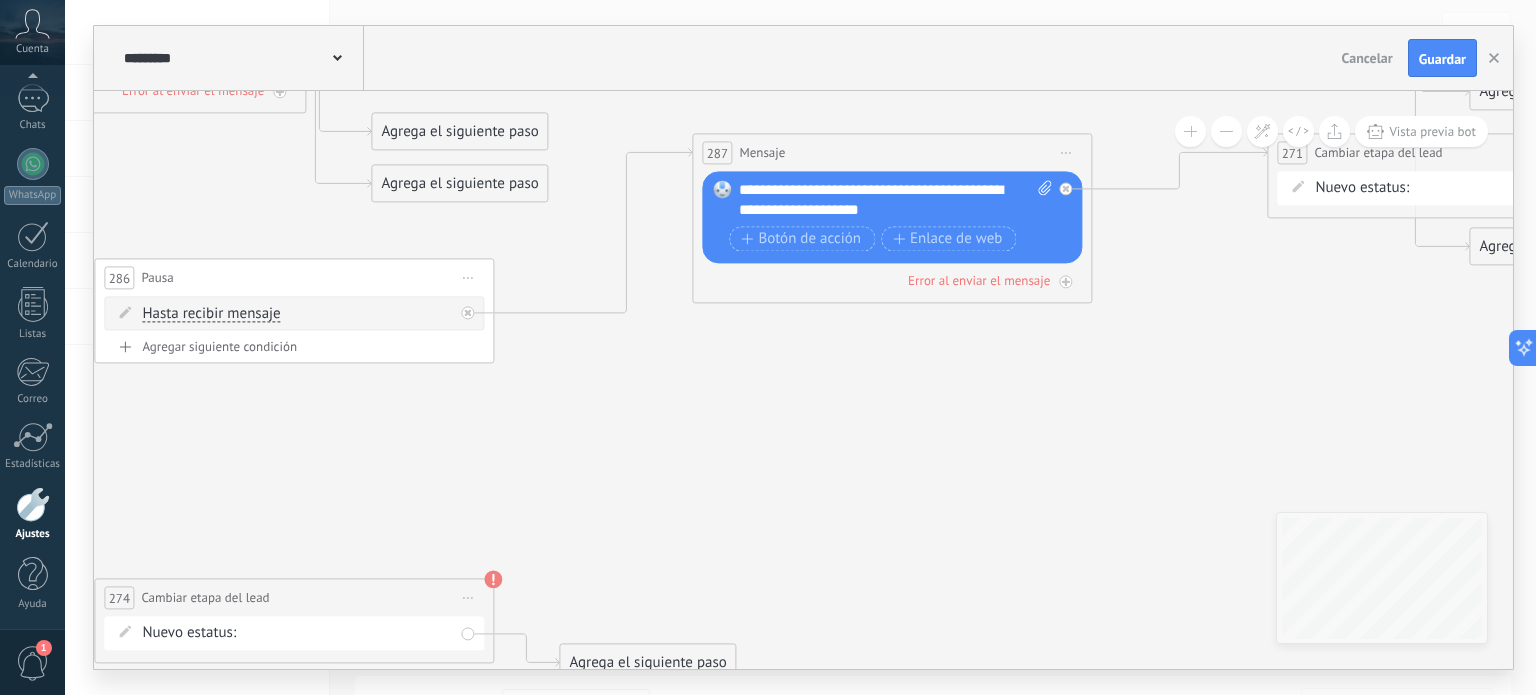 drag, startPoint x: 904, startPoint y: 498, endPoint x: 1273, endPoint y: 268, distance: 434.81146 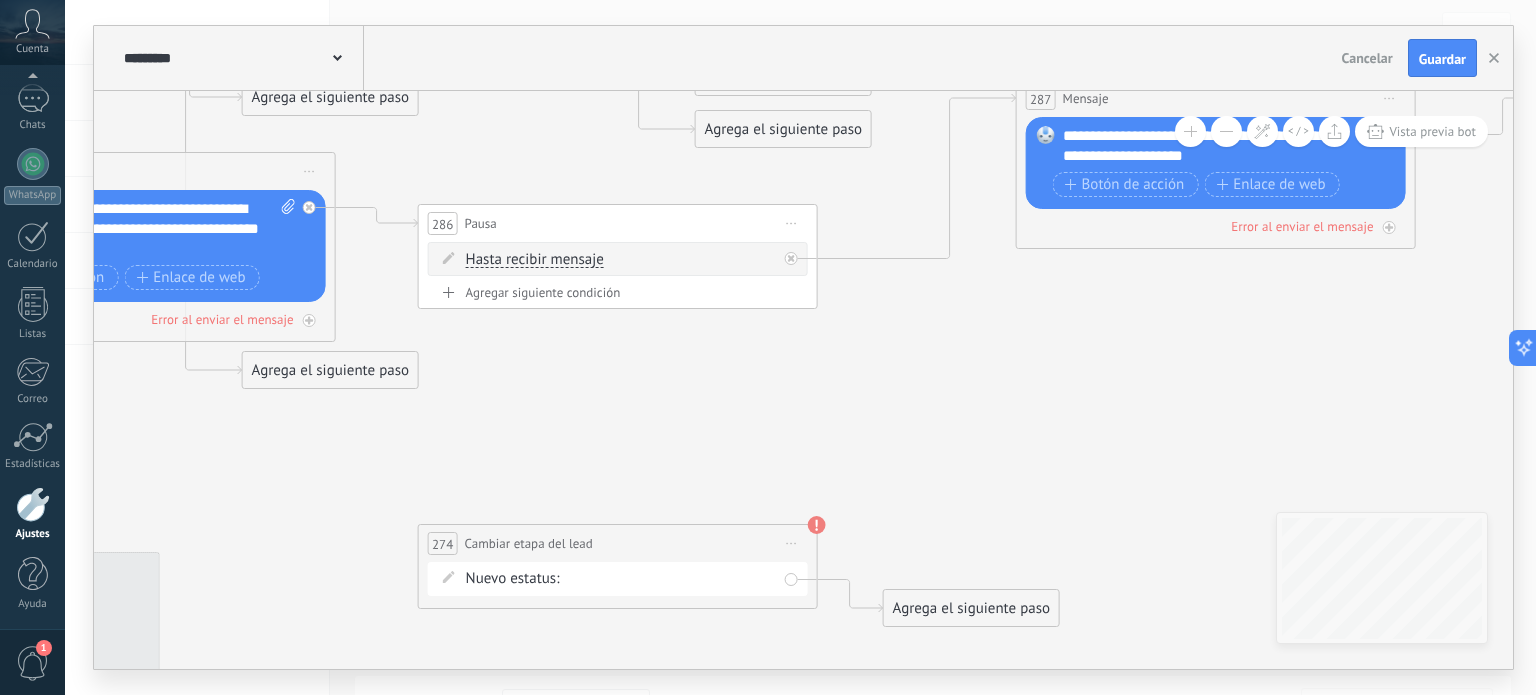 drag, startPoint x: 773, startPoint y: 427, endPoint x: 1096, endPoint y: 372, distance: 327.6492 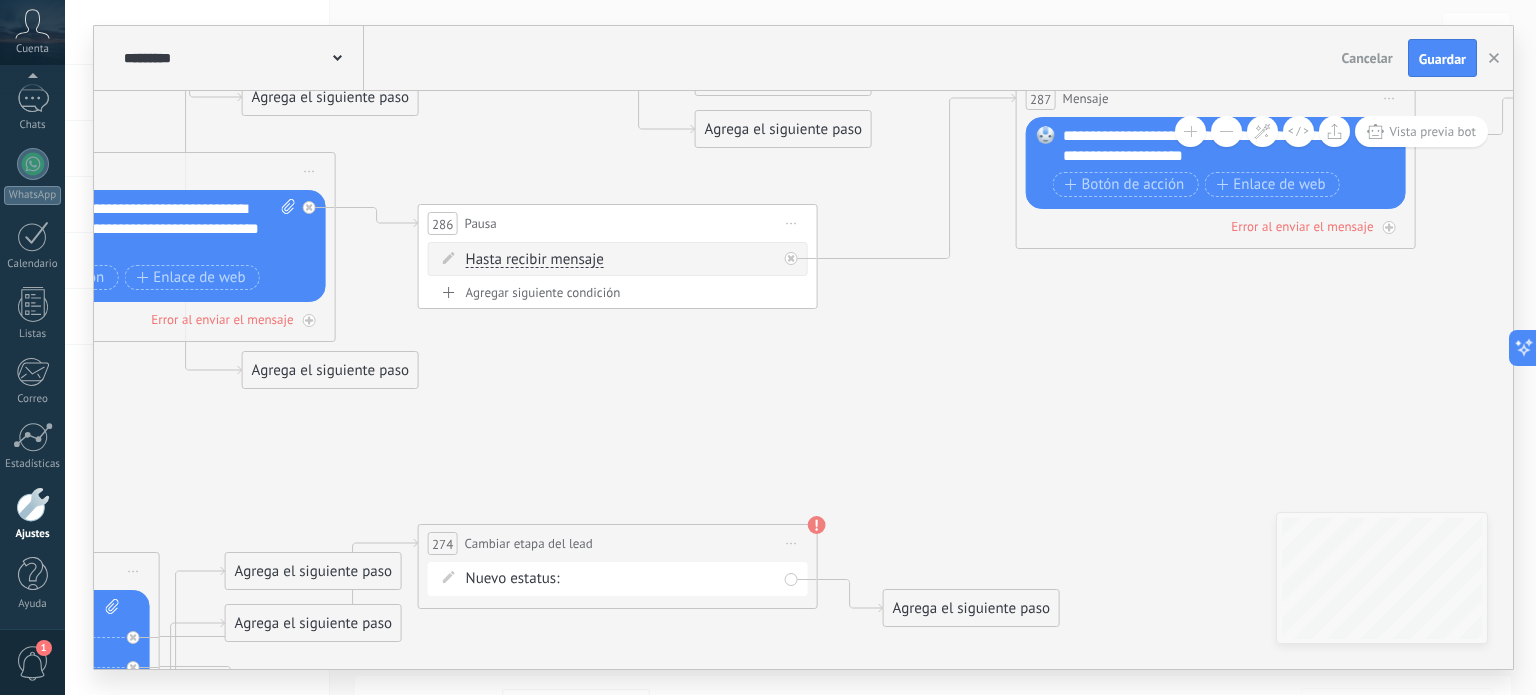 click 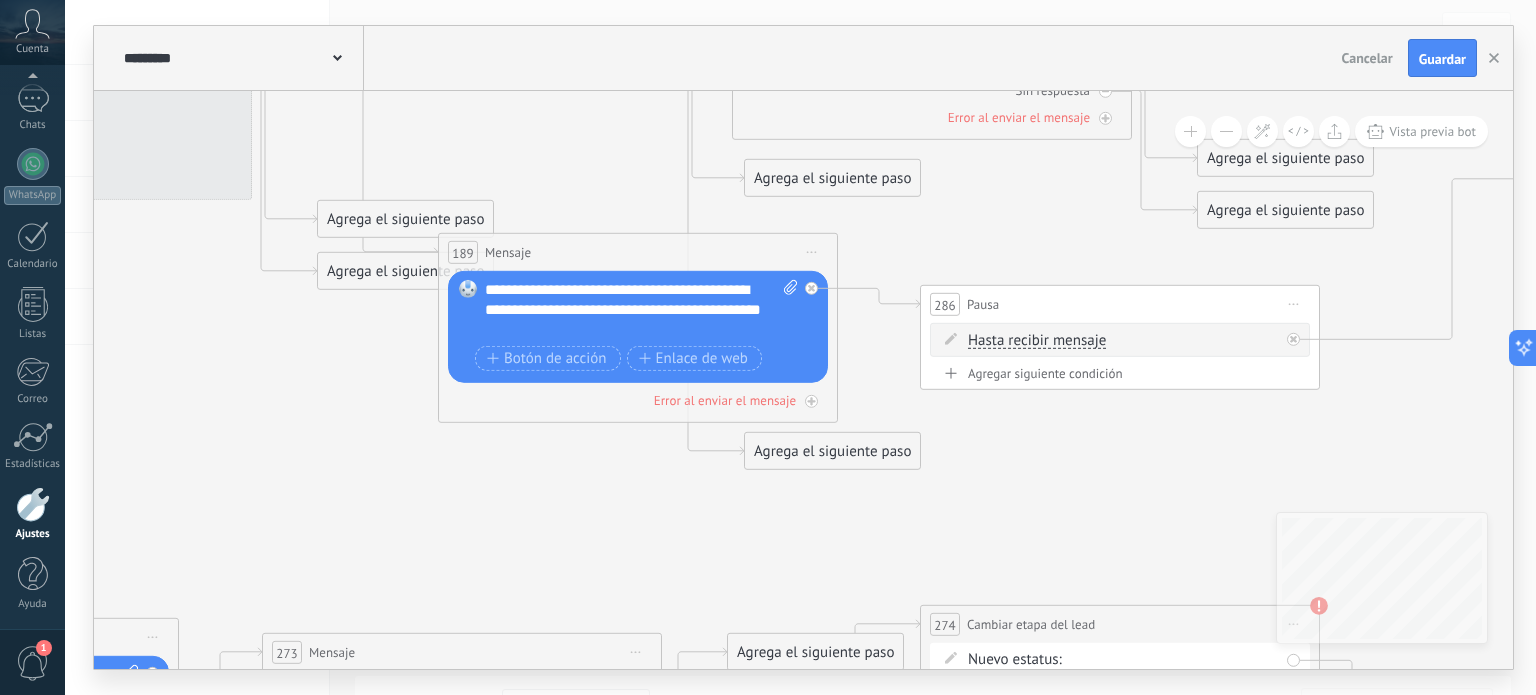 drag, startPoint x: 398, startPoint y: 409, endPoint x: 561, endPoint y: 615, distance: 262.68802 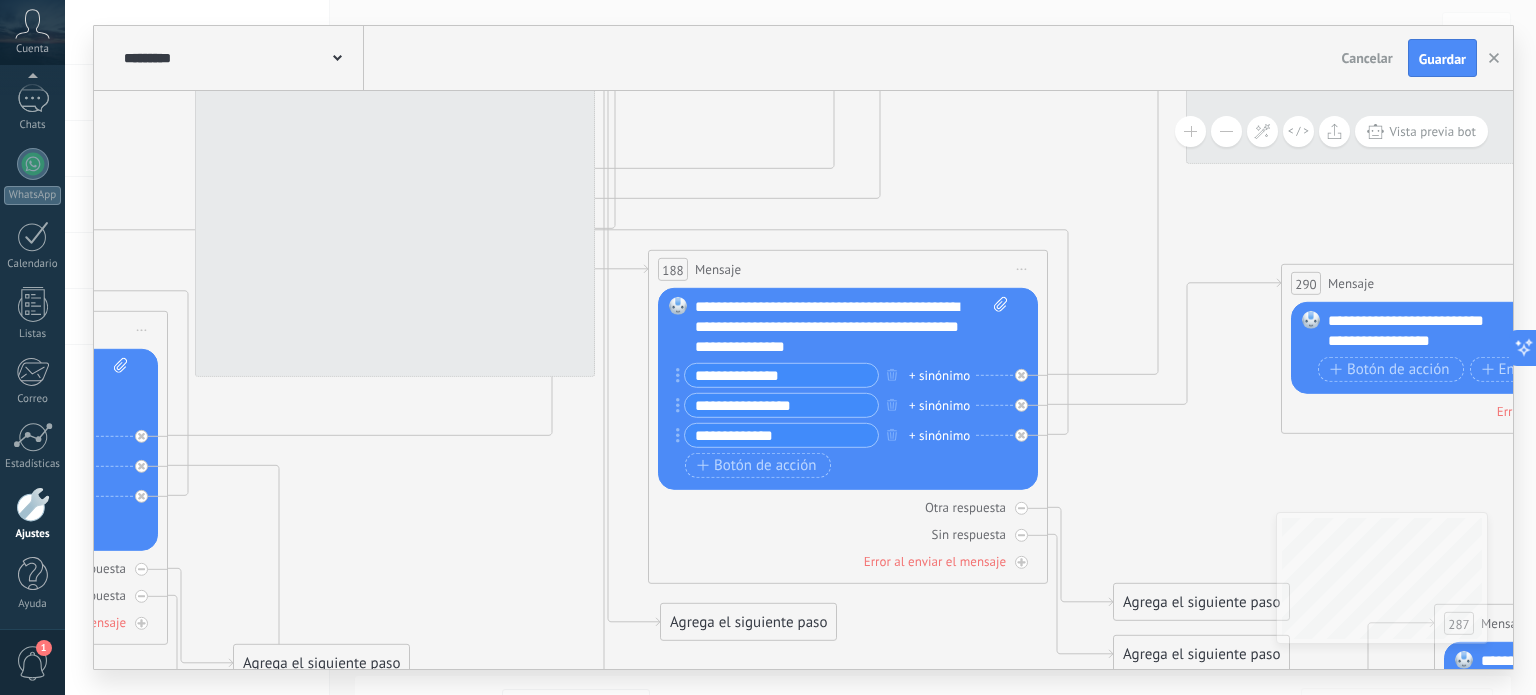 drag, startPoint x: 620, startPoint y: 223, endPoint x: 568, endPoint y: 565, distance: 345.93063 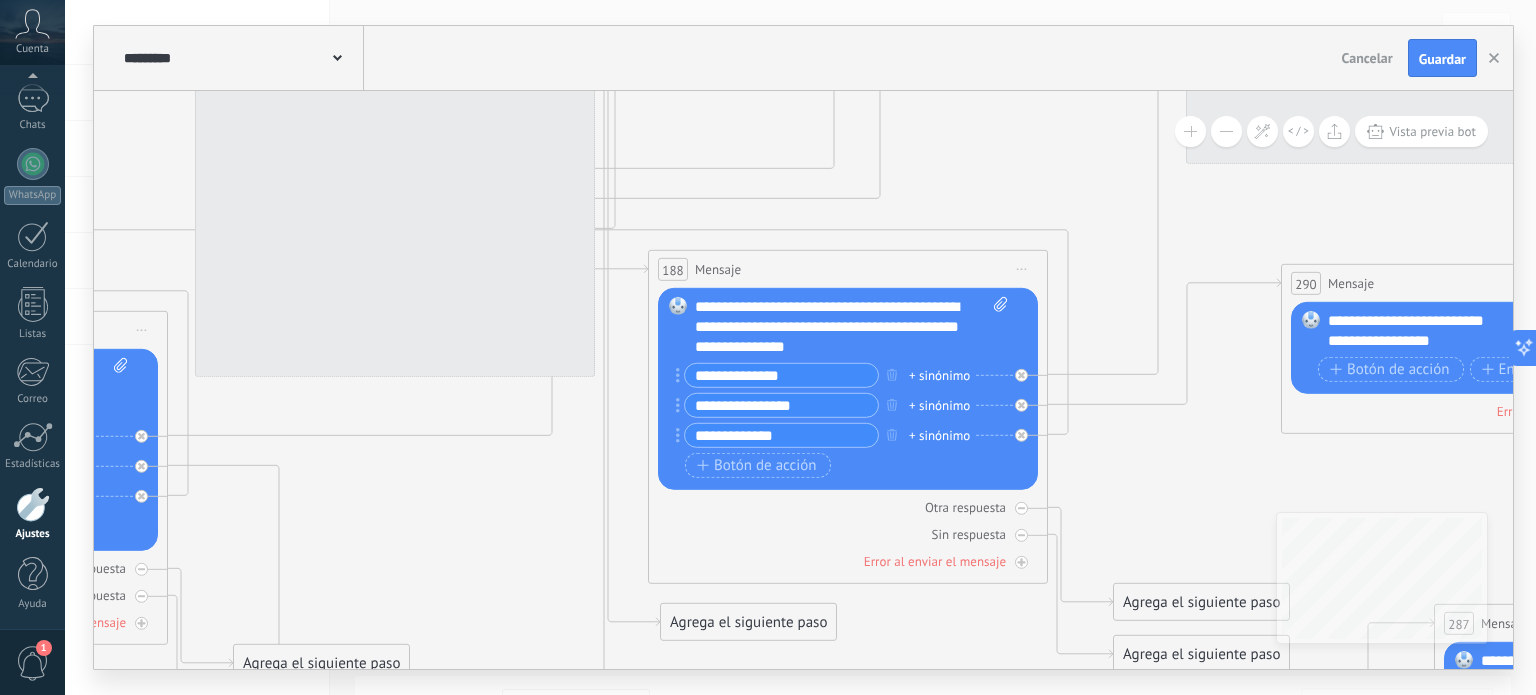 click 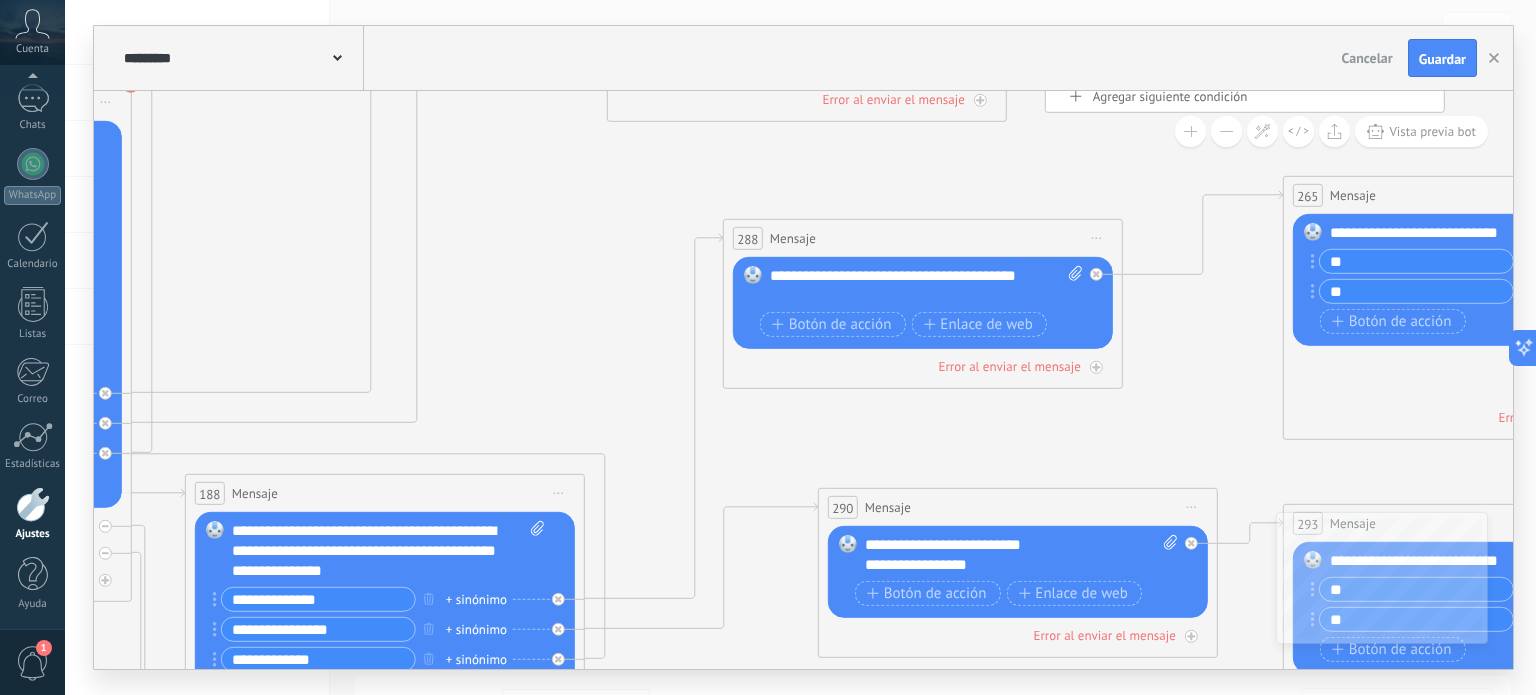 drag, startPoint x: 993, startPoint y: 195, endPoint x: 551, endPoint y: 370, distance: 475.383 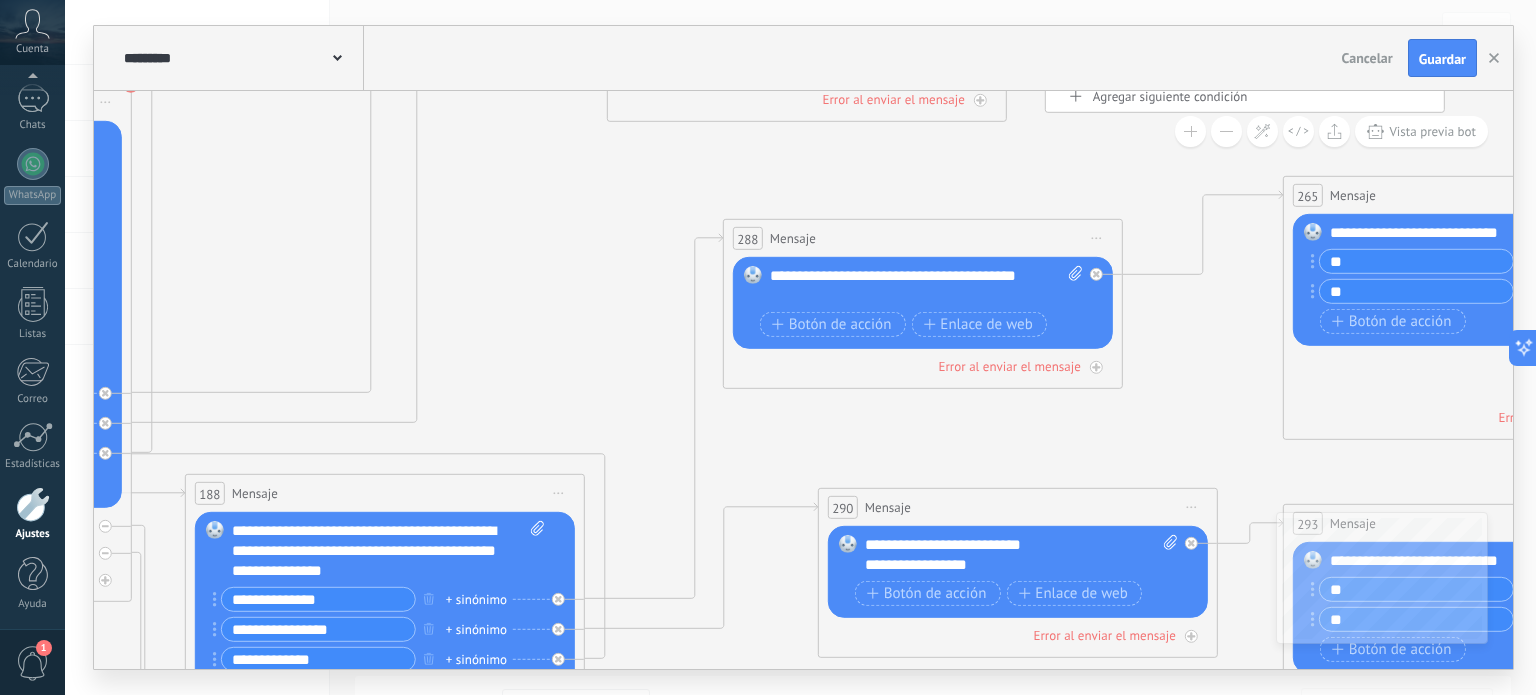 click 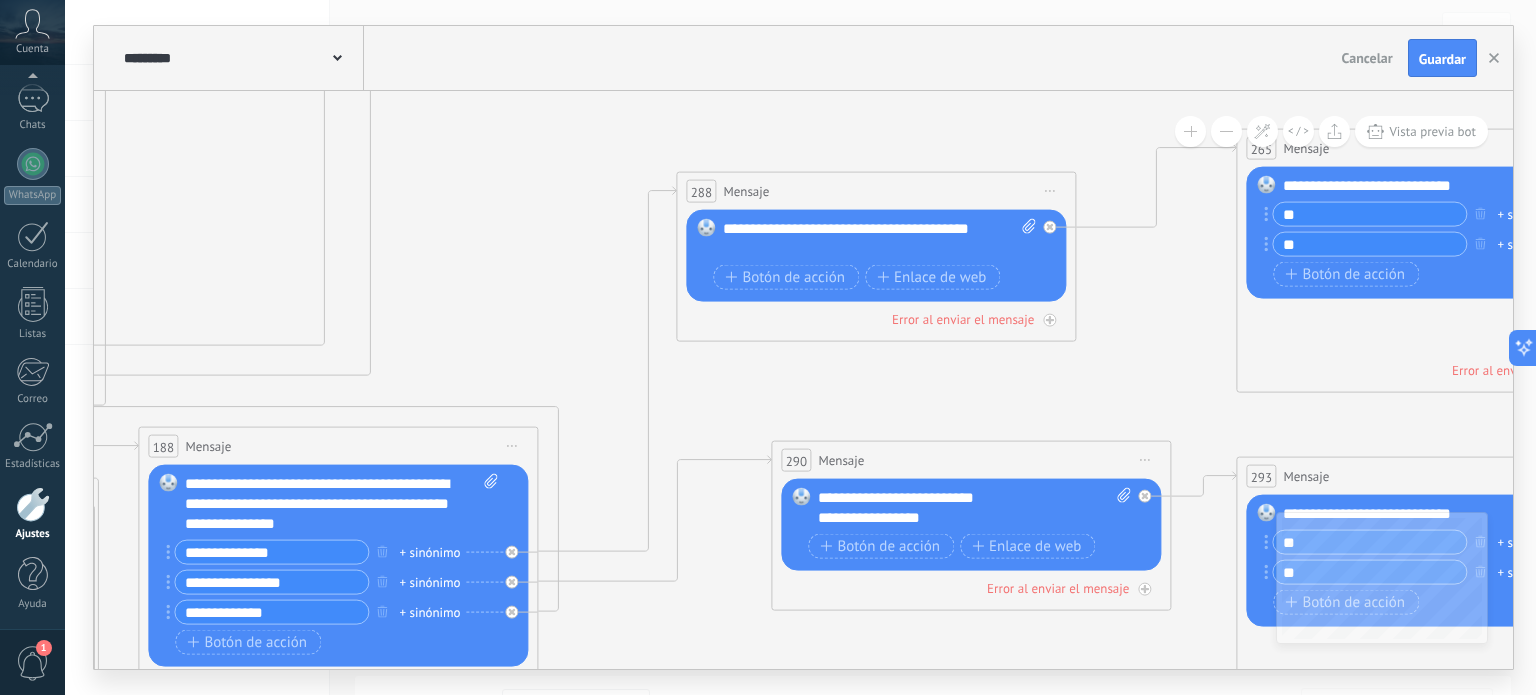 drag, startPoint x: 530, startPoint y: 253, endPoint x: 574, endPoint y: 265, distance: 45.607018 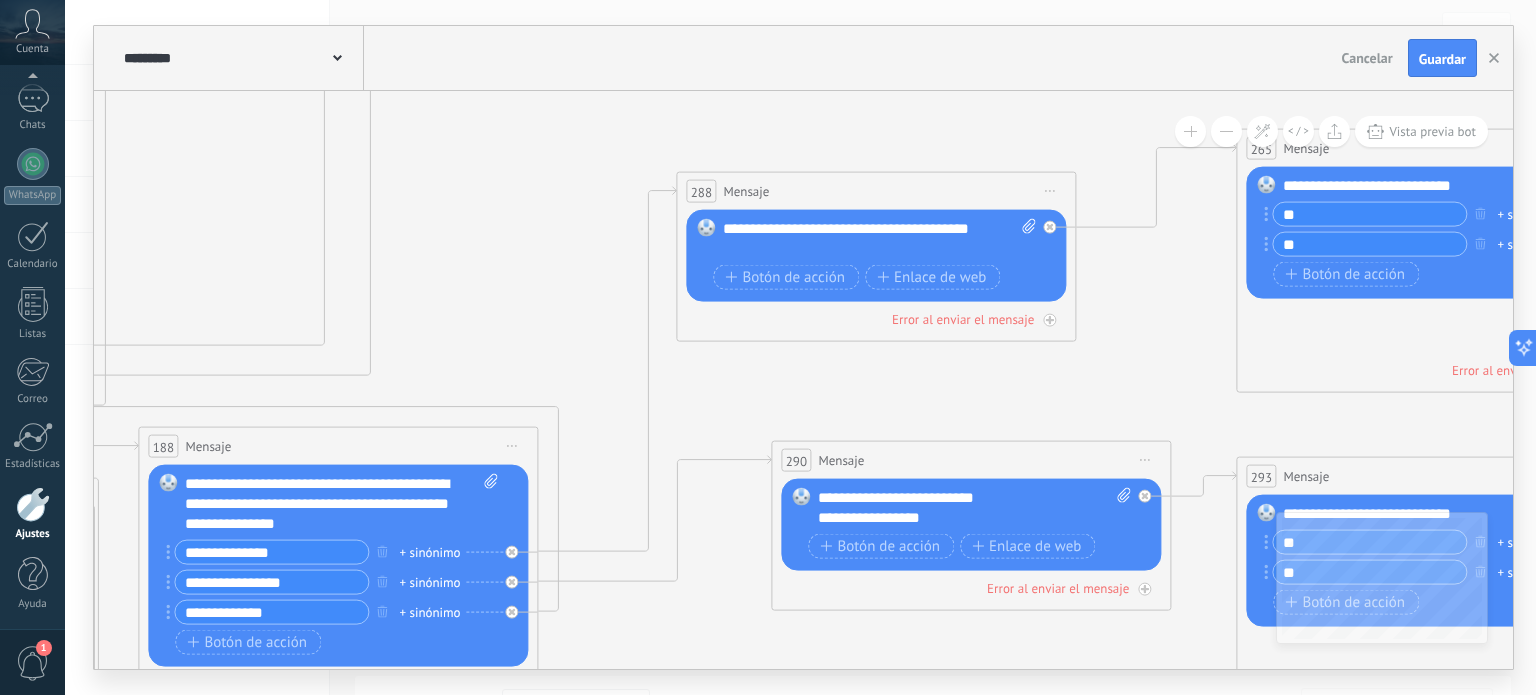 click 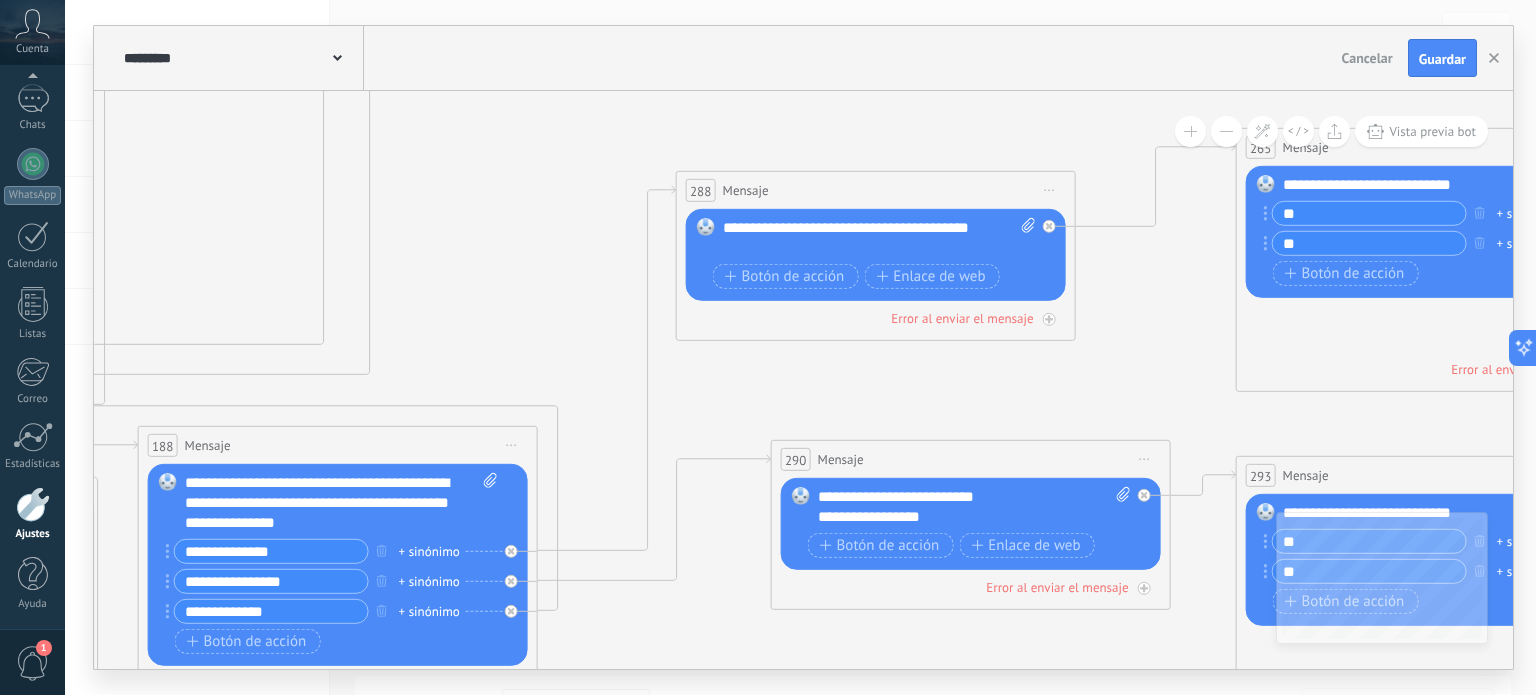 click on "**********" at bounding box center (880, 238) 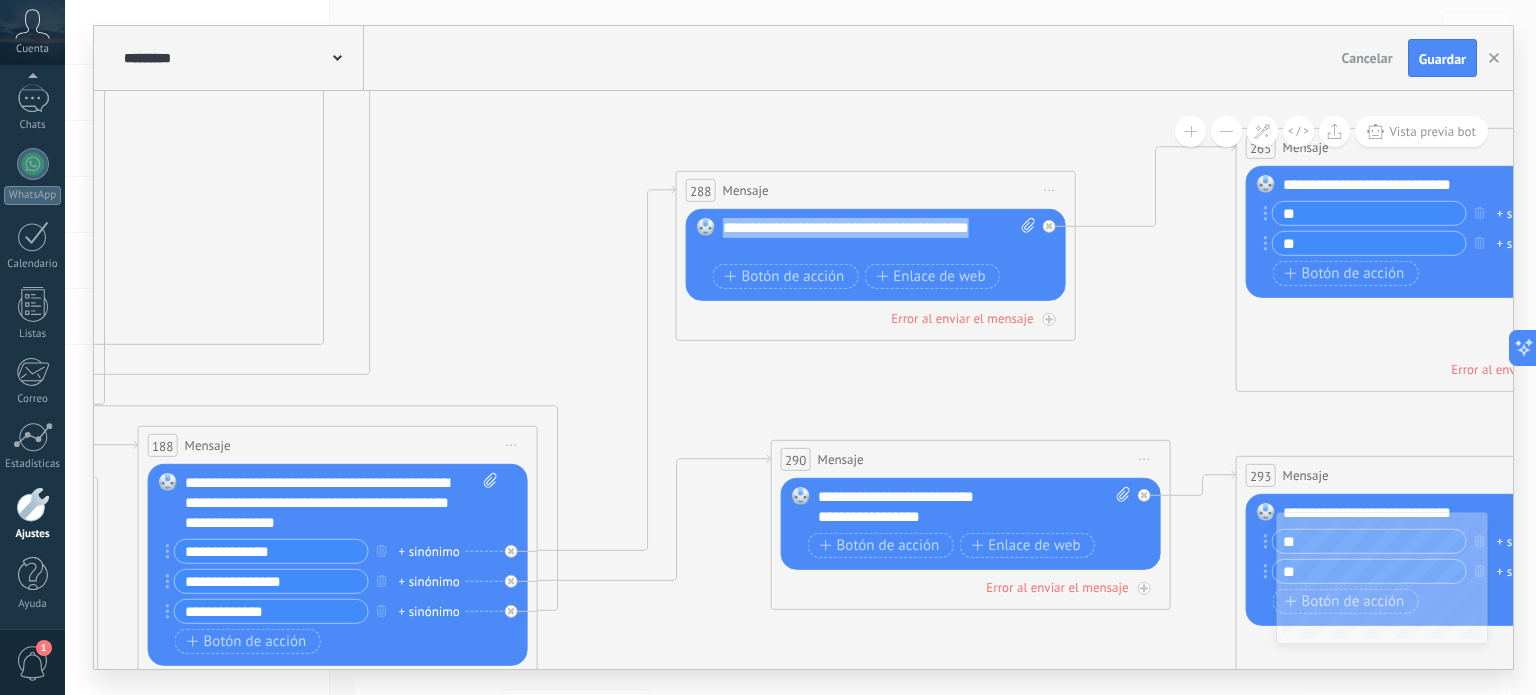 type 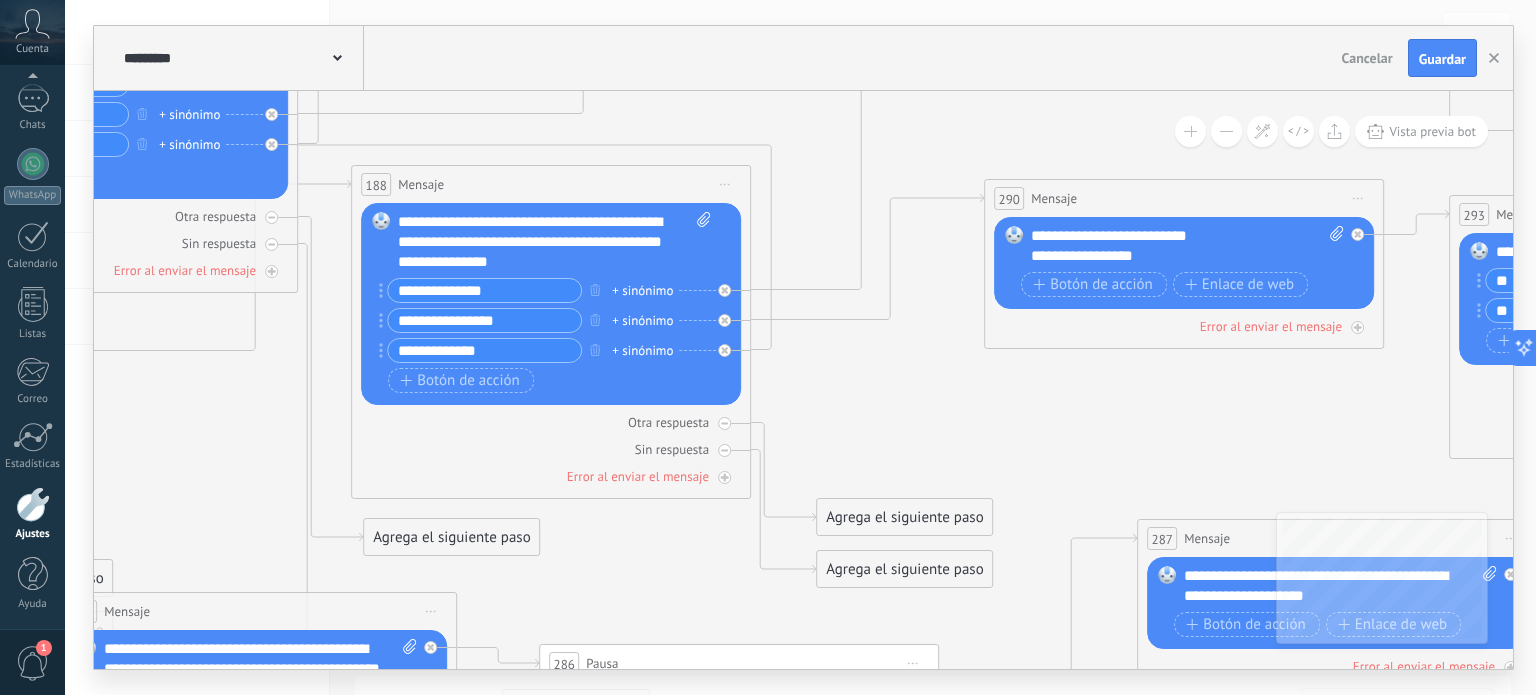drag, startPoint x: 473, startPoint y: 192, endPoint x: 687, endPoint y: 75, distance: 243.89546 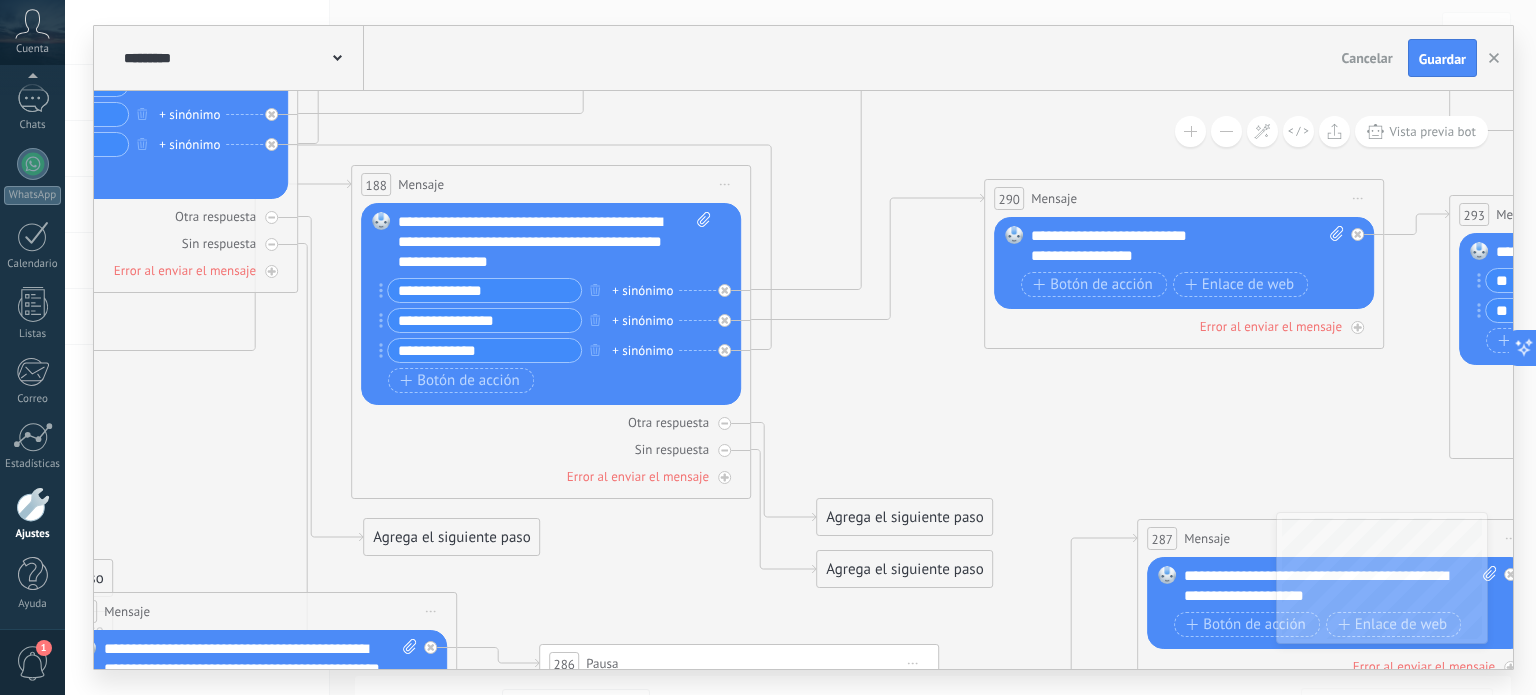click on "**********" at bounding box center [803, 347] 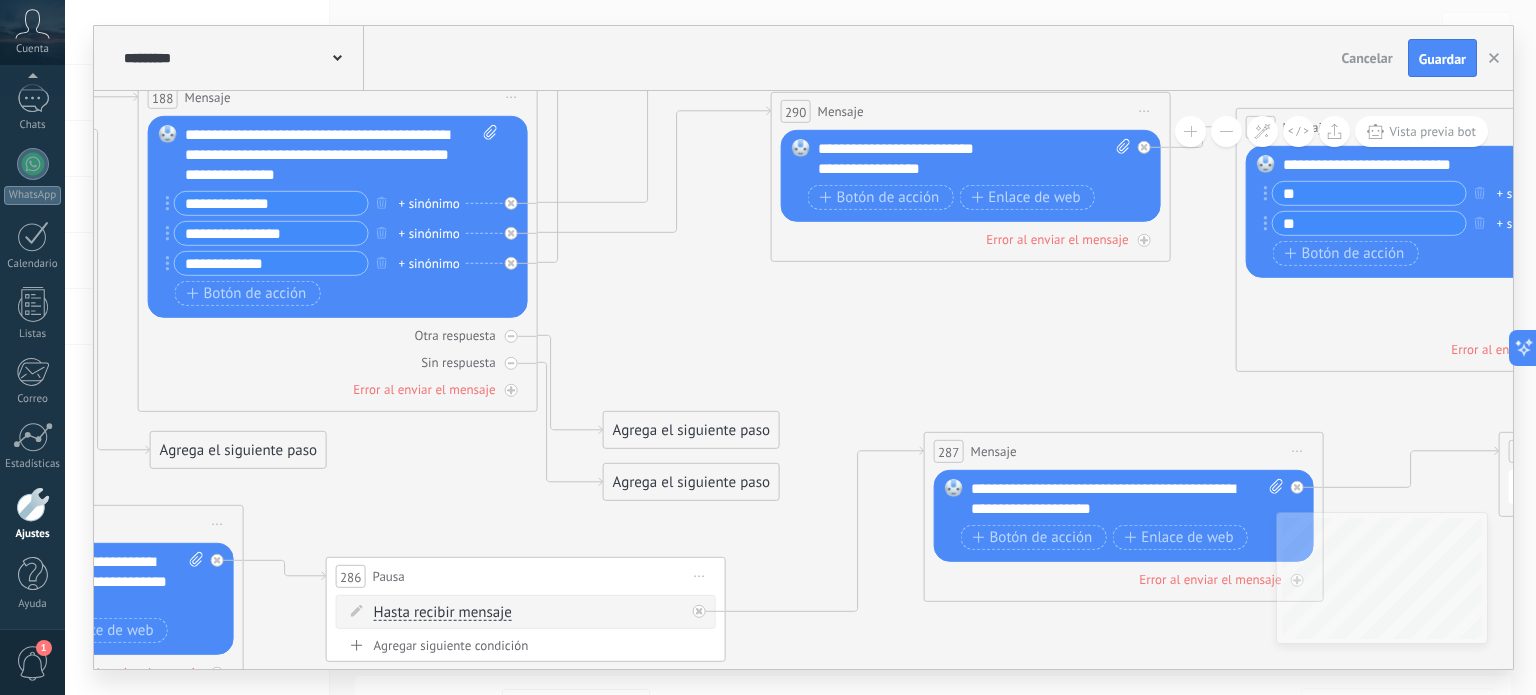 drag, startPoint x: 1100, startPoint y: 395, endPoint x: 1083, endPoint y: 376, distance: 25.495098 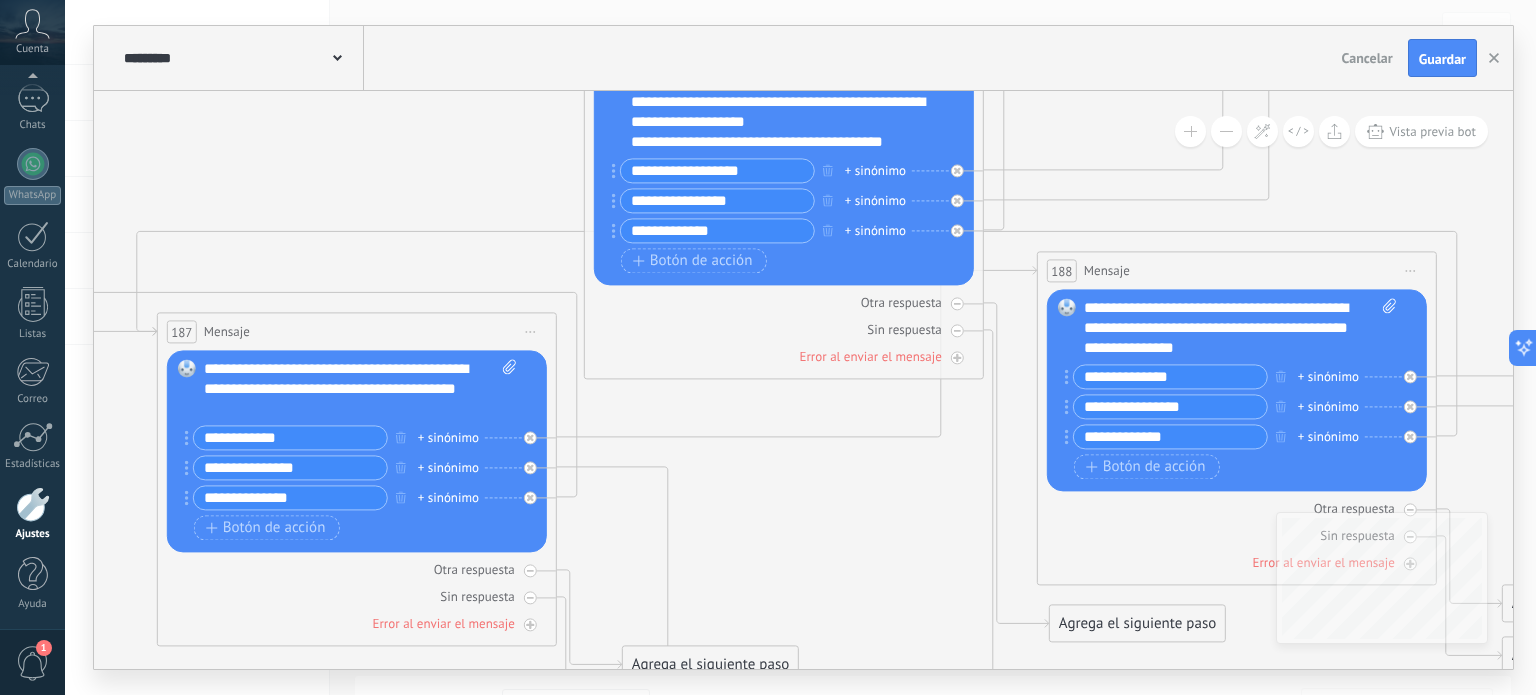 drag, startPoint x: 164, startPoint y: 367, endPoint x: 866, endPoint y: 472, distance: 709.80914 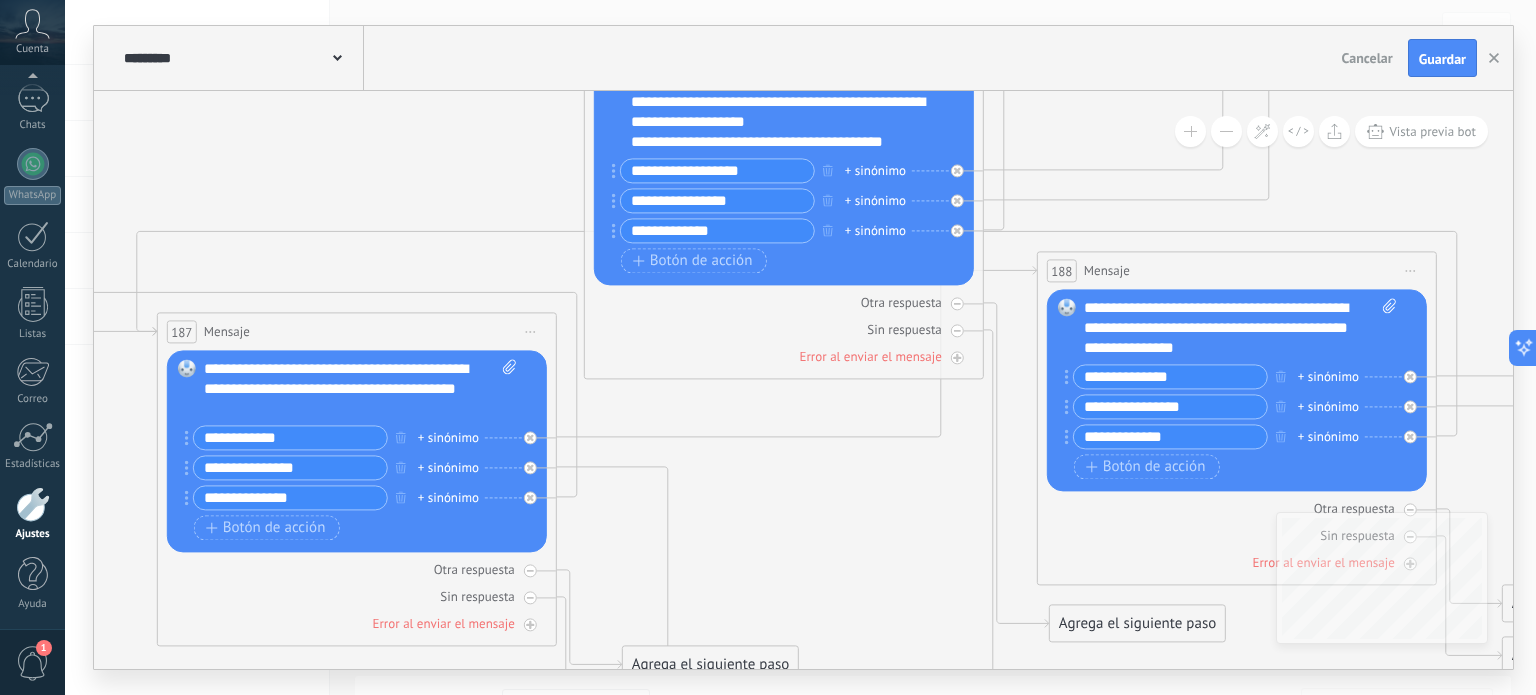 click 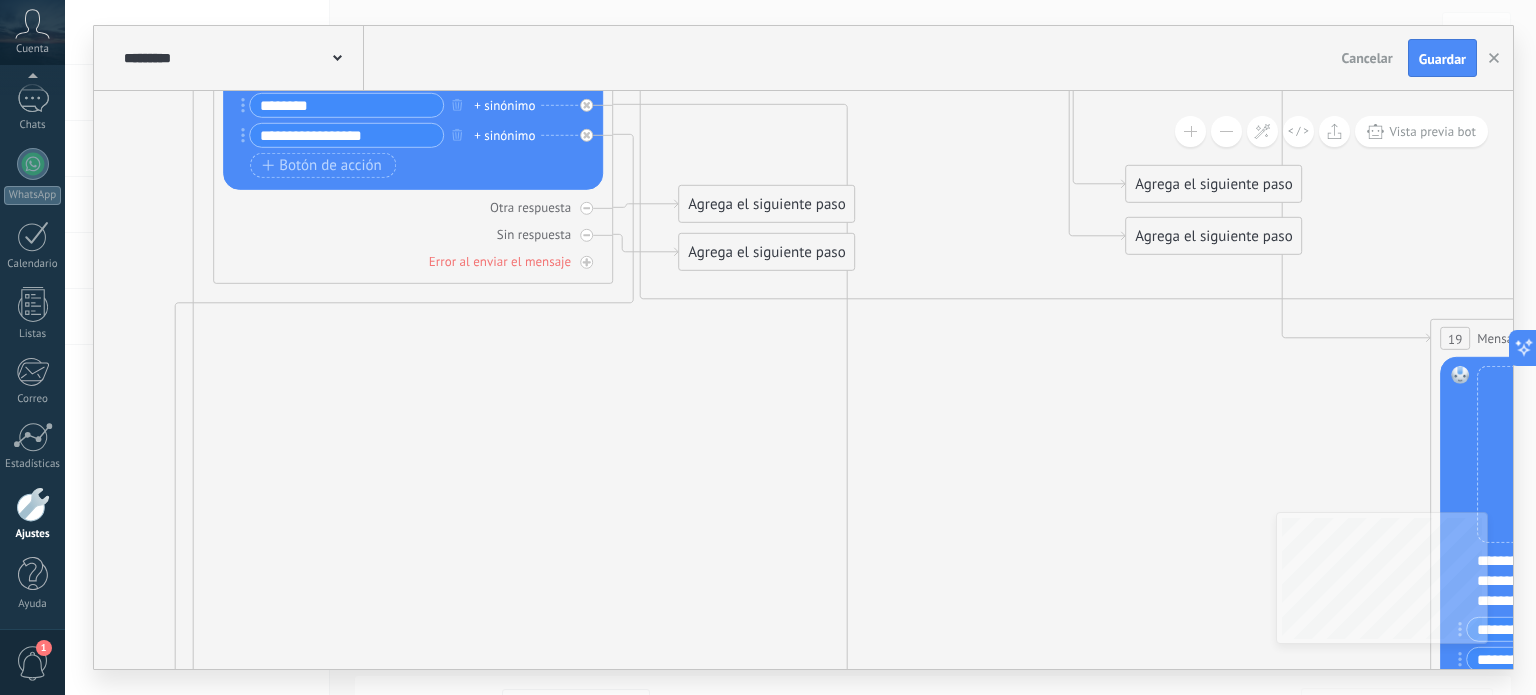 drag, startPoint x: 376, startPoint y: 160, endPoint x: 1222, endPoint y: 619, distance: 962.4952 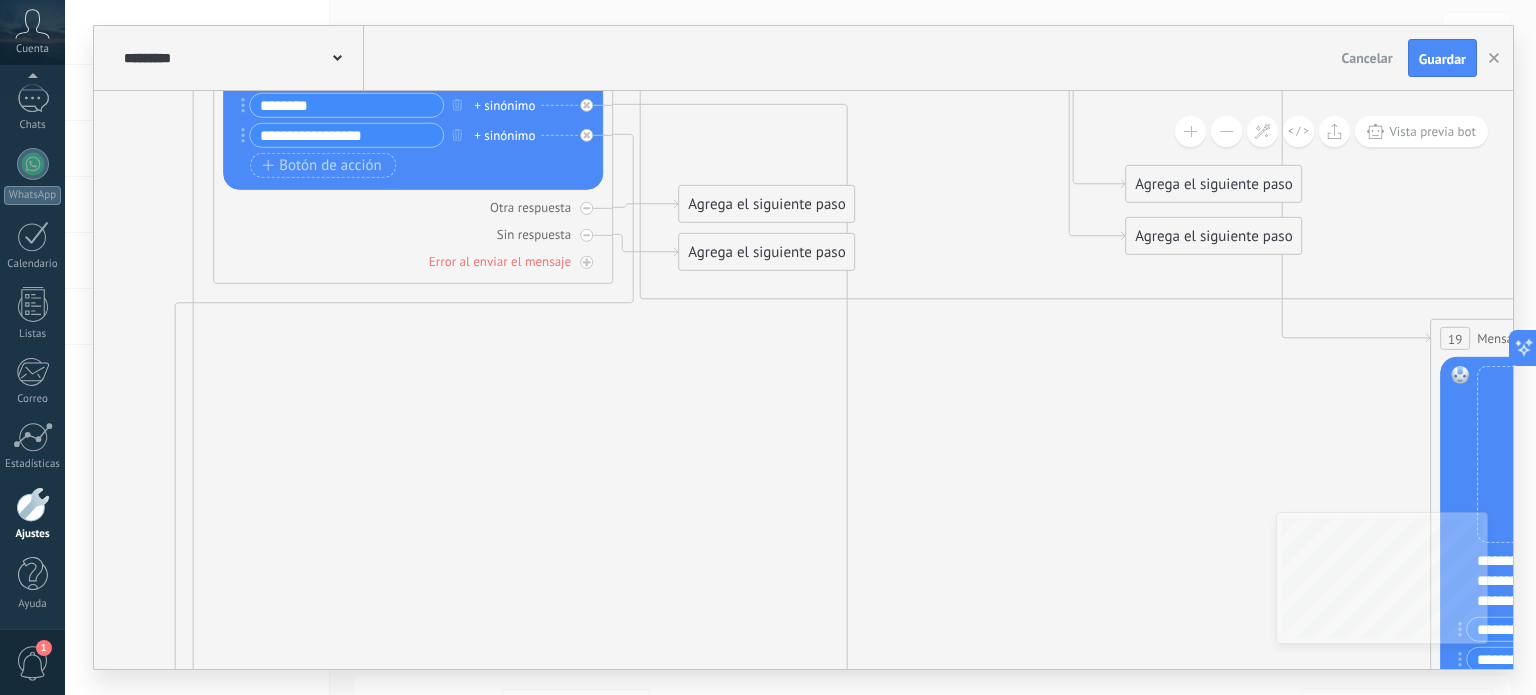 click 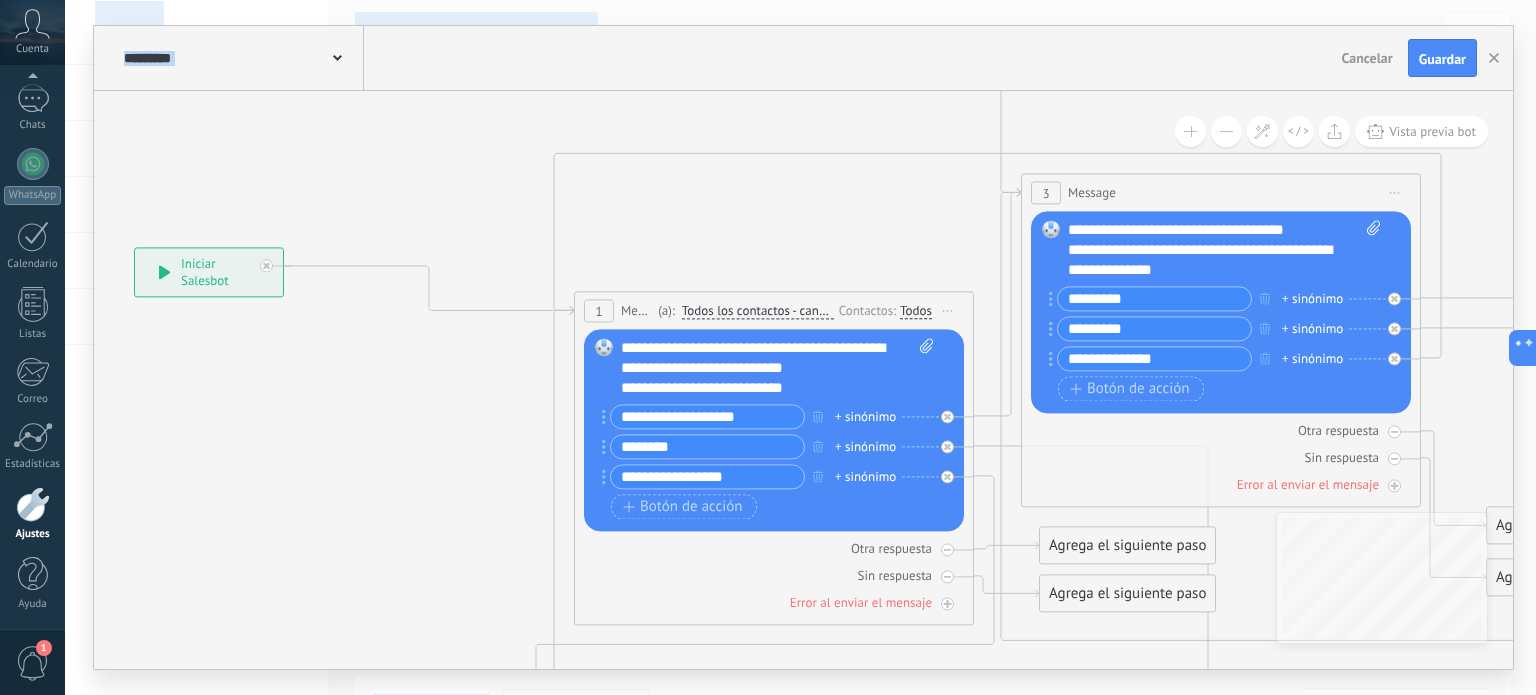 drag, startPoint x: 653, startPoint y: 400, endPoint x: 1020, endPoint y: 742, distance: 501.65027 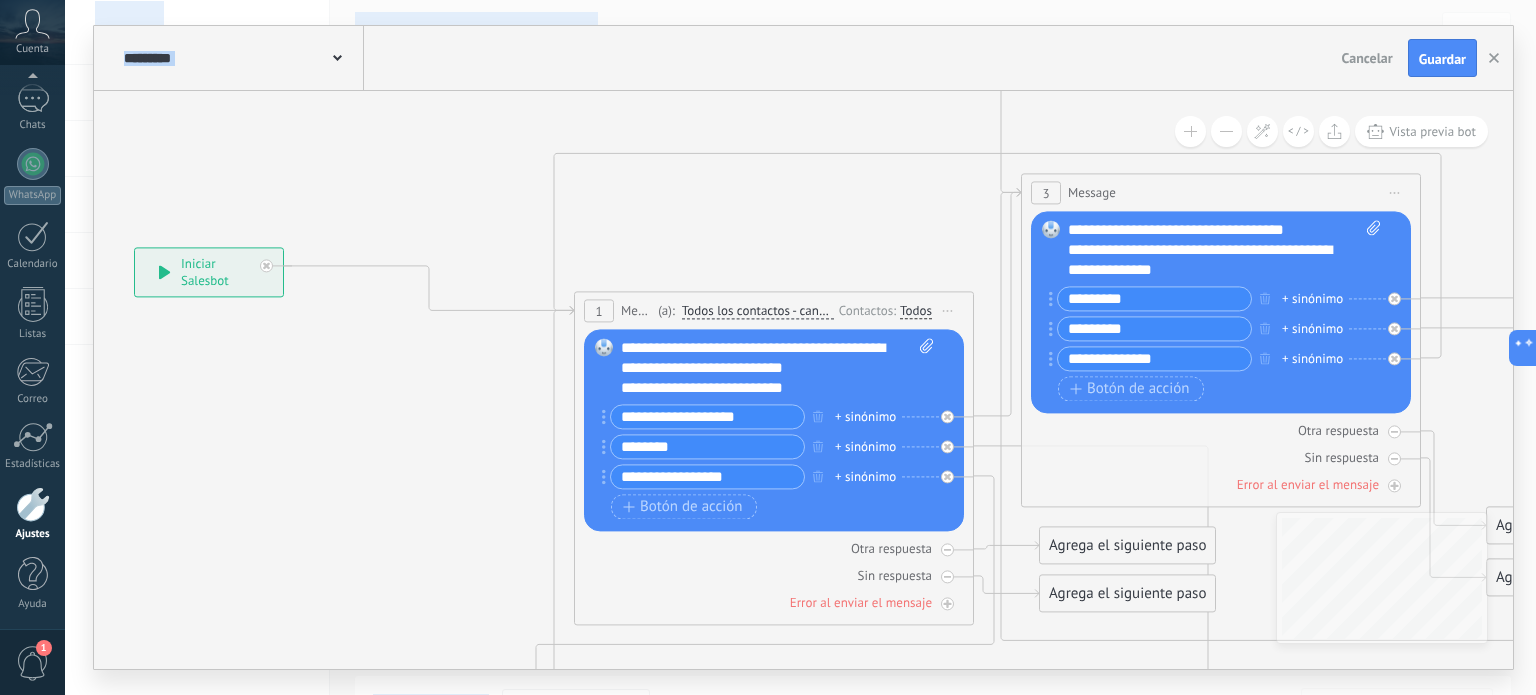 click on ".abccls-1,.abccls-2{fill-rule:evenodd}.abccls-2{fill:#fff} .abfcls-1{fill:none}.abfcls-2{fill:#fff} .abncls-1{isolation:isolate}.abncls-2{opacity:.06}.abncls-2,.abncls-3,.abncls-6{mix-blend-mode:multiply}.abncls-3{opacity:.15}.abncls-4,.abncls-8{fill:#fff}.abncls-5{fill:url(#abnlinear-gradient)}.abncls-6{opacity:.04}.abncls-7{fill:url(#abnlinear-gradient-2)}.abncls-8{fill-rule:evenodd} .abqst0{fill:#ffa200} .abwcls-1{fill:#252525} .cls-1{isolation:isolate} .acicls-1{fill:none} .aclcls-1{fill:#232323} .acnst0{display:none} .addcls-1,.addcls-2{fill:none;stroke-miterlimit:10}.addcls-1{stroke:#dfe0e5}.addcls-2{stroke:#a1a7ab} .adecls-1,.adecls-2{fill:none;stroke-miterlimit:10}.adecls-1{stroke:#dfe0e5}.adecls-2{stroke:#a1a7ab} .adqcls-1{fill:#8591a5;fill-rule:evenodd} .aeccls-1{fill:#5c9f37} .aeecls-1{fill:#f86161} .aejcls-1{fill:#8591a5;fill-rule:evenodd} .aekcls-1{fill-rule:evenodd} .aelcls-1{fill-rule:evenodd;fill:currentColor} .aemcls-1{fill-rule:evenodd;fill:currentColor} .aercls-2{fill:#24bc8c}" at bounding box center (768, 347) 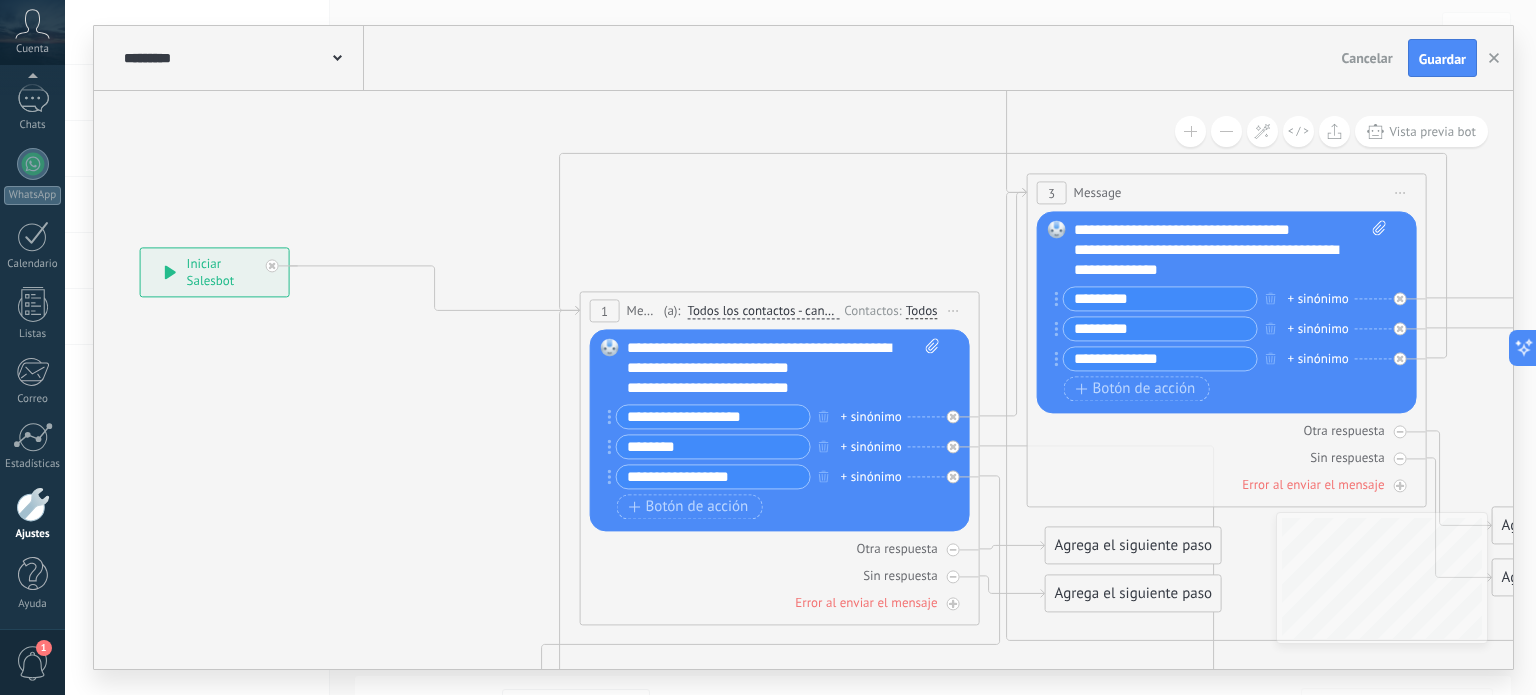 click 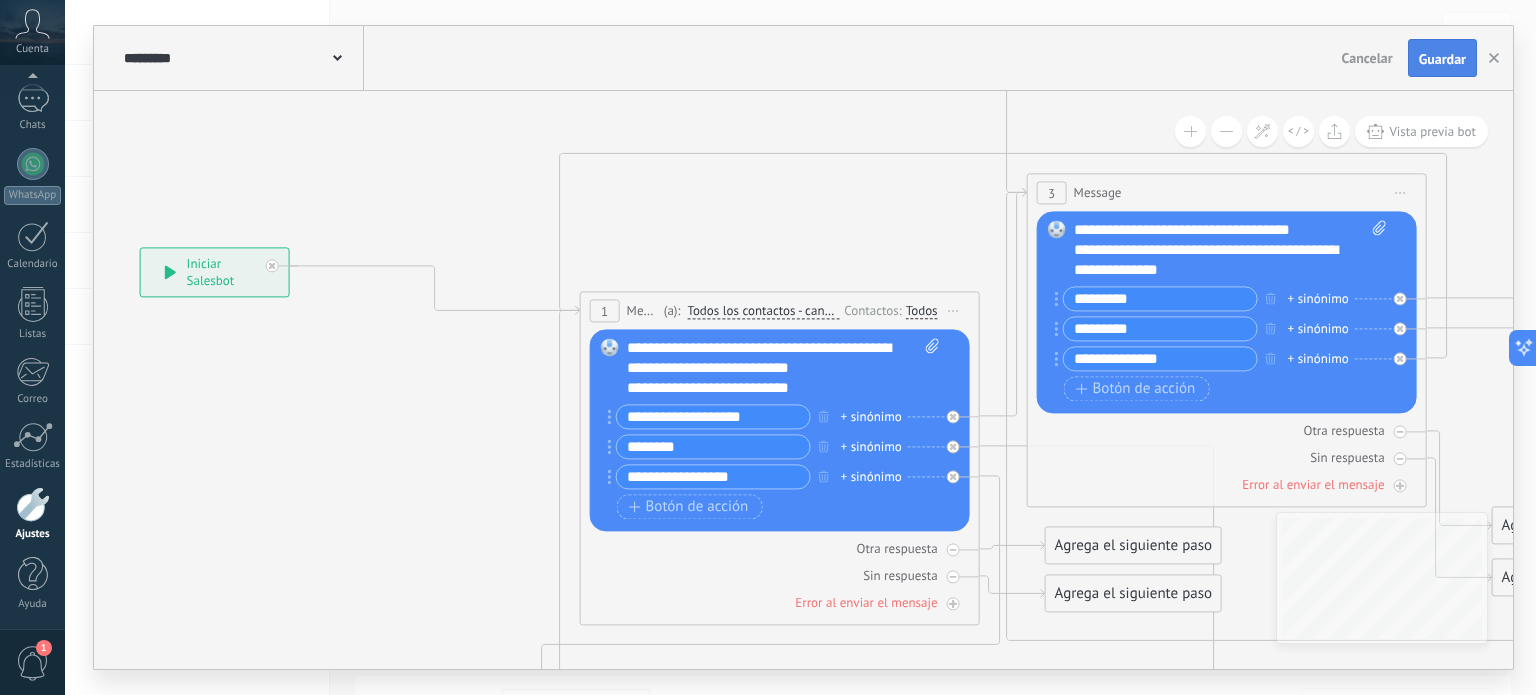 click on "Guardar" at bounding box center (1442, 59) 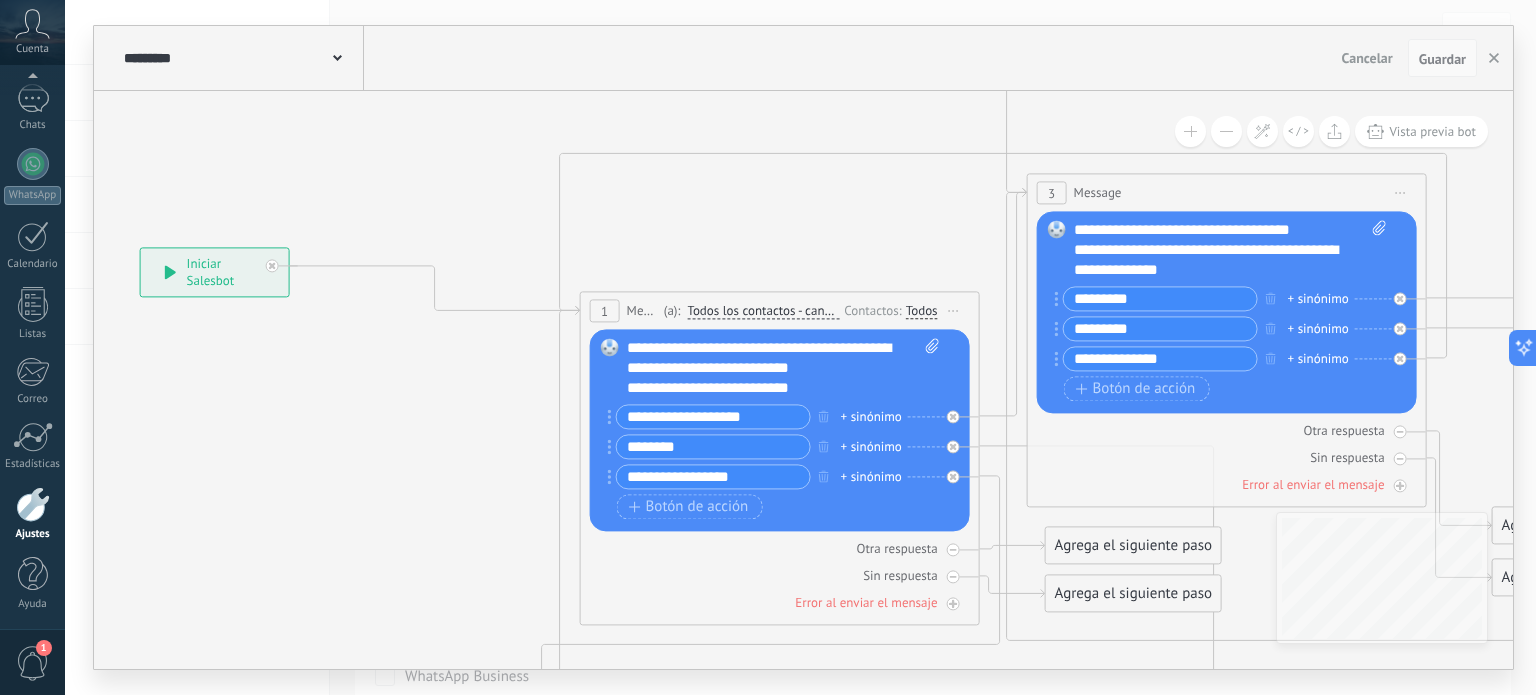 click on "Guardar" at bounding box center (1442, 59) 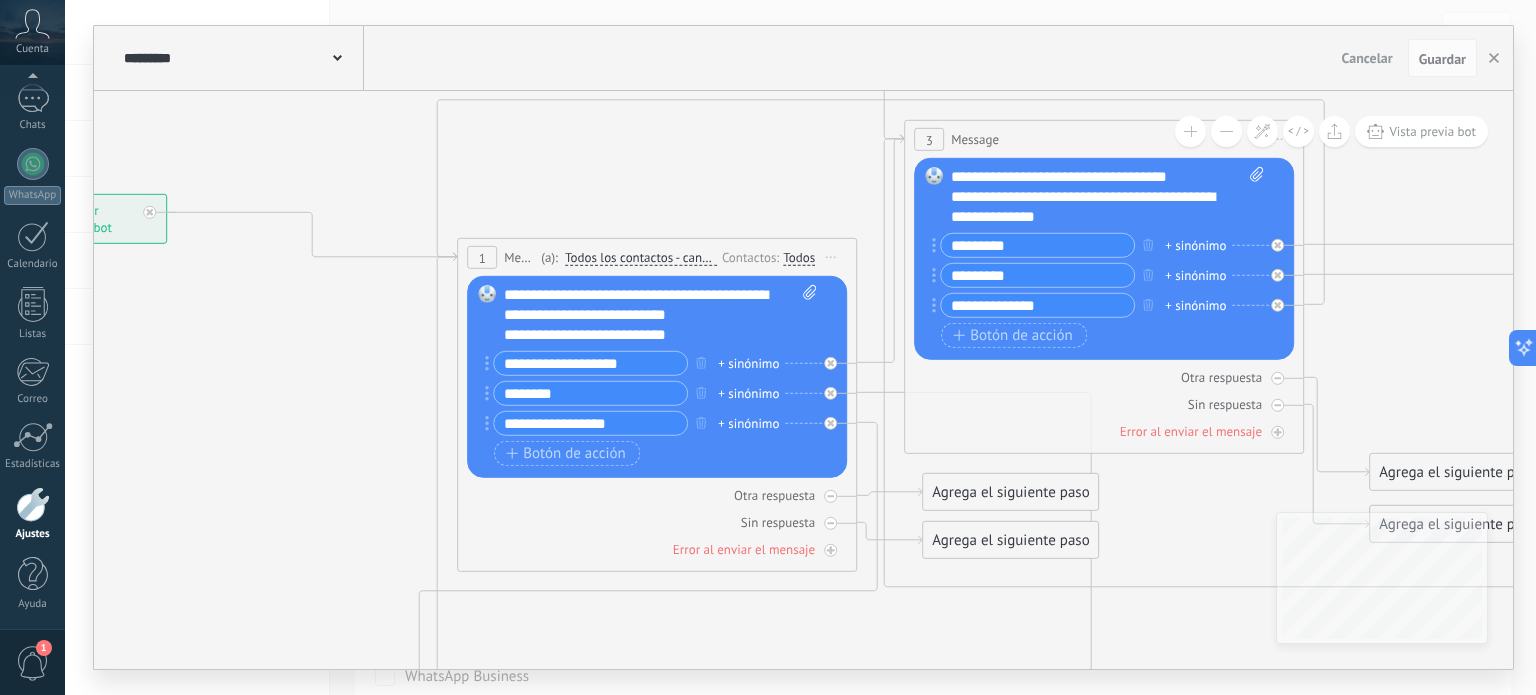 drag, startPoint x: 891, startPoint y: 211, endPoint x: 752, endPoint y: 149, distance: 152.20053 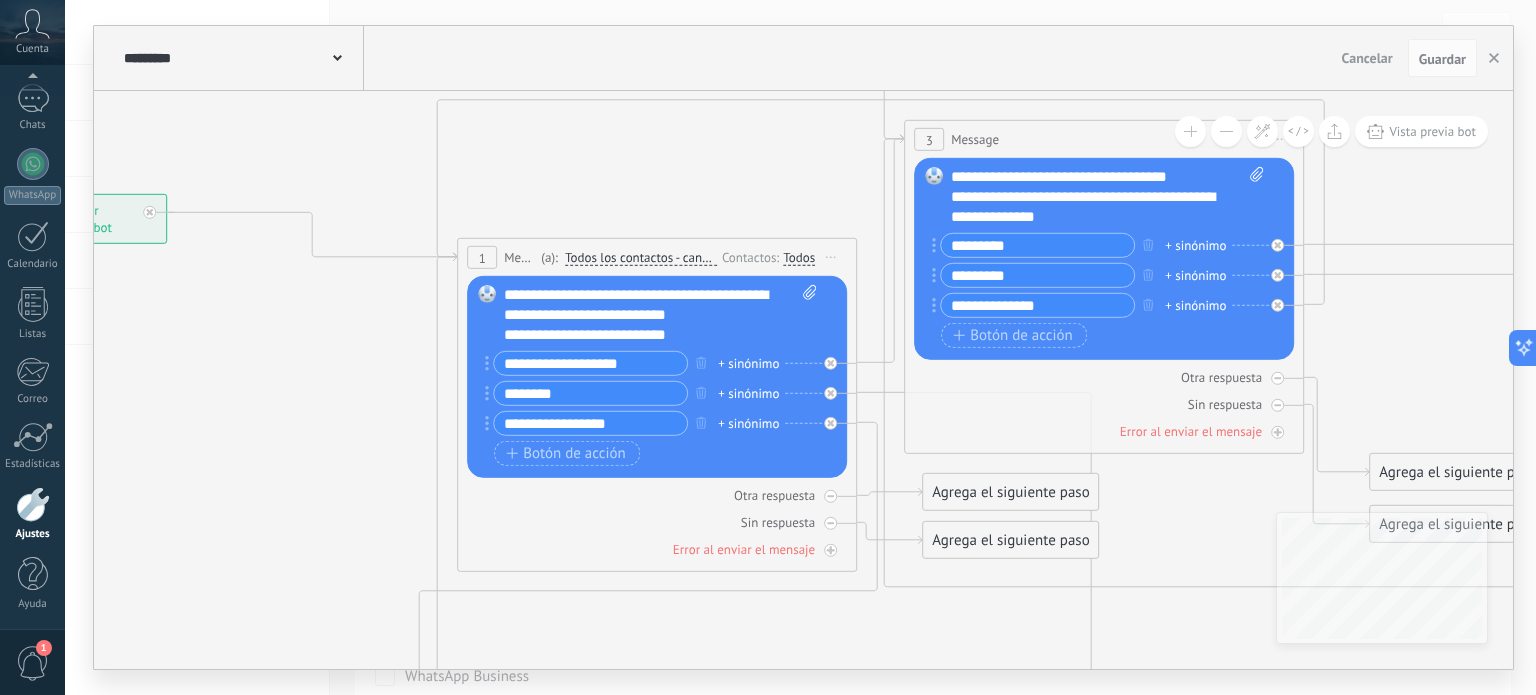 click 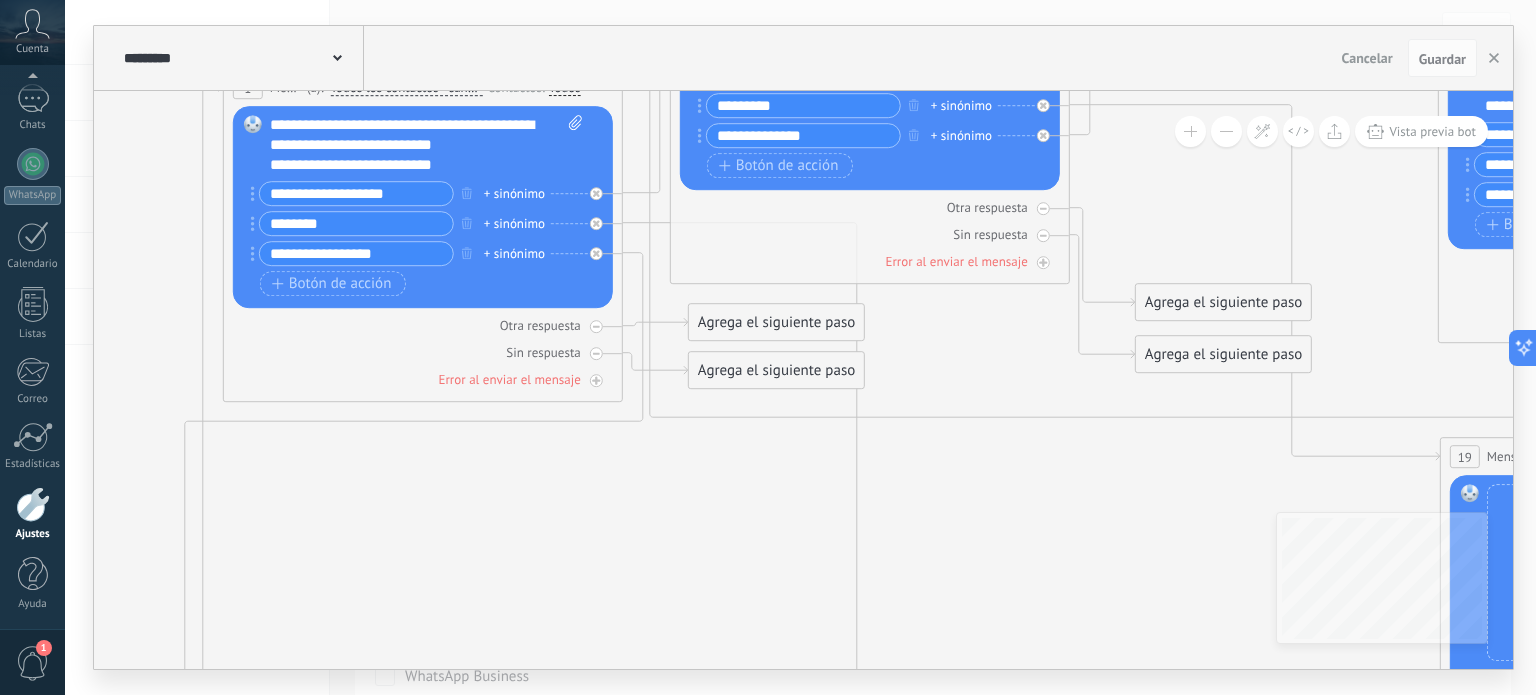 drag, startPoint x: 1144, startPoint y: 484, endPoint x: 986, endPoint y: 485, distance: 158.00316 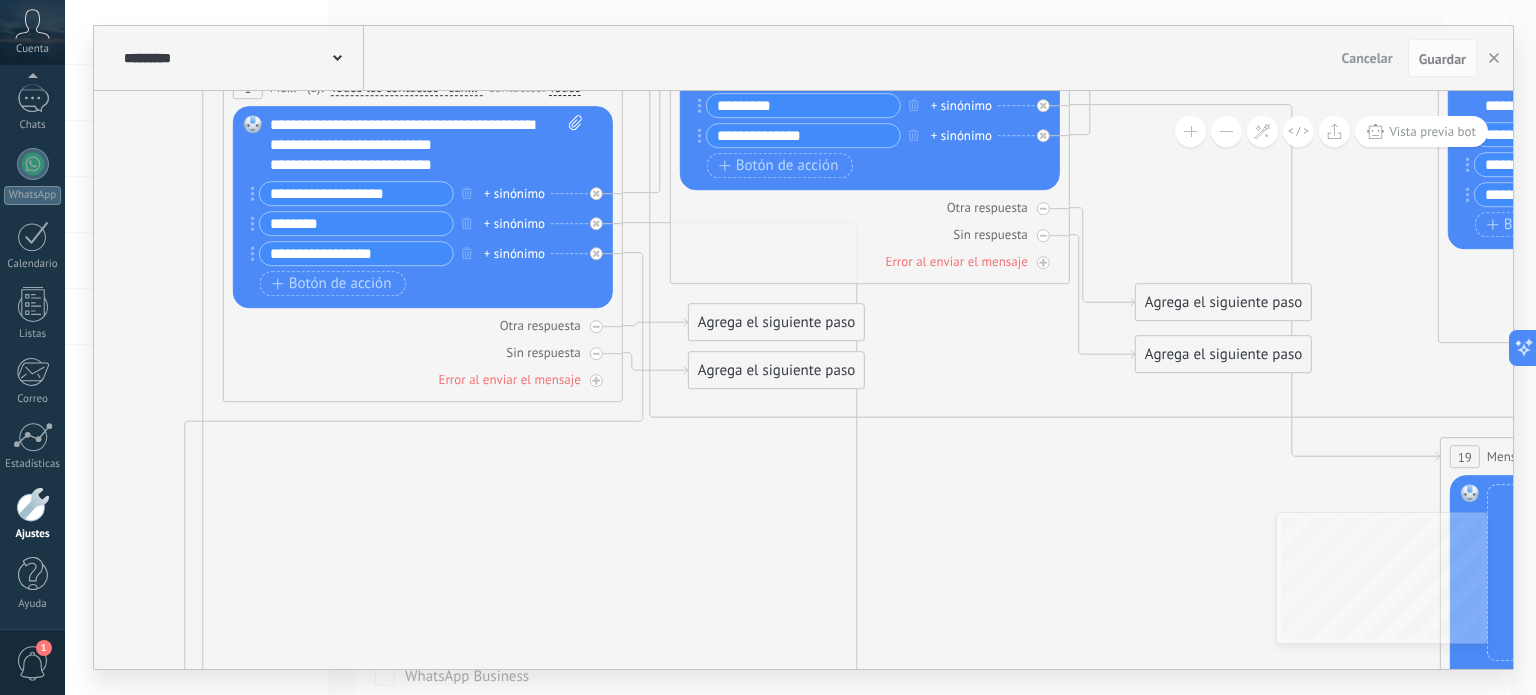 click 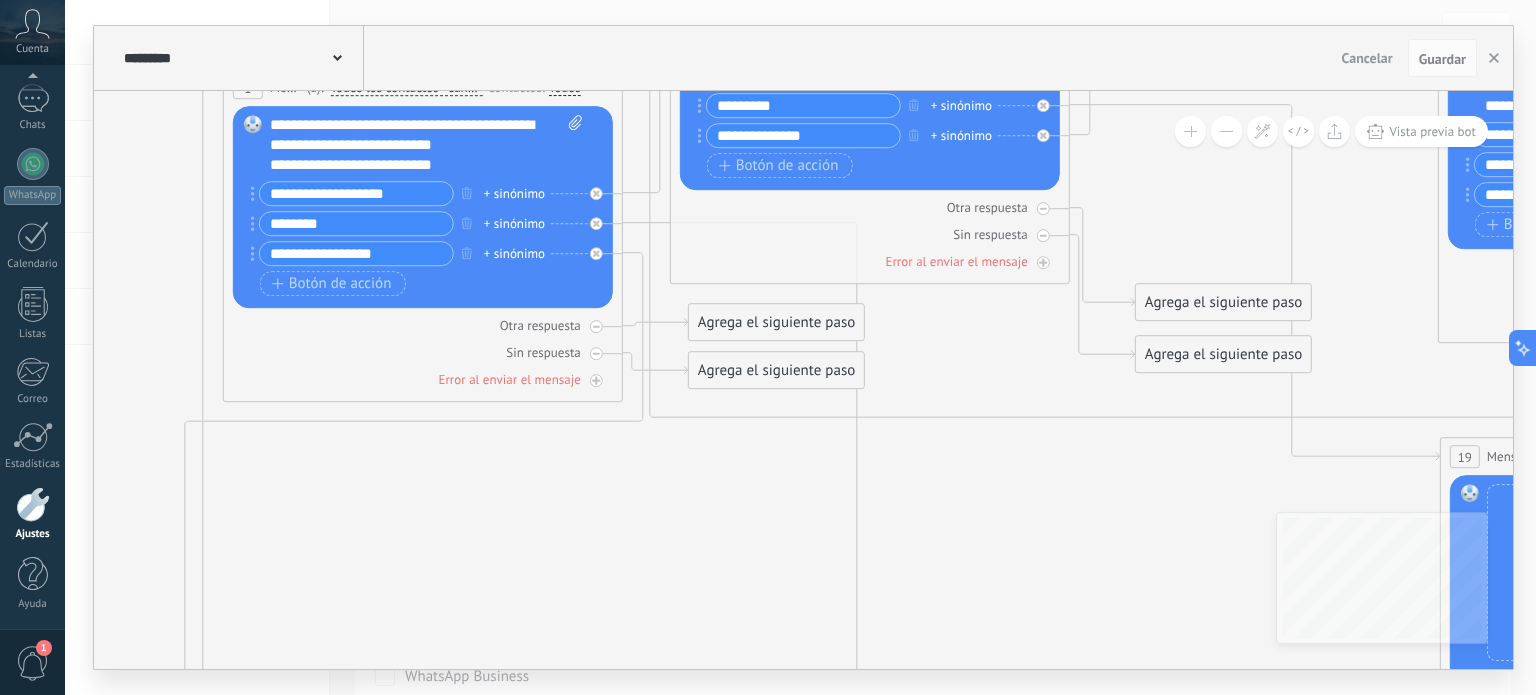click at bounding box center (1226, 131) 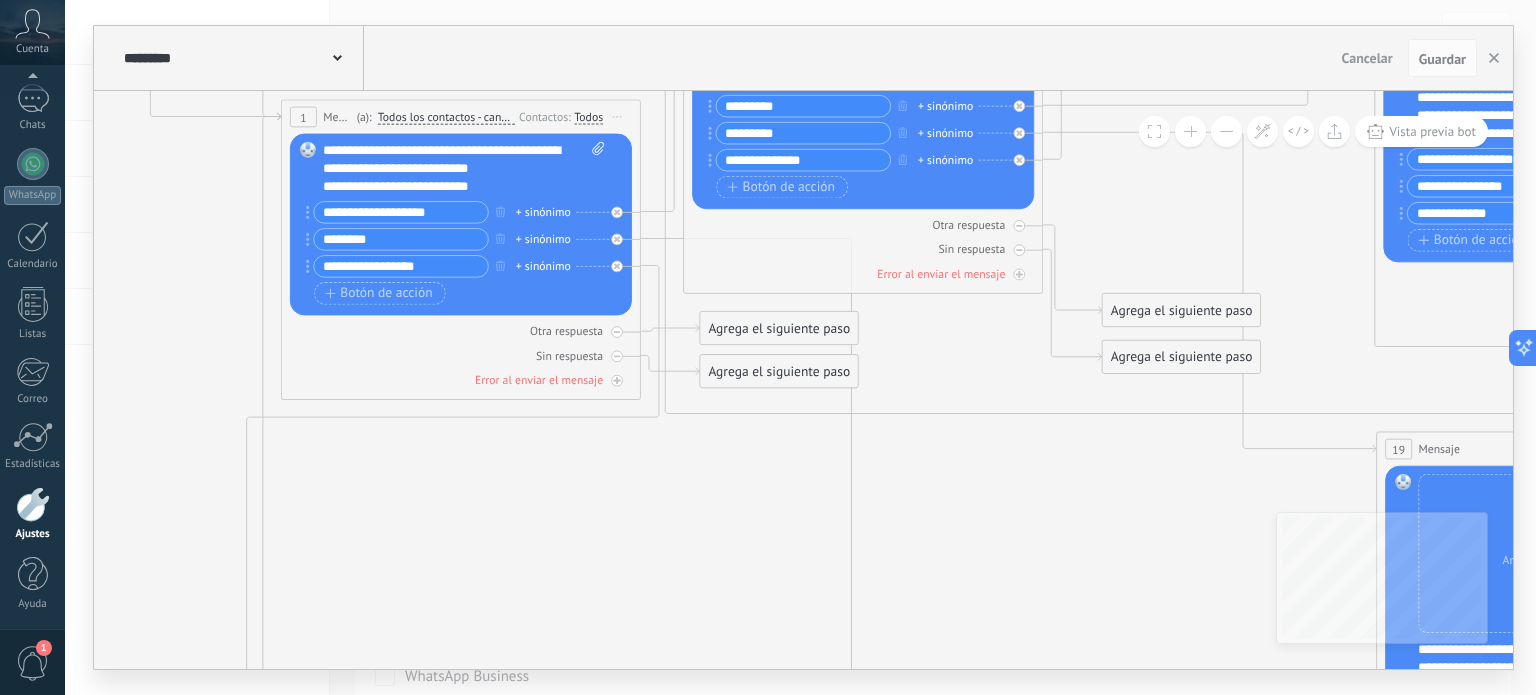 click at bounding box center [1226, 131] 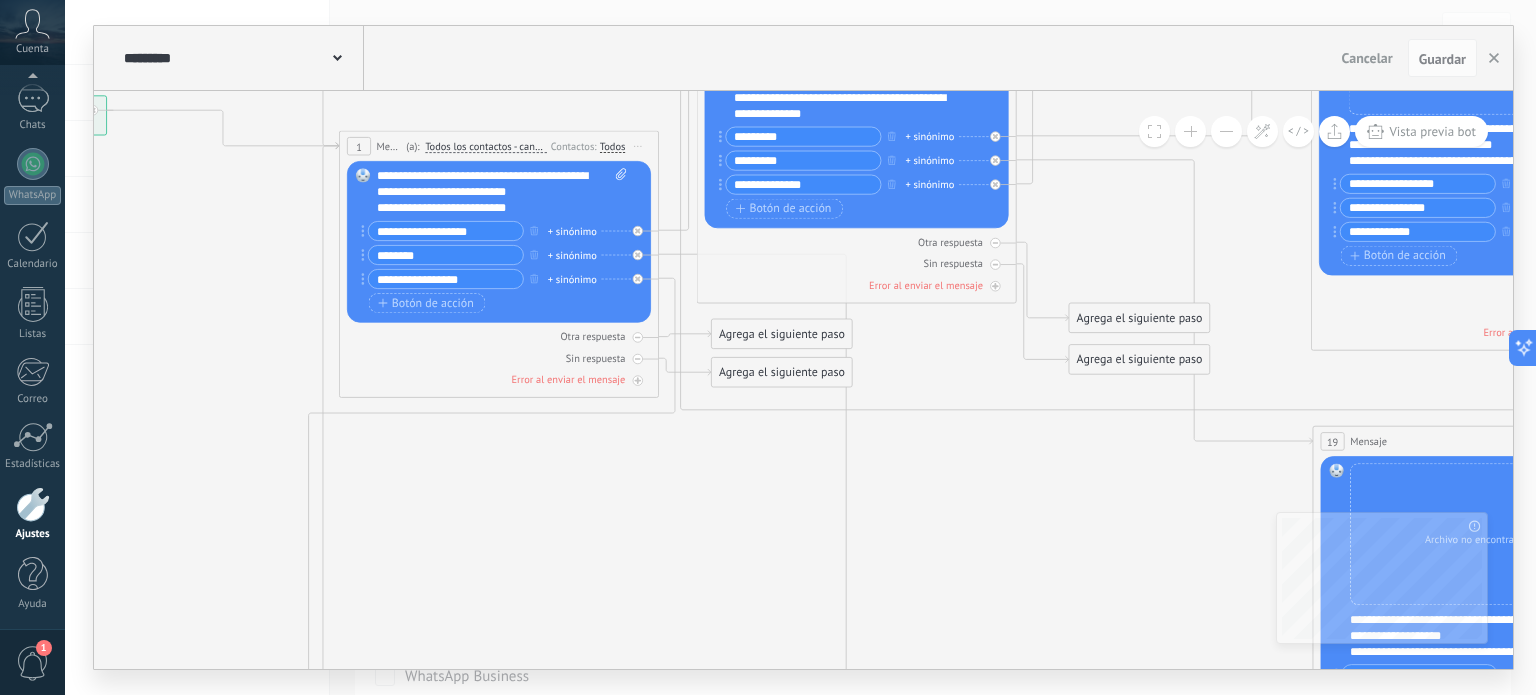 click at bounding box center (1226, 131) 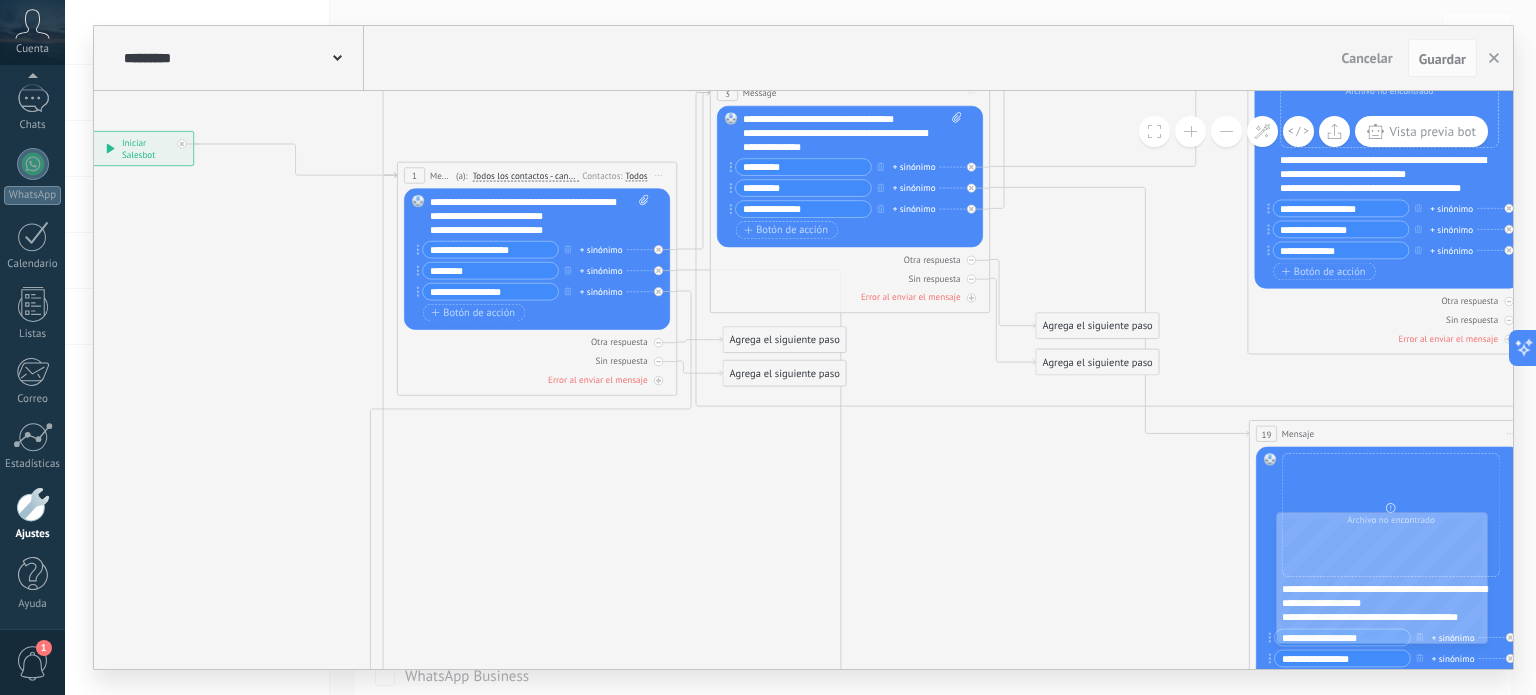 click at bounding box center [1226, 131] 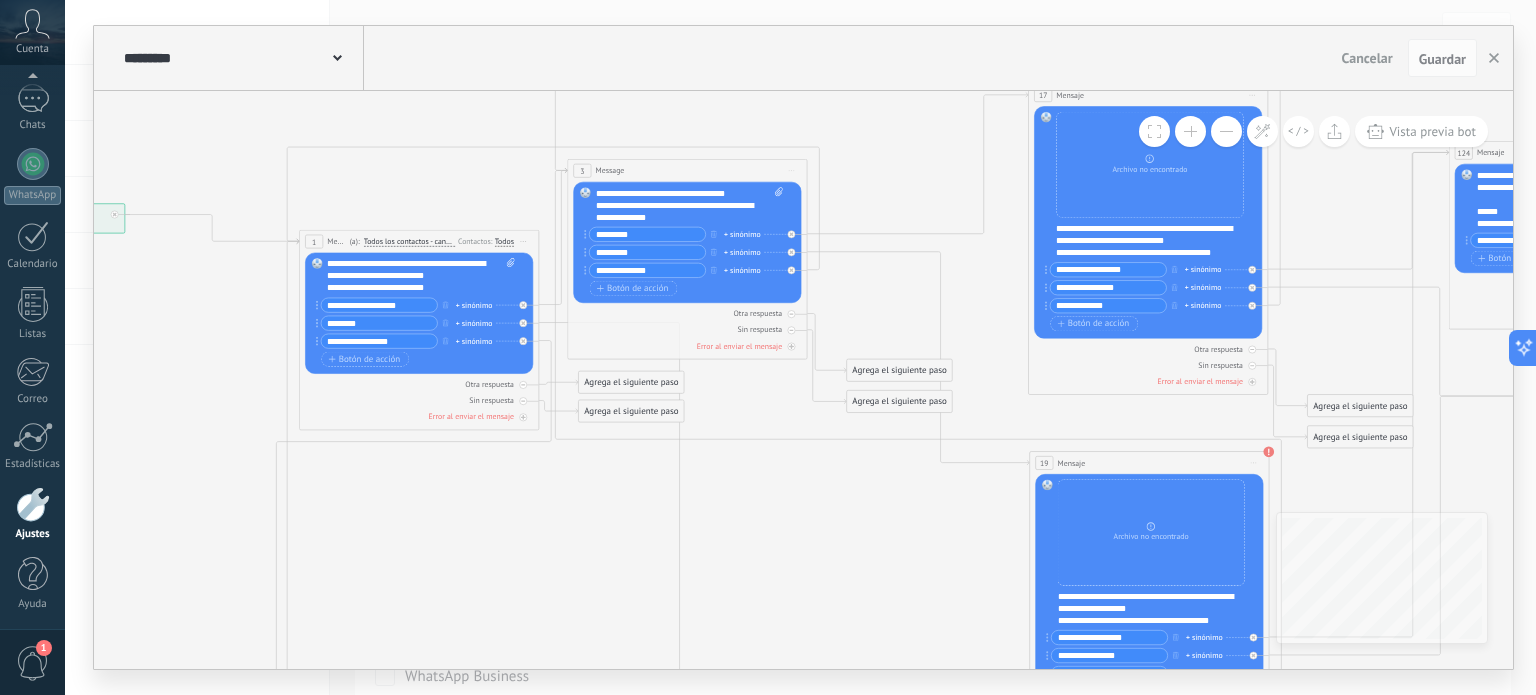 drag, startPoint x: 1164, startPoint y: 267, endPoint x: 972, endPoint y: 303, distance: 195.34584 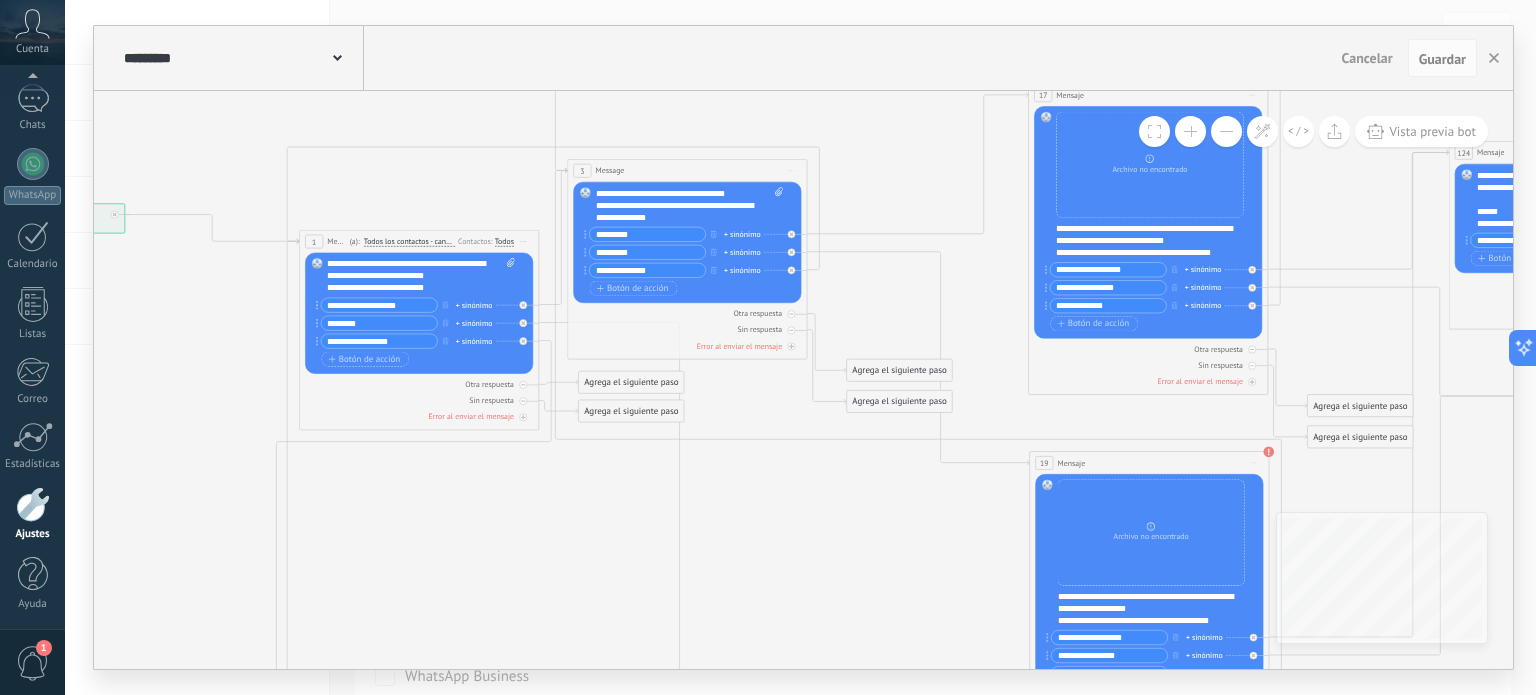 click 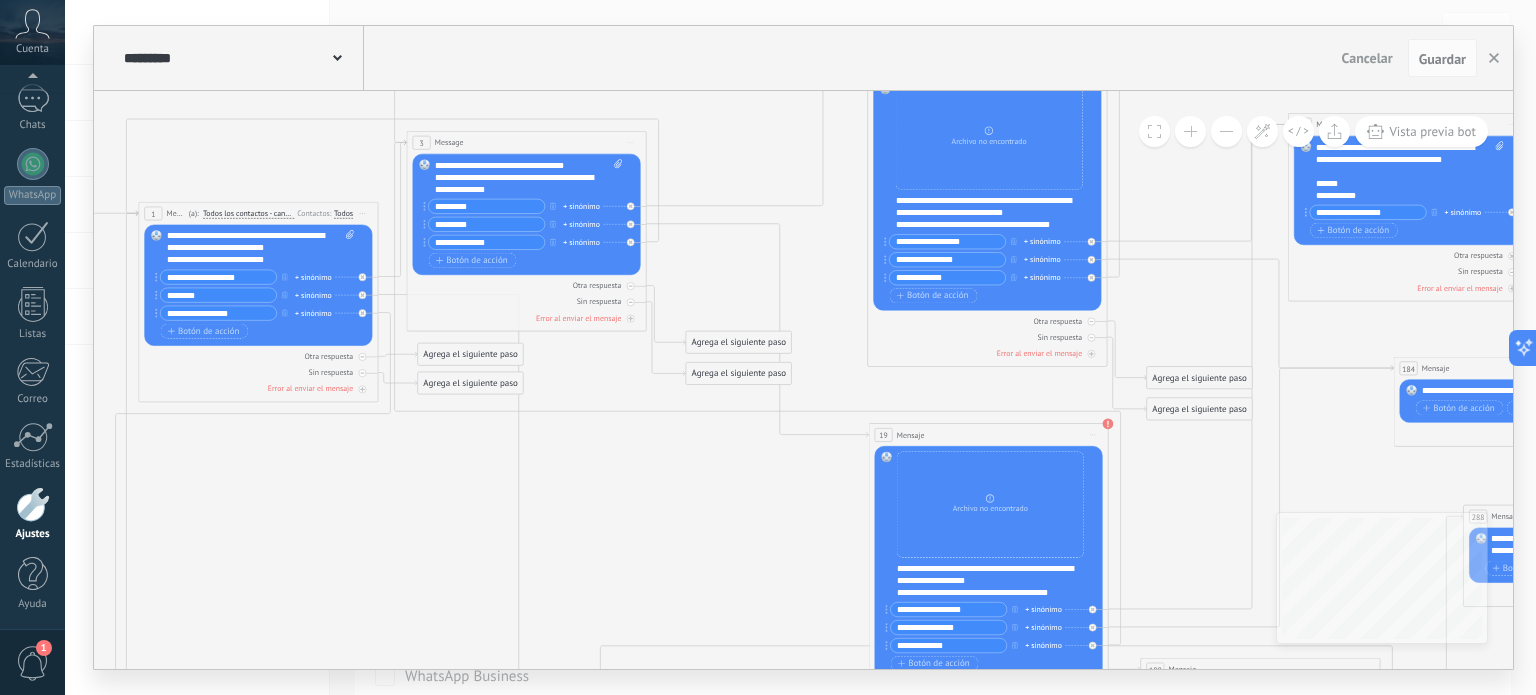 drag, startPoint x: 1335, startPoint y: 327, endPoint x: 1208, endPoint y: 299, distance: 130.04999 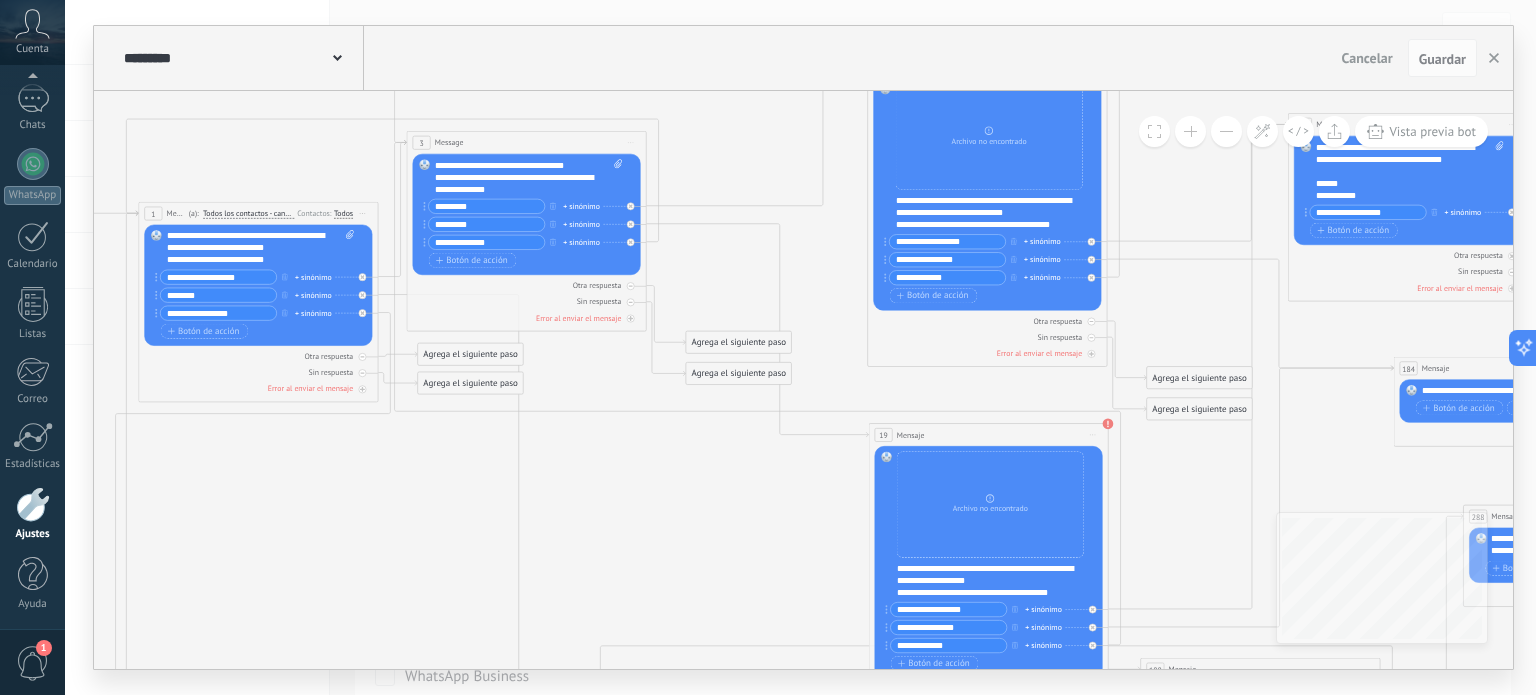click 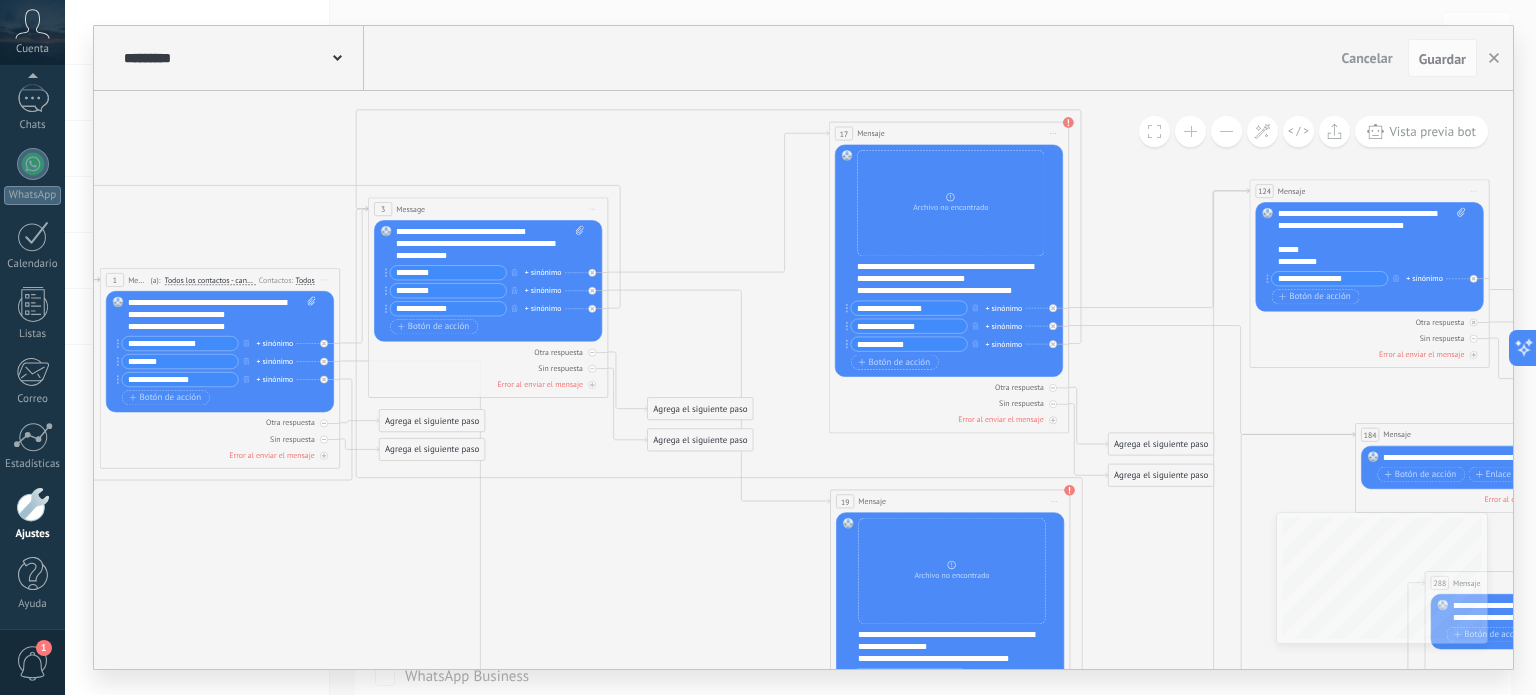 drag, startPoint x: 1198, startPoint y: 184, endPoint x: 1161, endPoint y: 251, distance: 76.537575 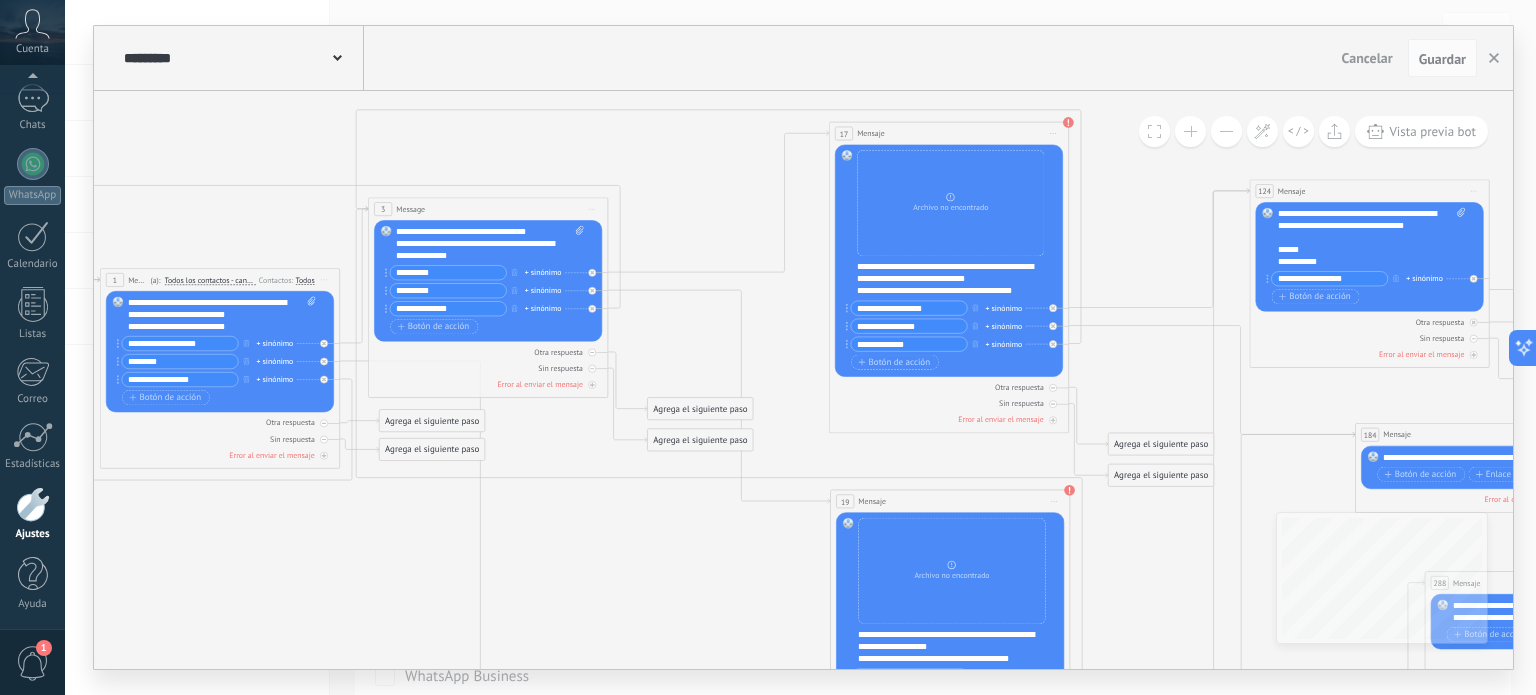 click 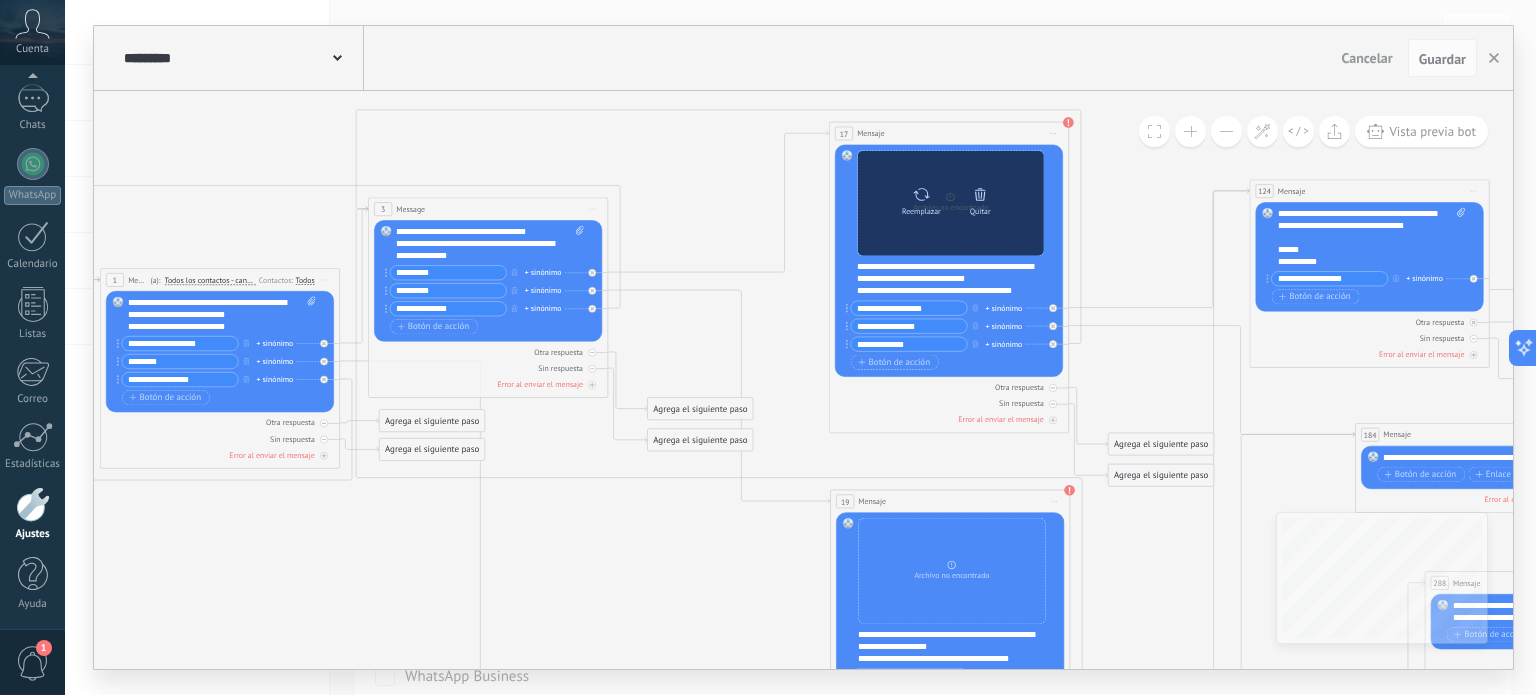 click 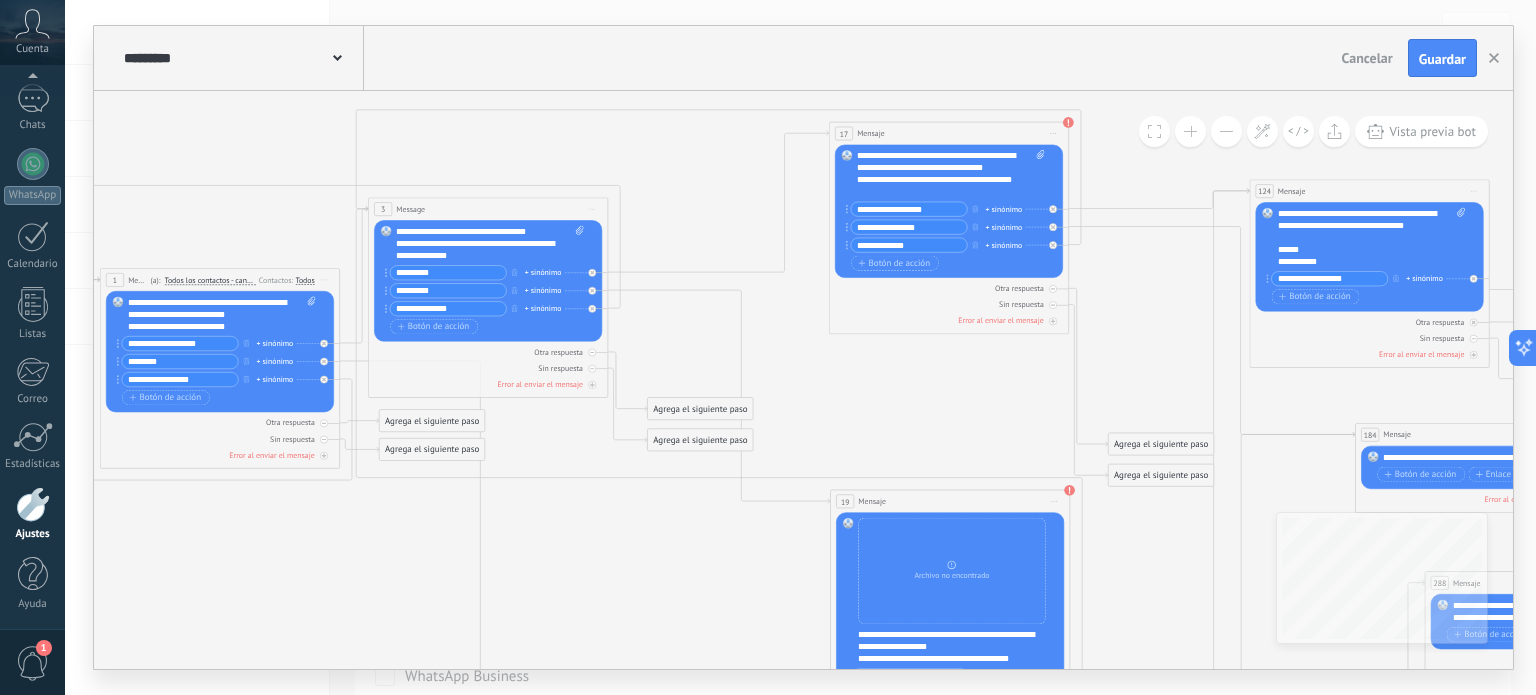 click 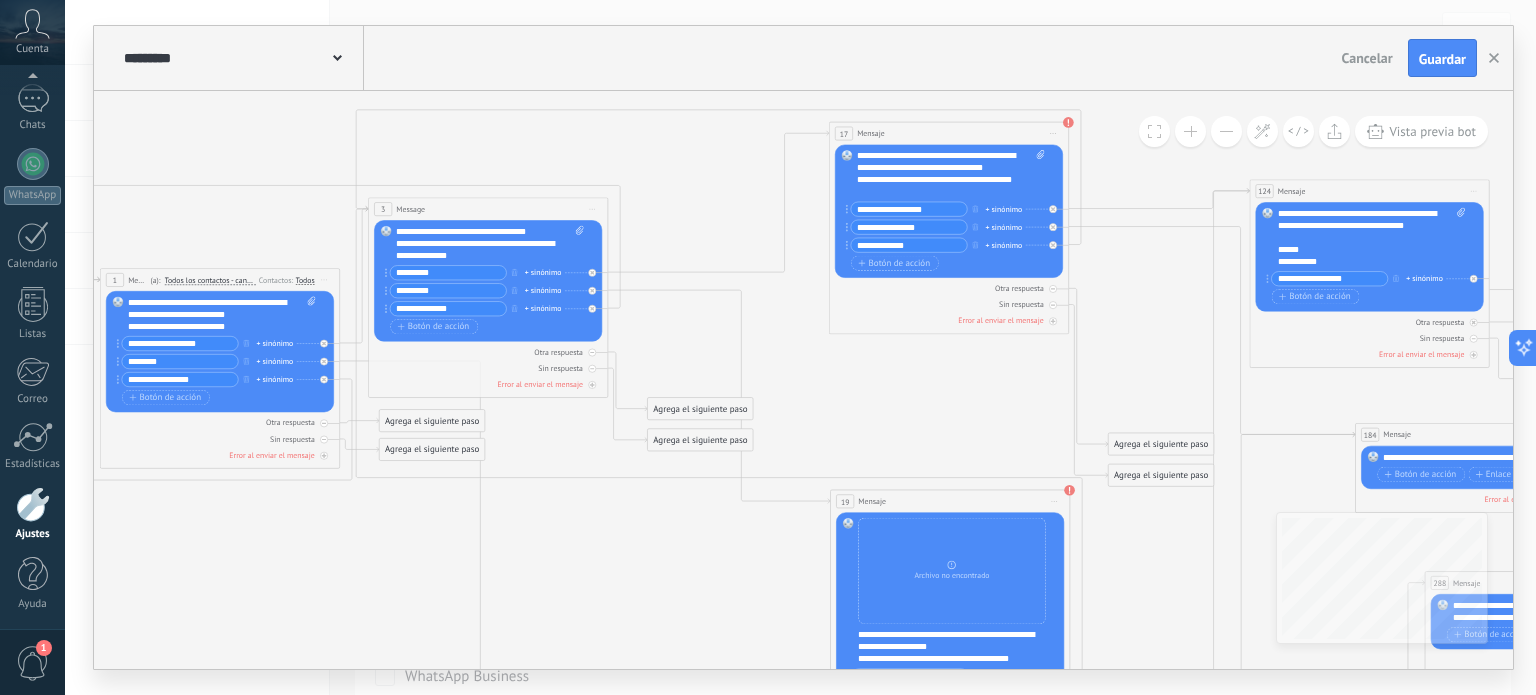 click 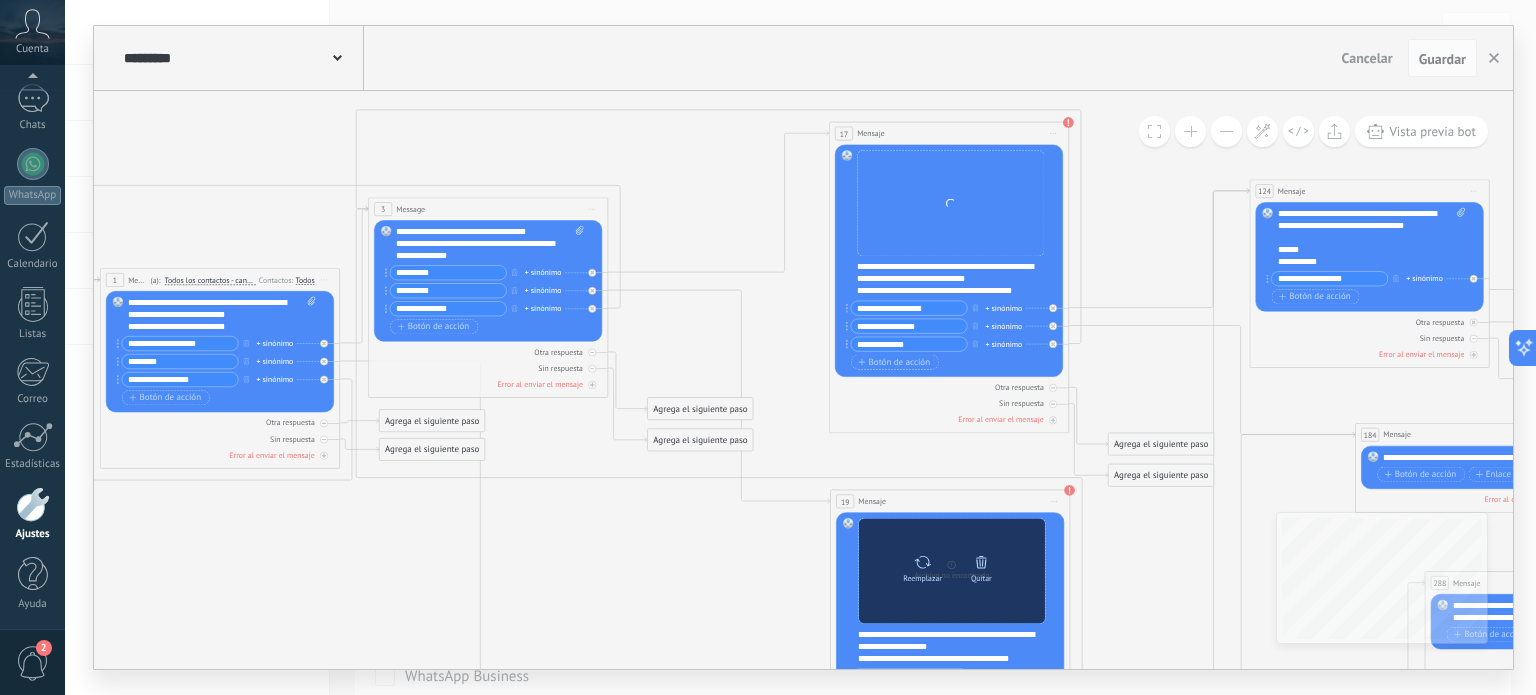 click 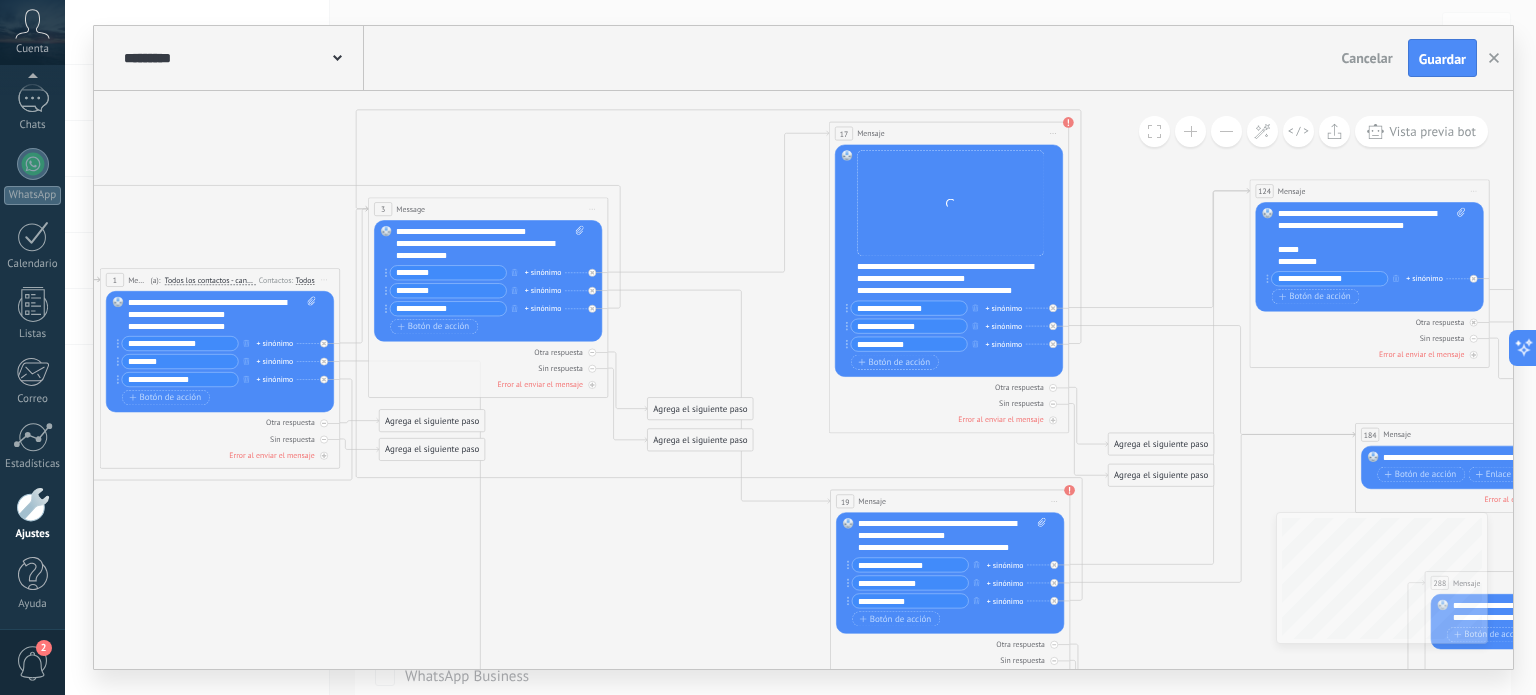 click 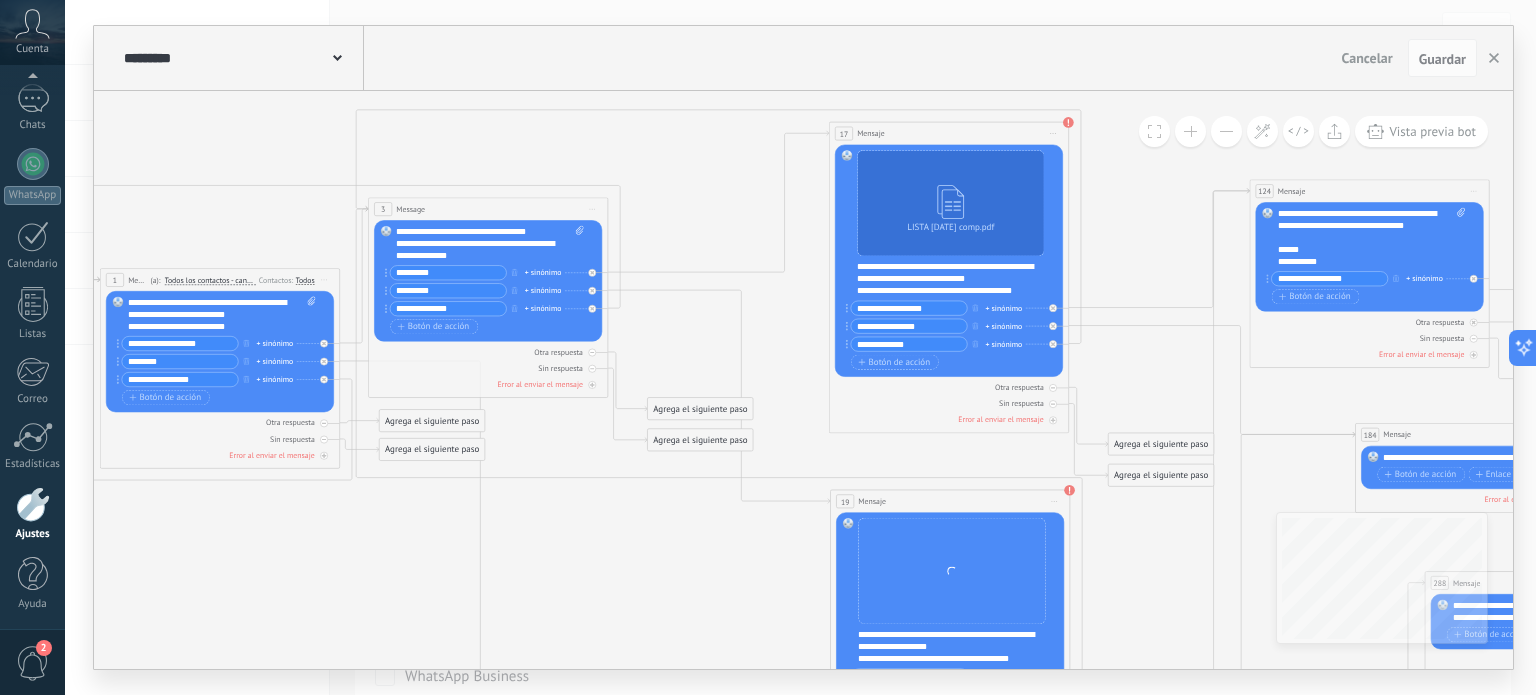 click 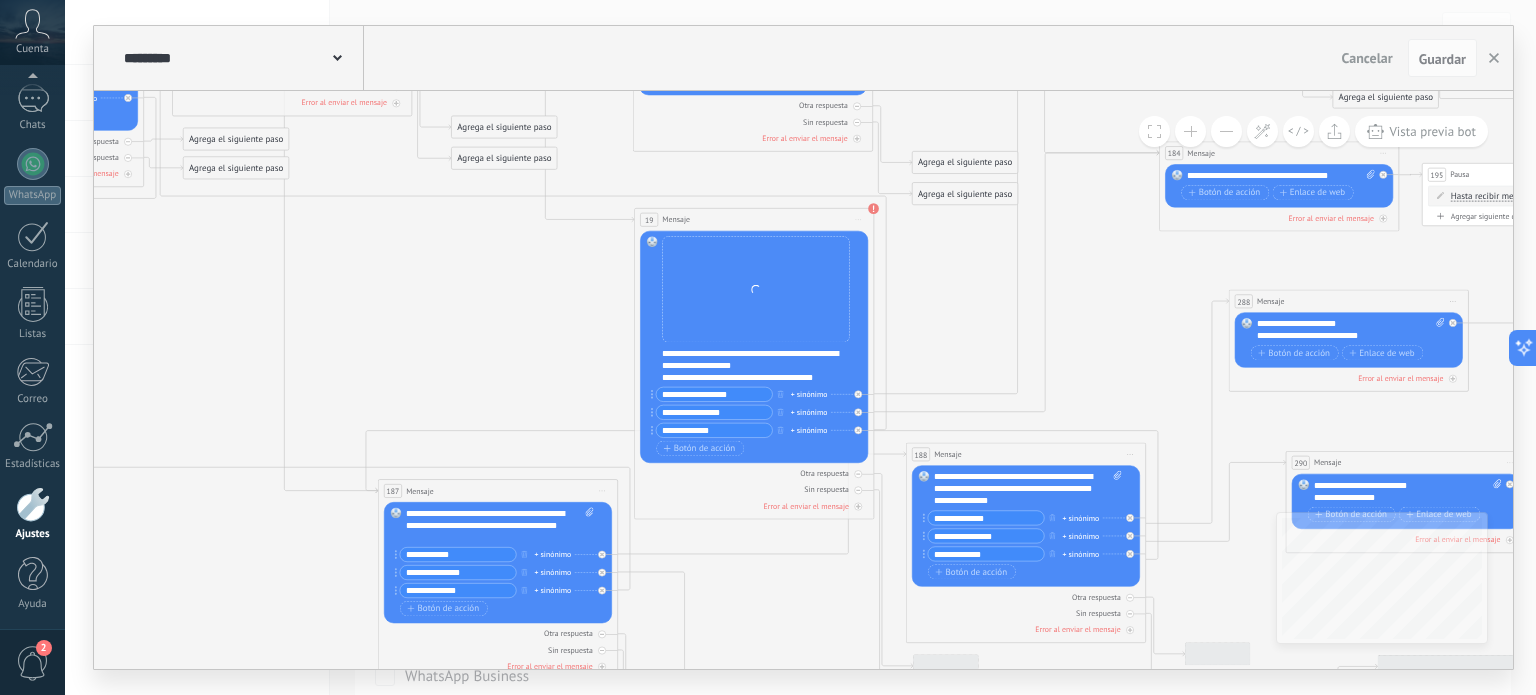drag, startPoint x: 1060, startPoint y: 335, endPoint x: 912, endPoint y: 29, distance: 339.91174 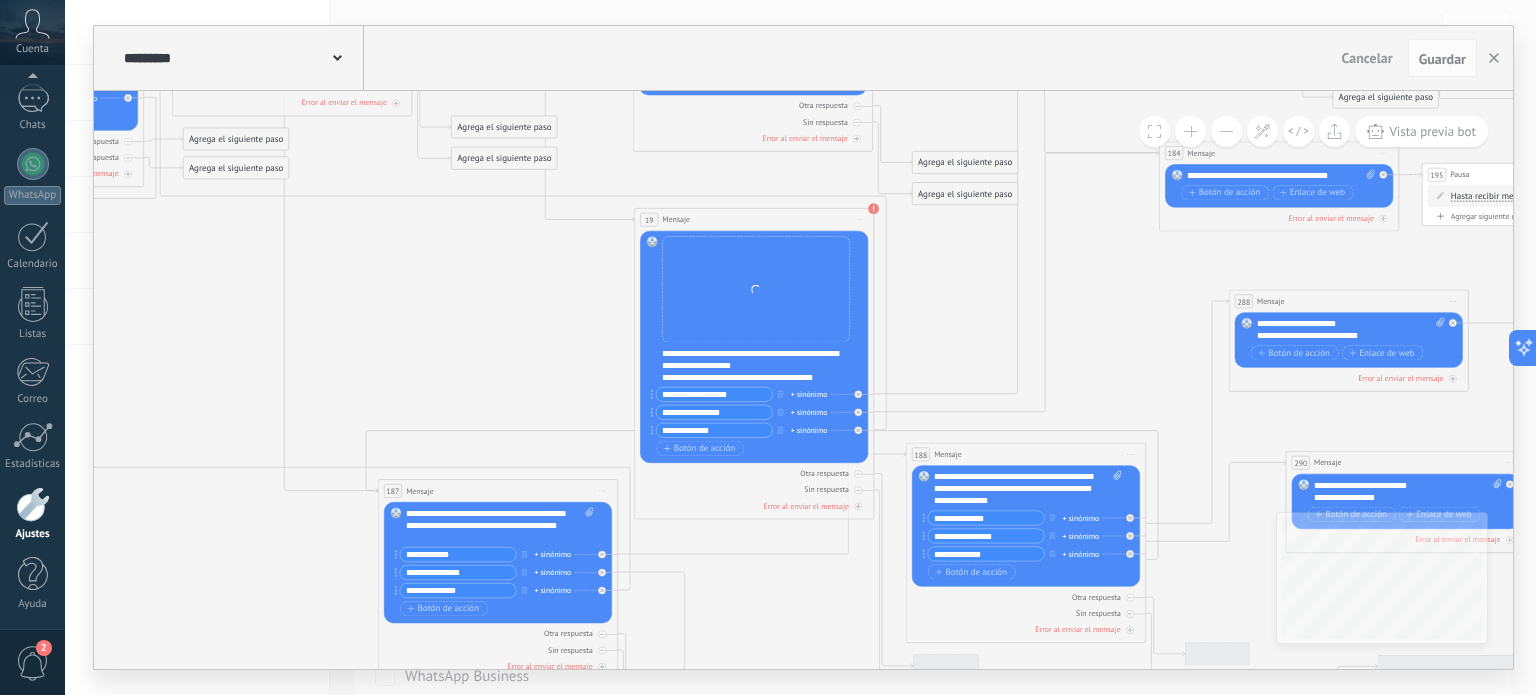 click on "**********" at bounding box center [803, 347] 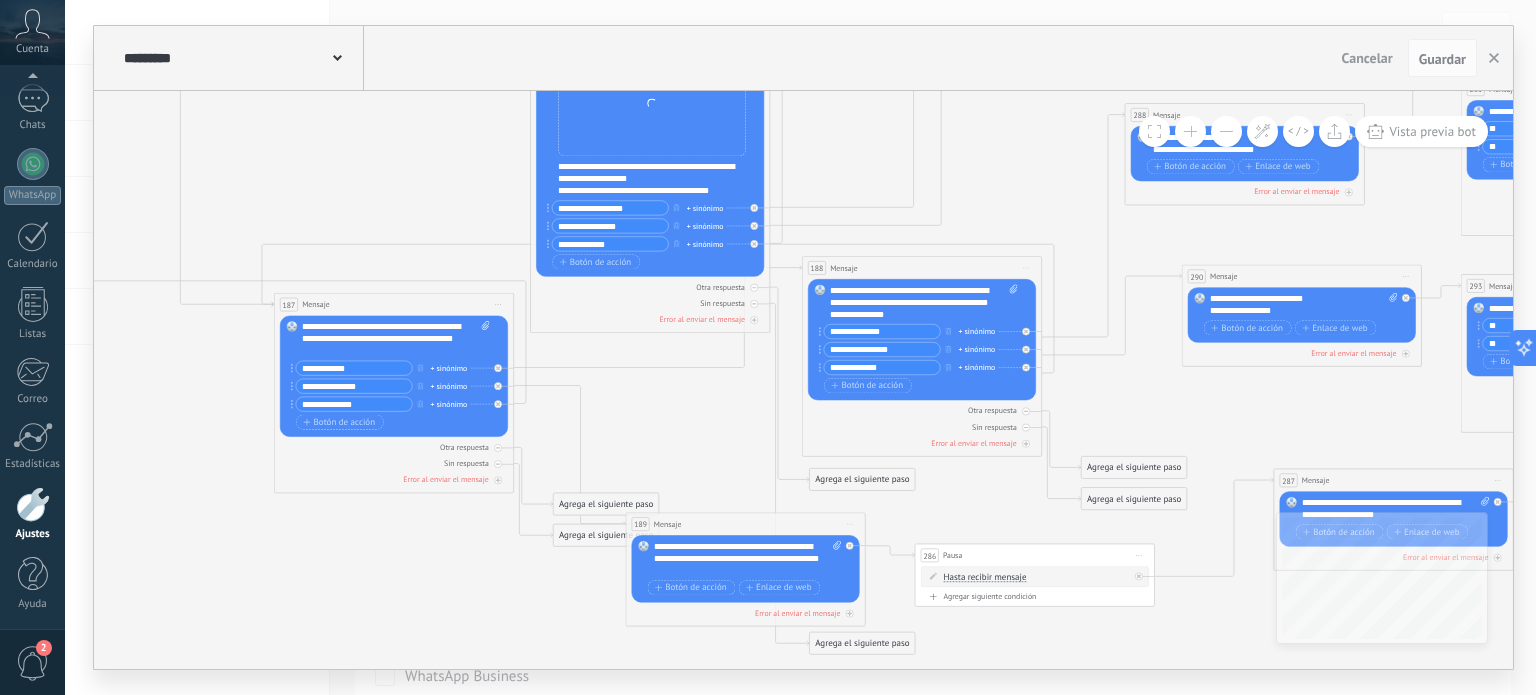 drag, startPoint x: 1073, startPoint y: 284, endPoint x: 998, endPoint y: 179, distance: 129.03488 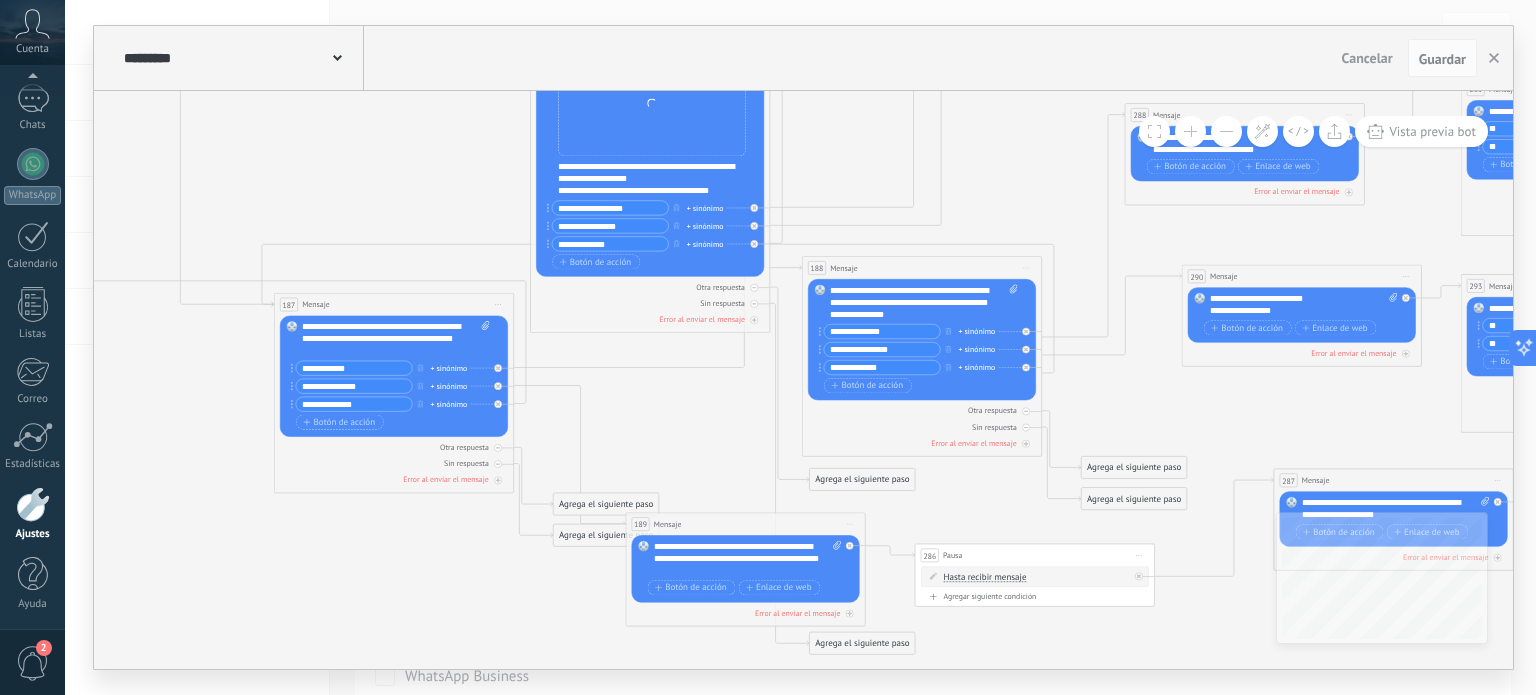 click 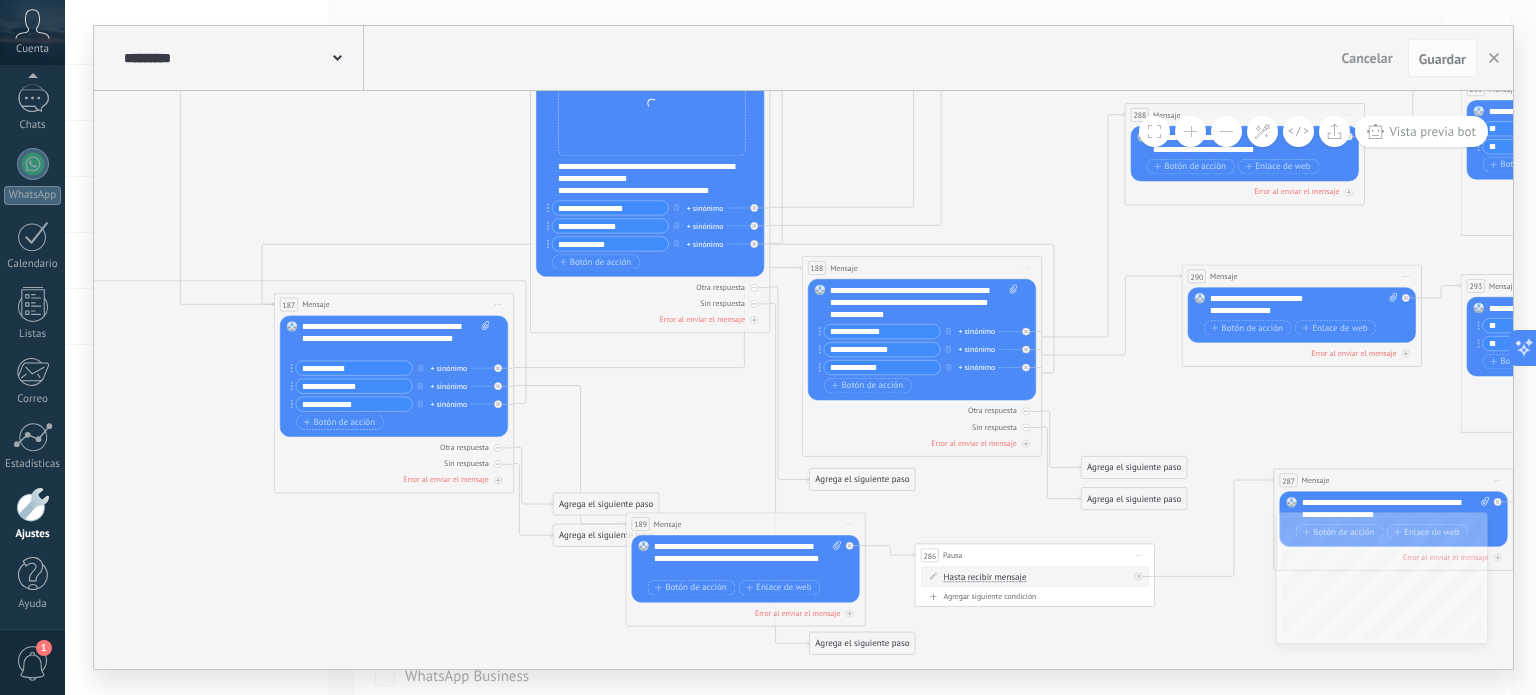 click on "**********" at bounding box center (882, 350) 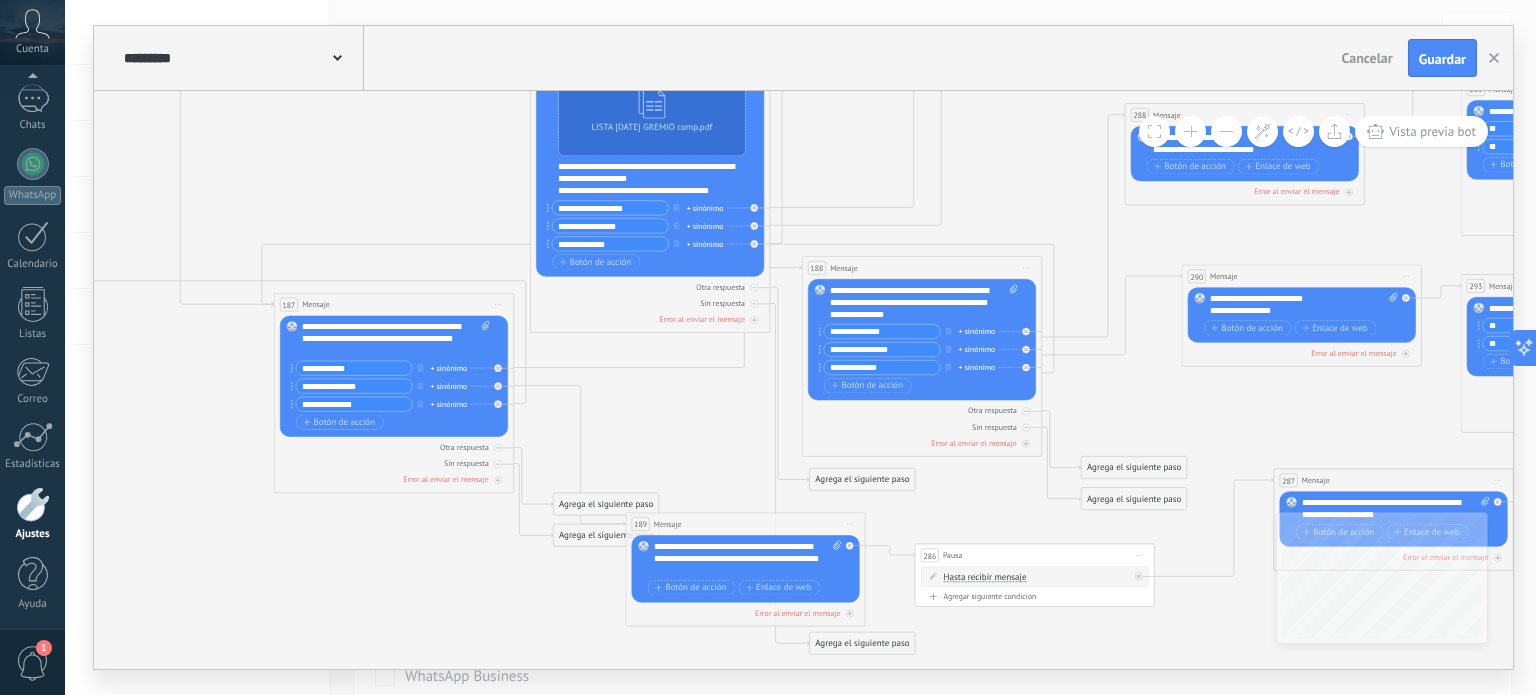 click on "**********" at bounding box center (882, 350) 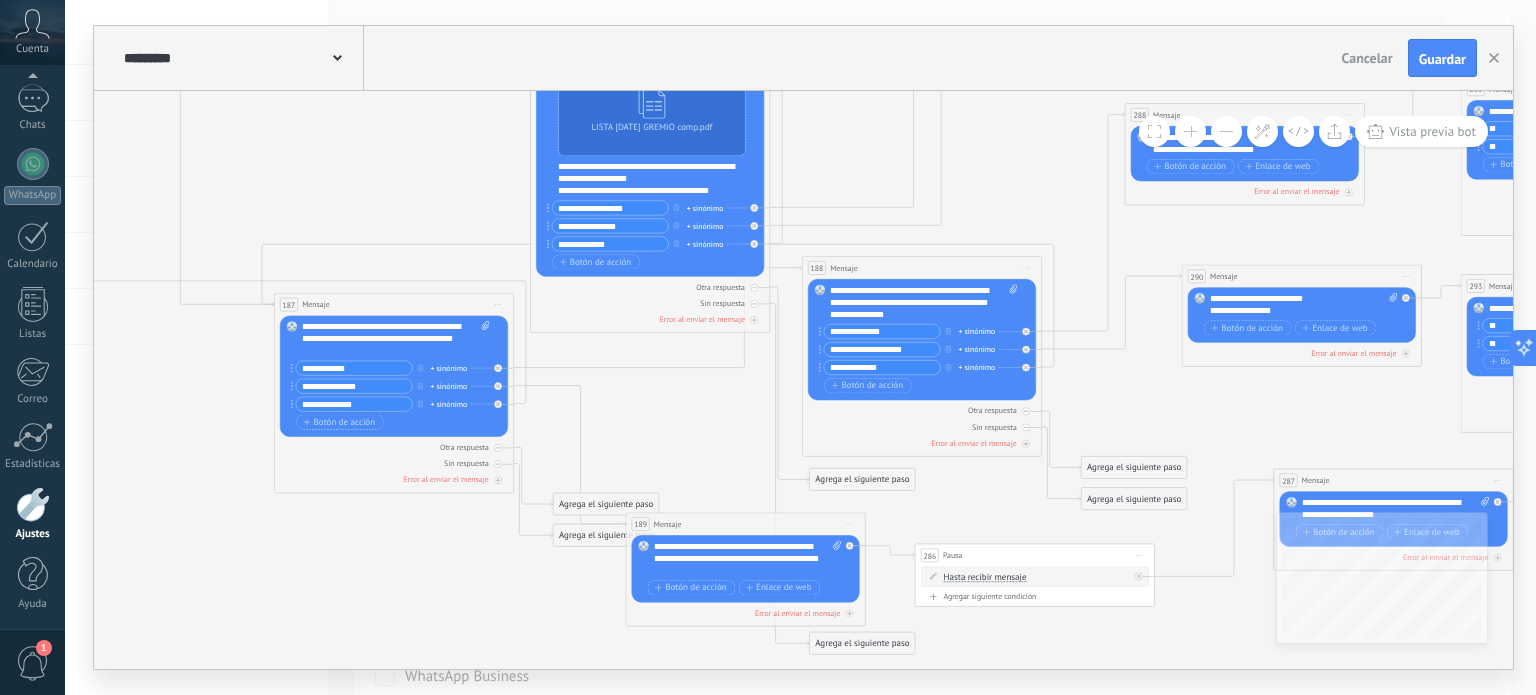 type on "**********" 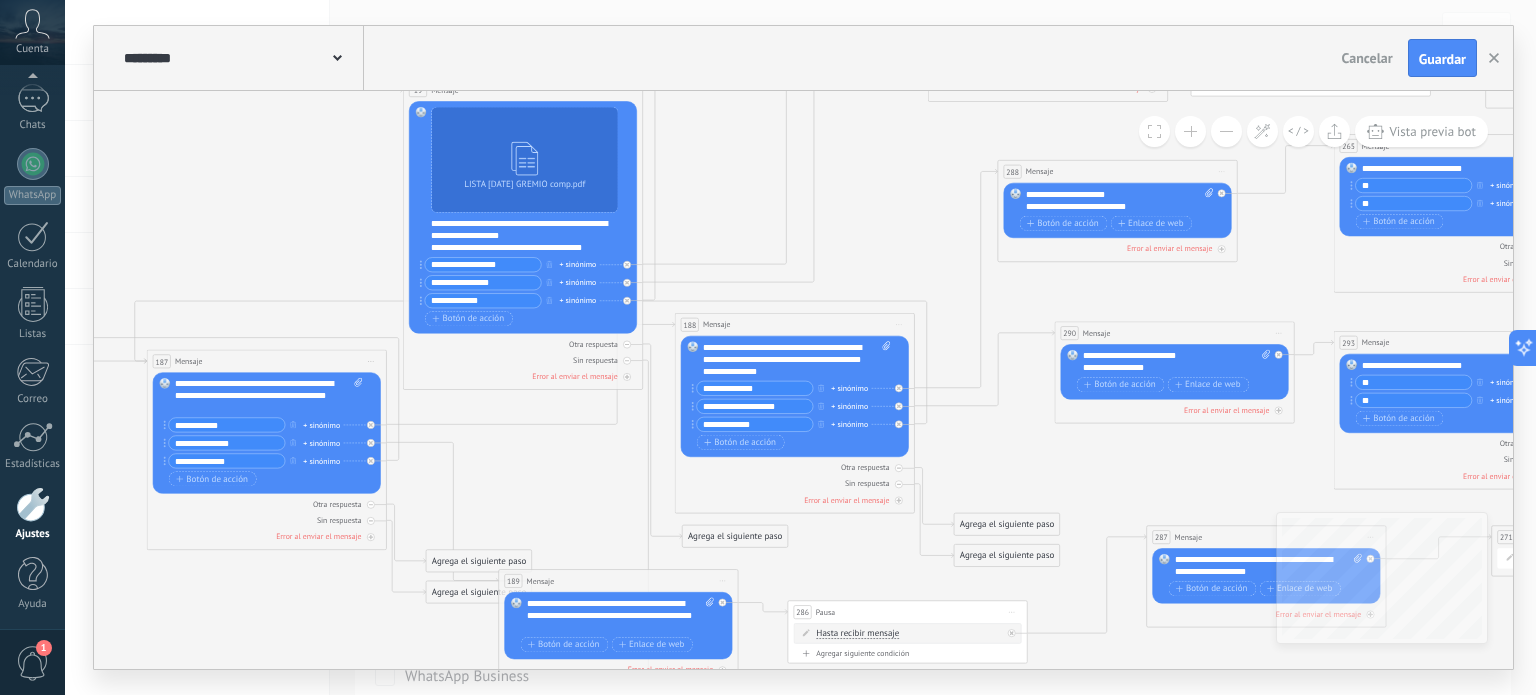 drag, startPoint x: 1015, startPoint y: 151, endPoint x: 888, endPoint y: 207, distance: 138.79842 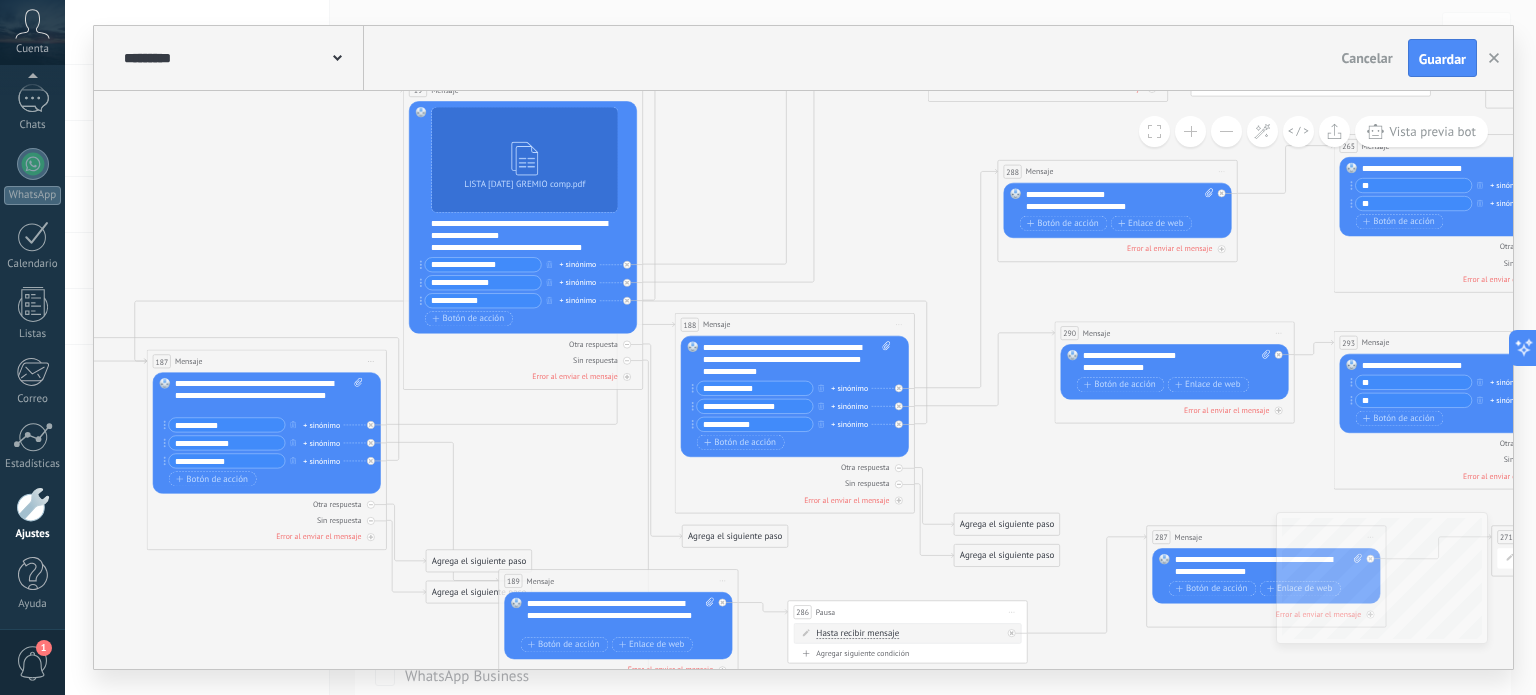 click 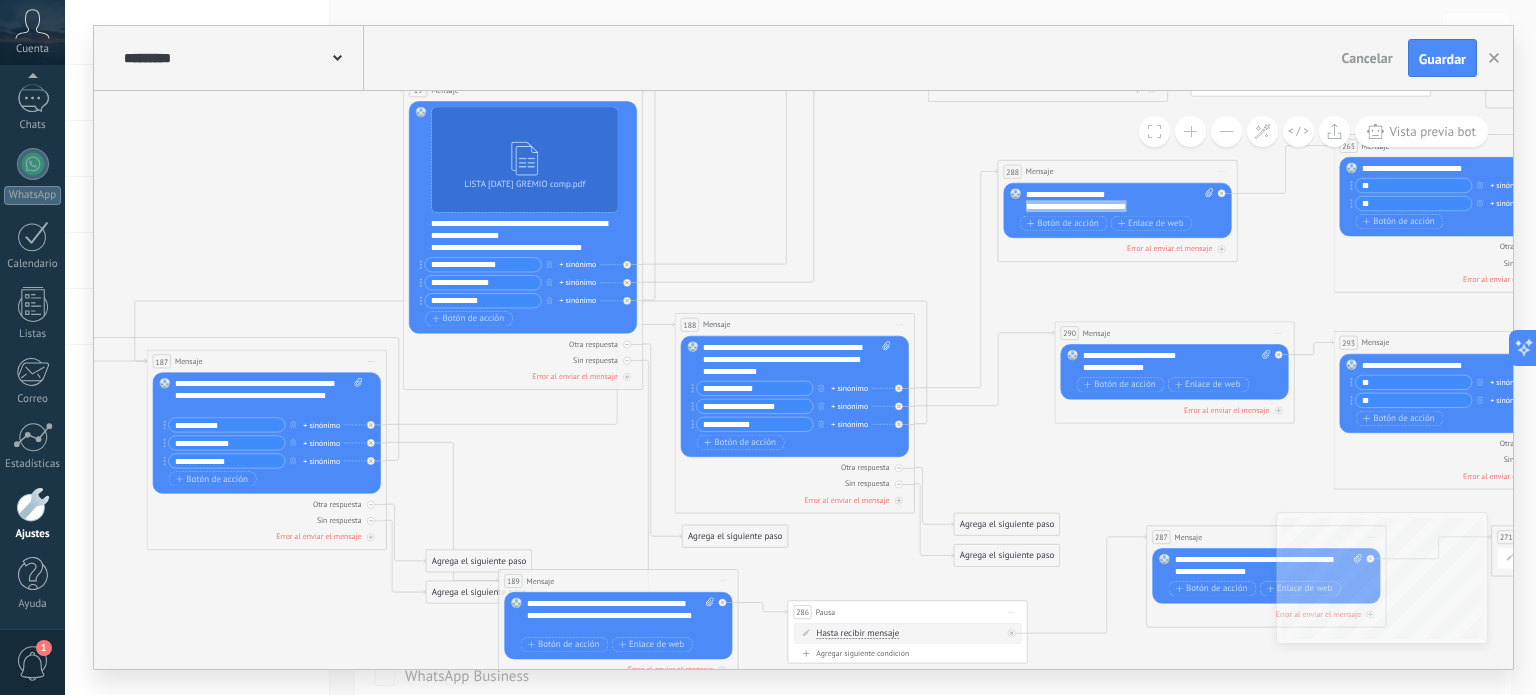 type 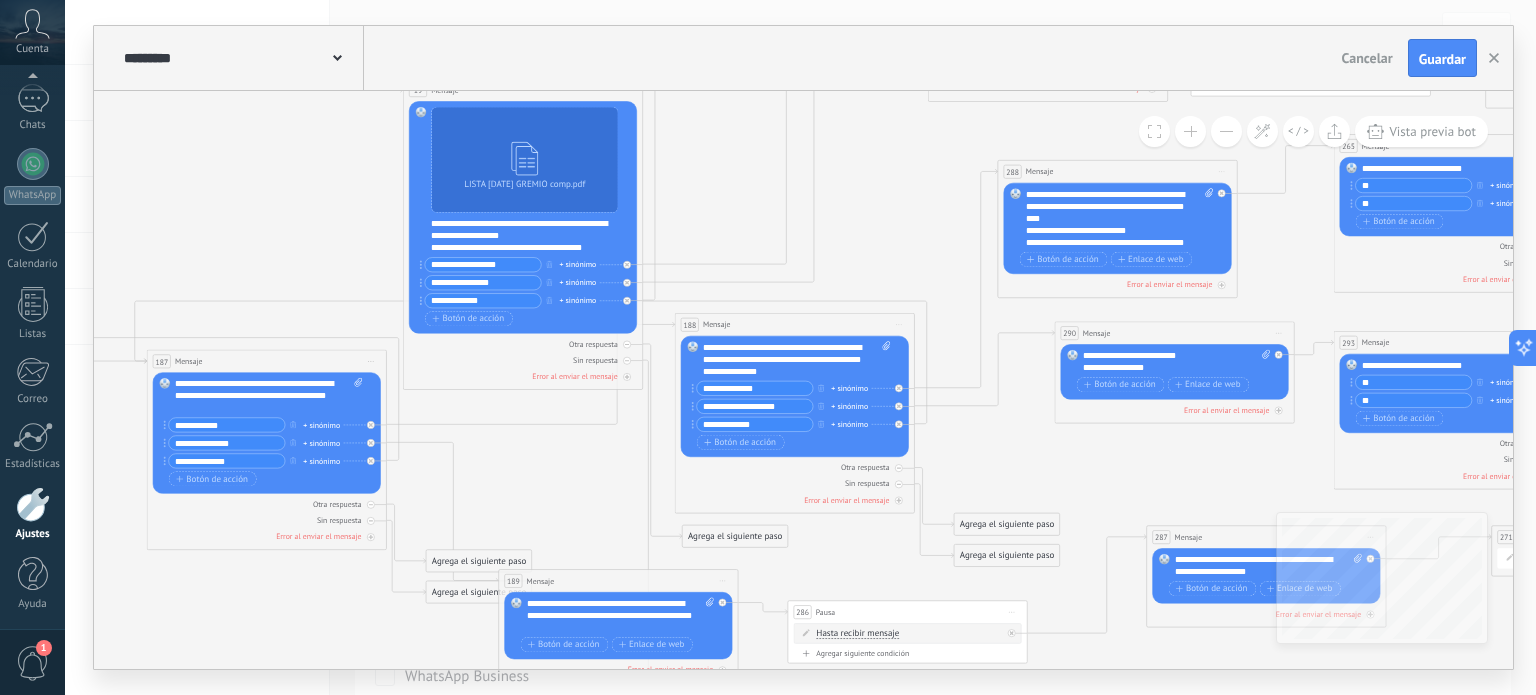 click 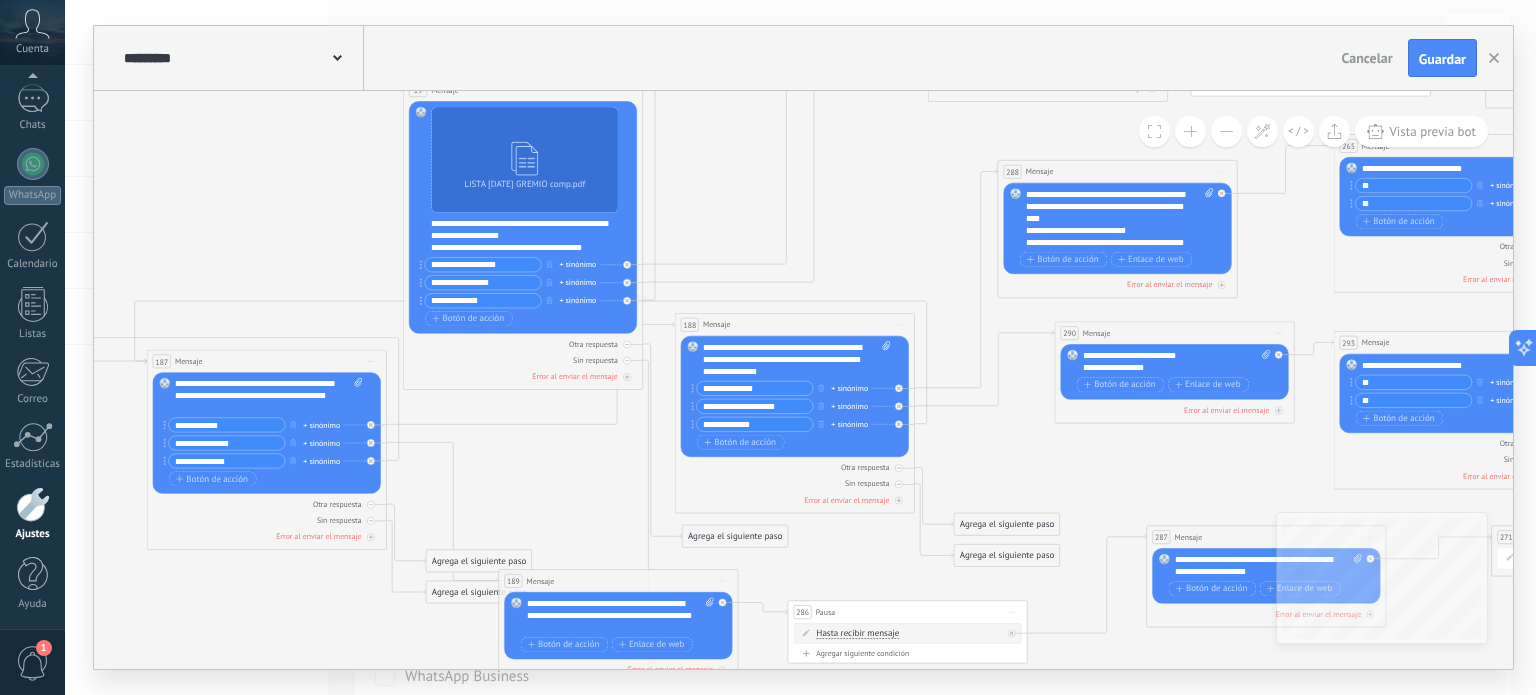 click on "**********" at bounding box center (1177, 362) 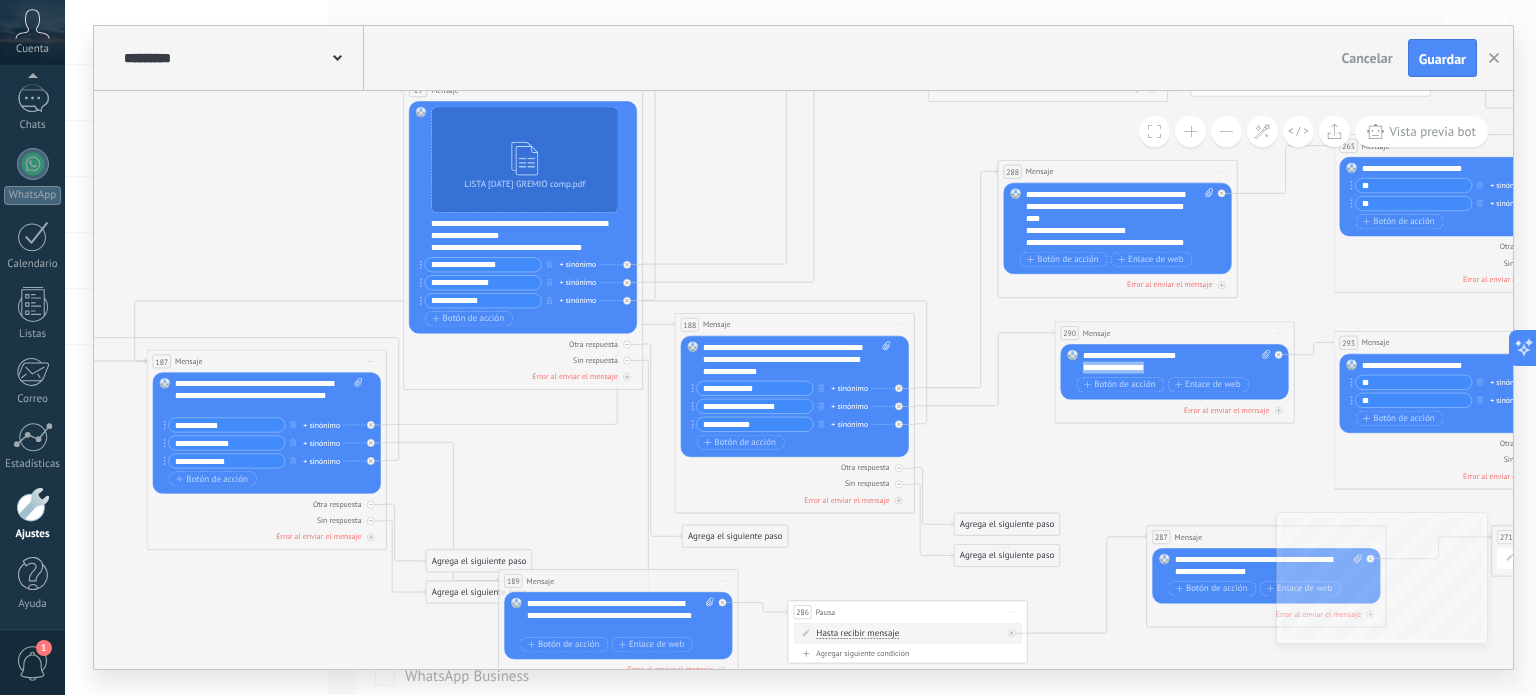 click on "**********" at bounding box center (1177, 362) 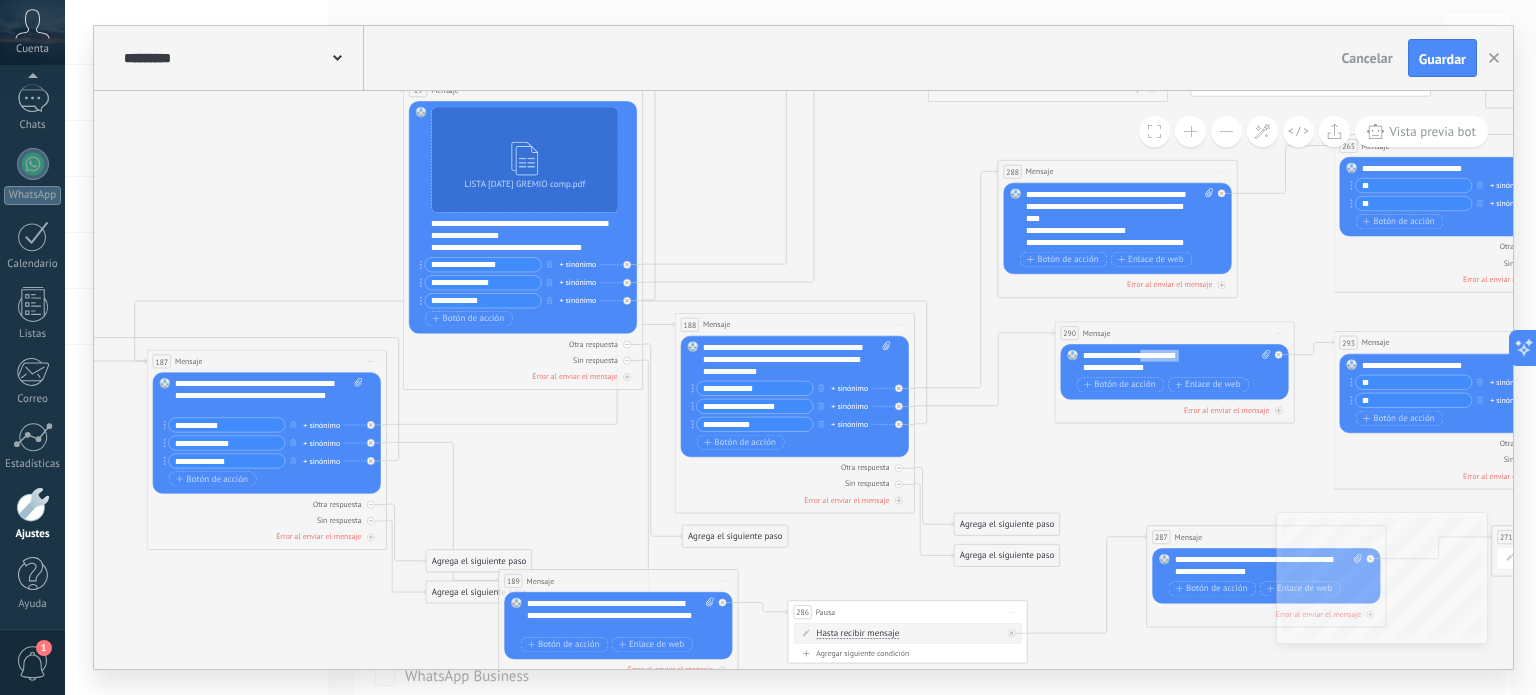 type 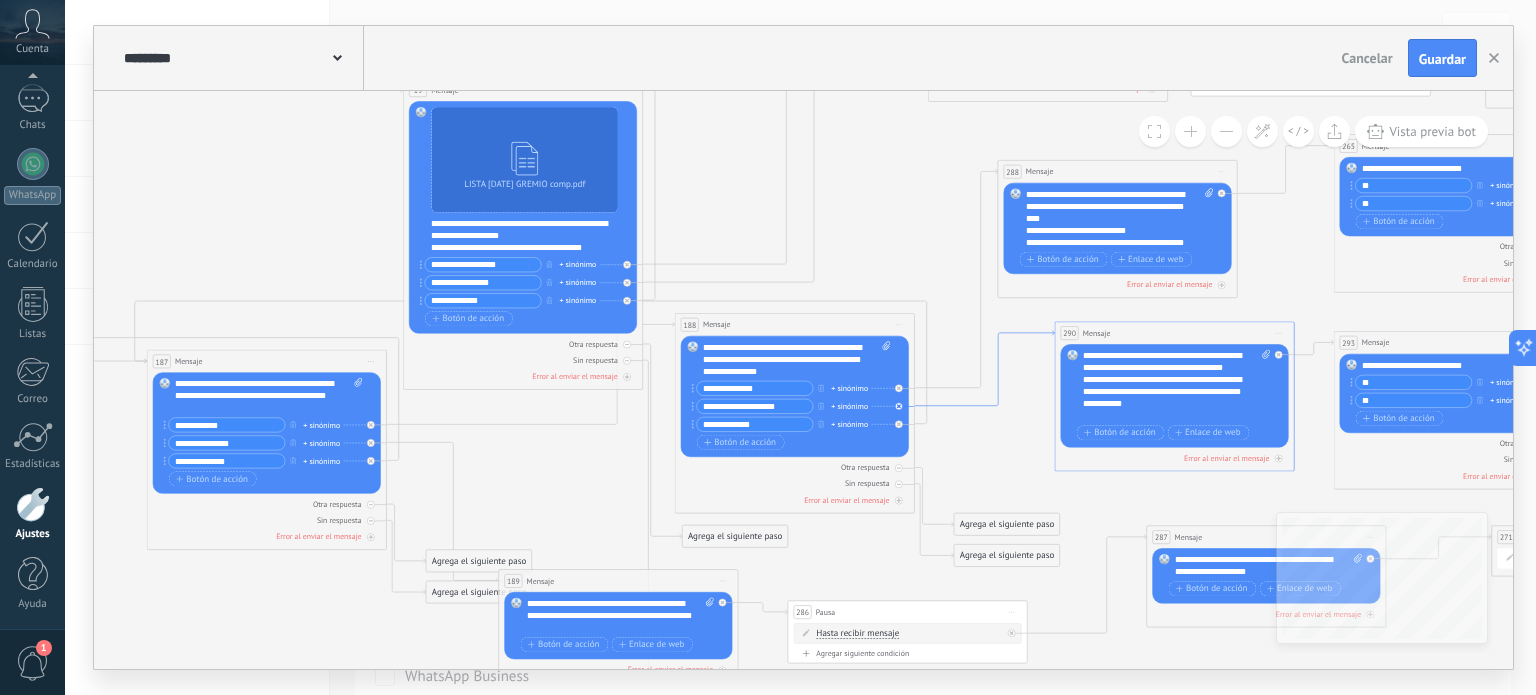 click 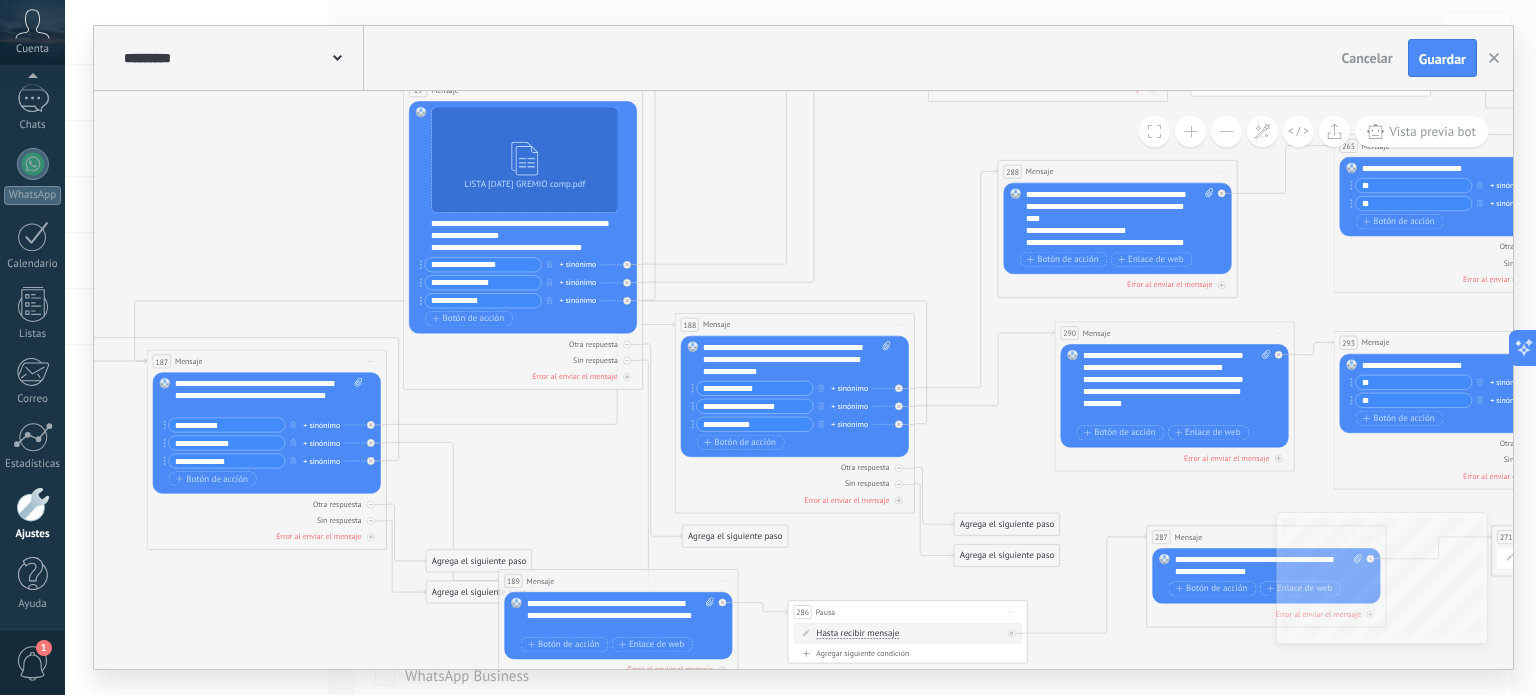 click 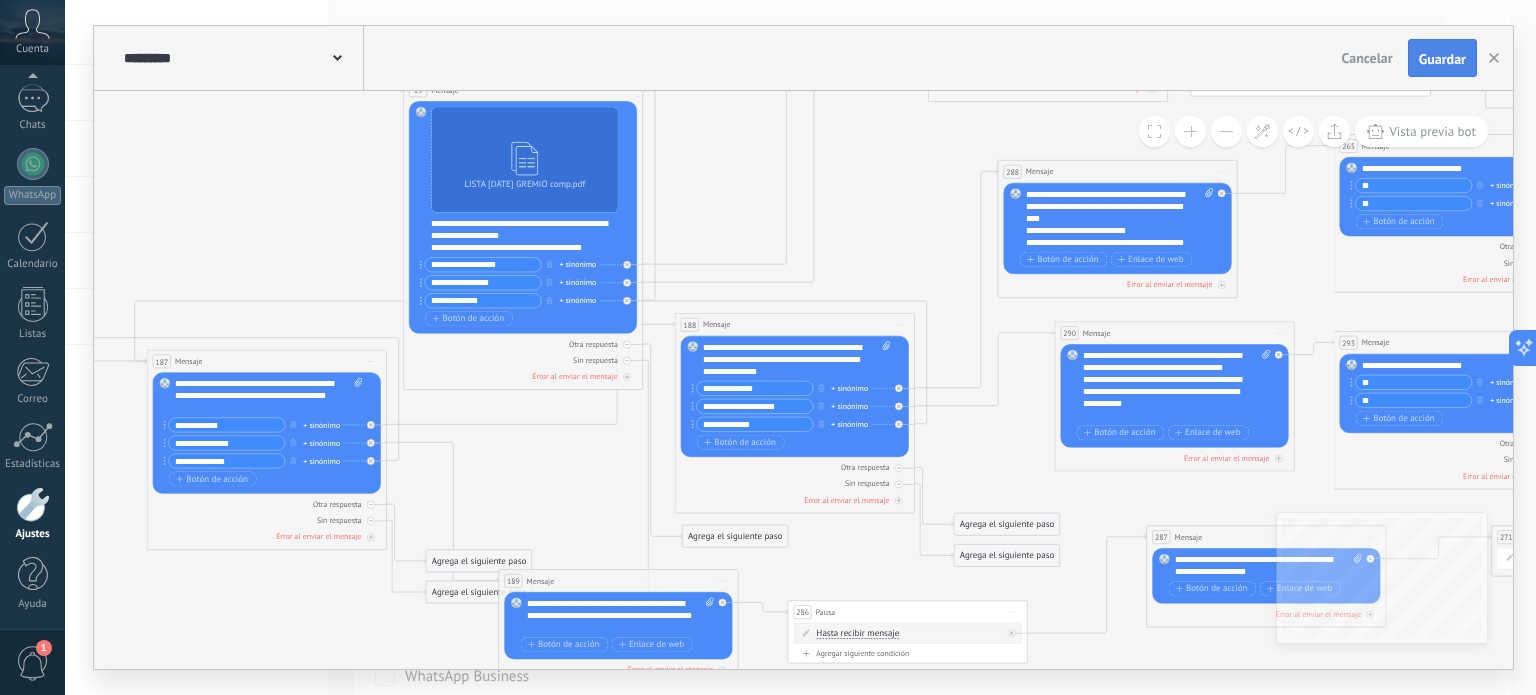 click on "Guardar" at bounding box center [1442, 59] 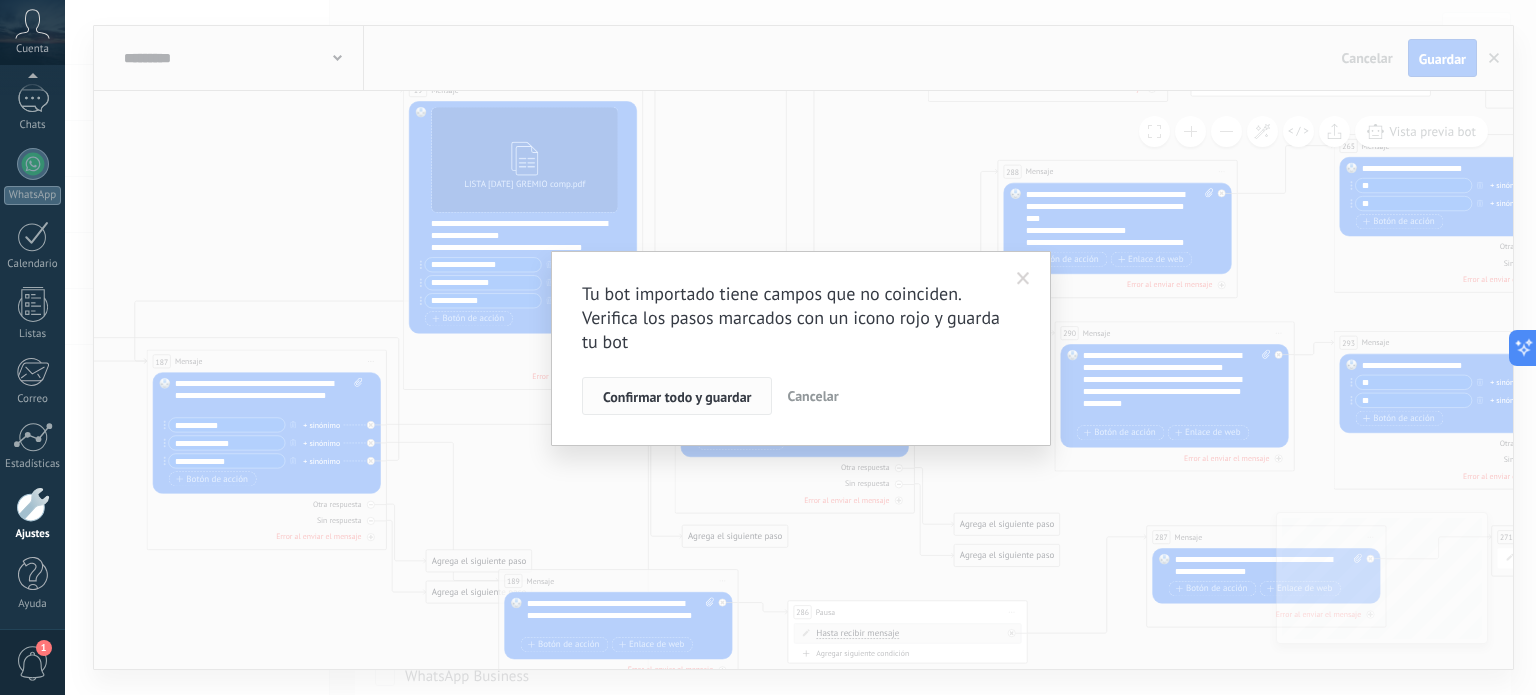 click on "Confirmar todo y guardar" at bounding box center (677, 396) 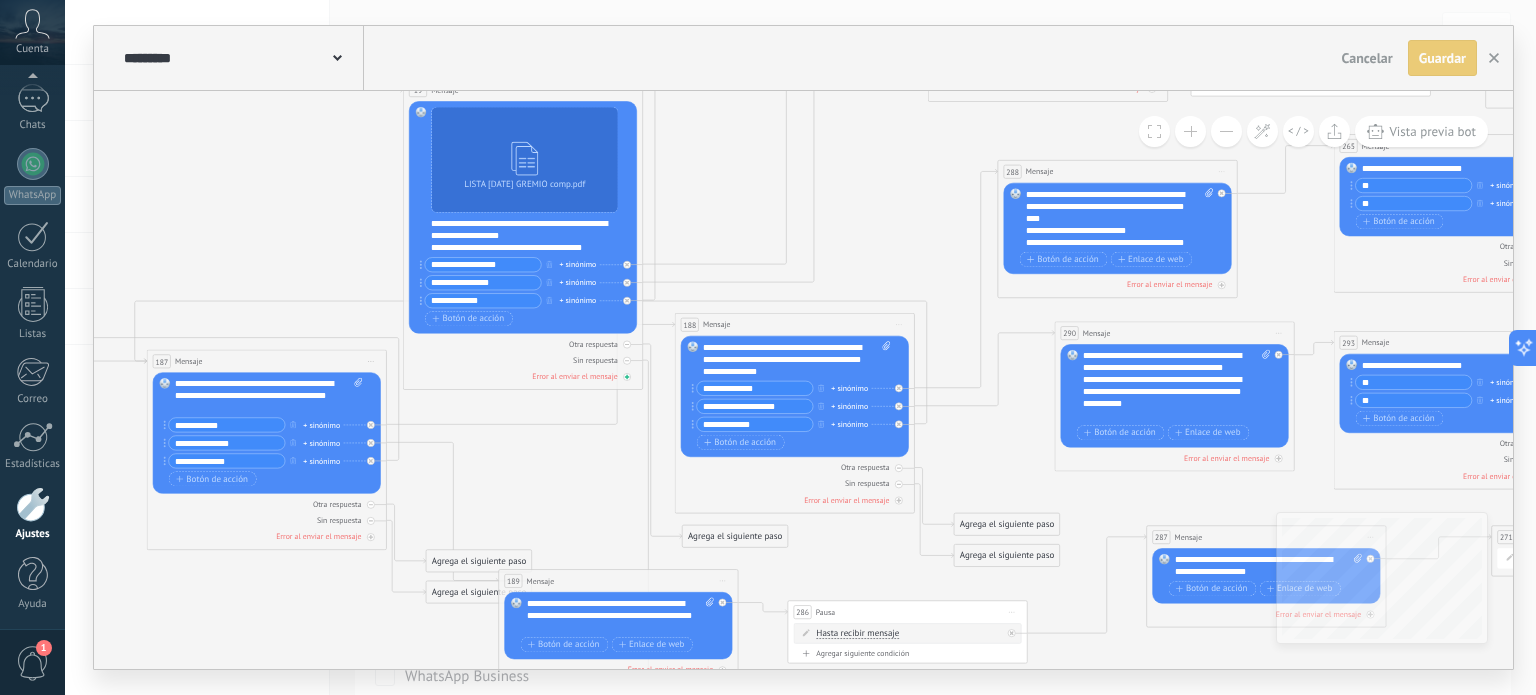 click on "Error al enviar el mensaje" at bounding box center [574, 376] 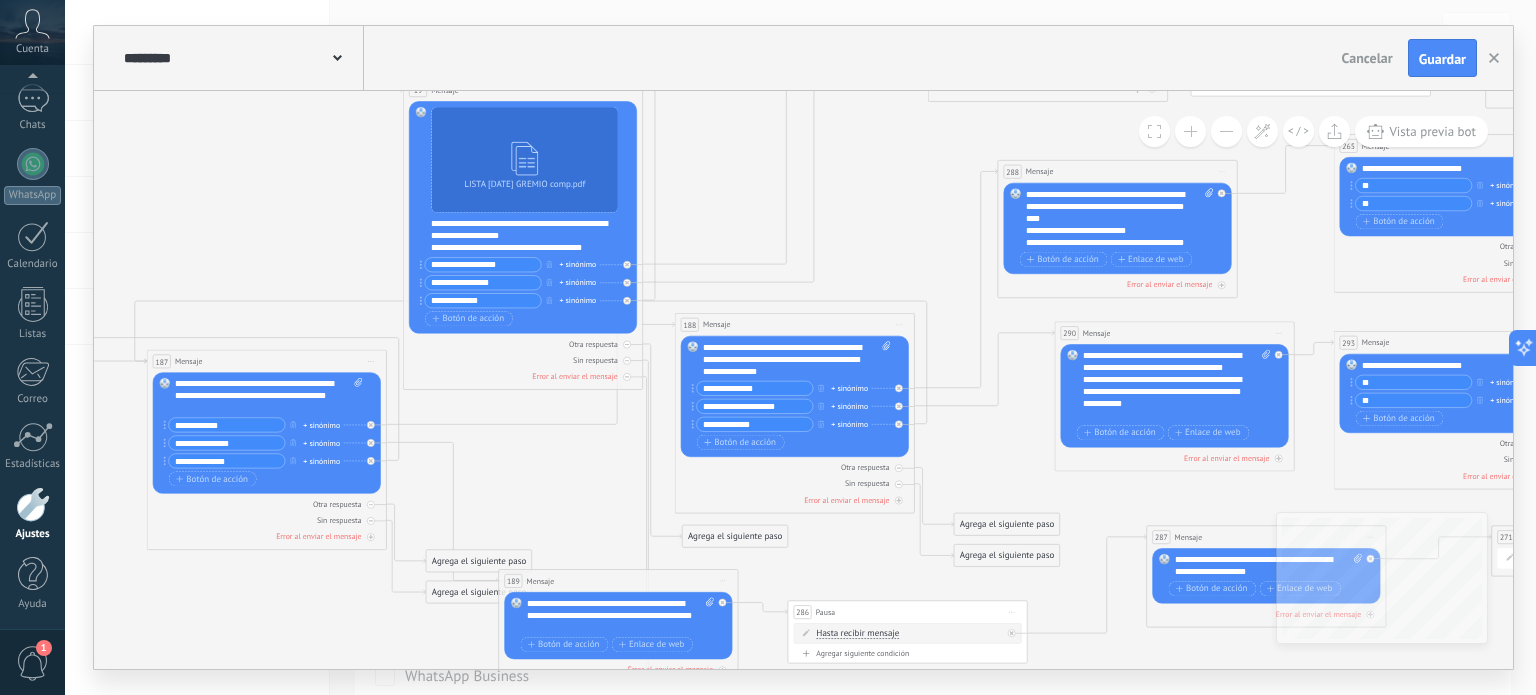 click on "Error al enviar el mensaje" at bounding box center [574, 376] 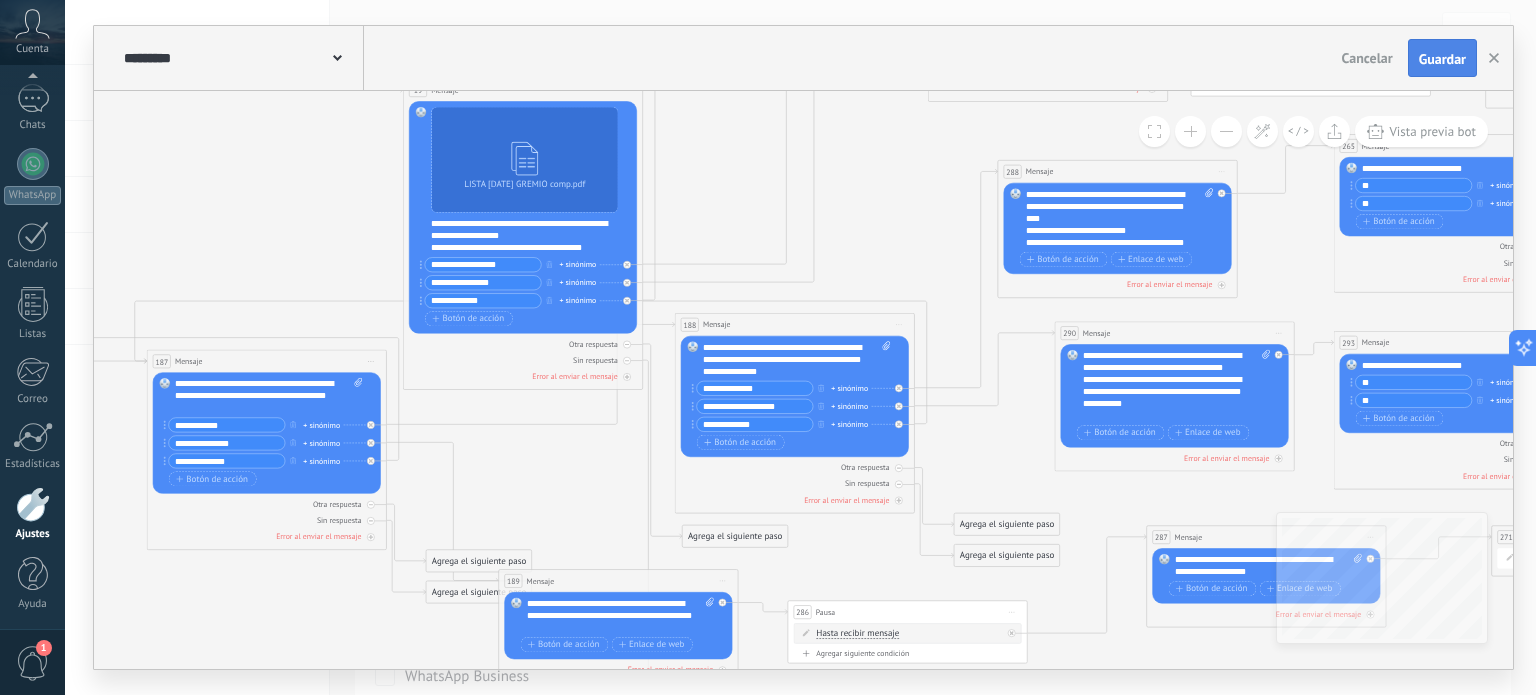click on "Guardar" at bounding box center [1442, 59] 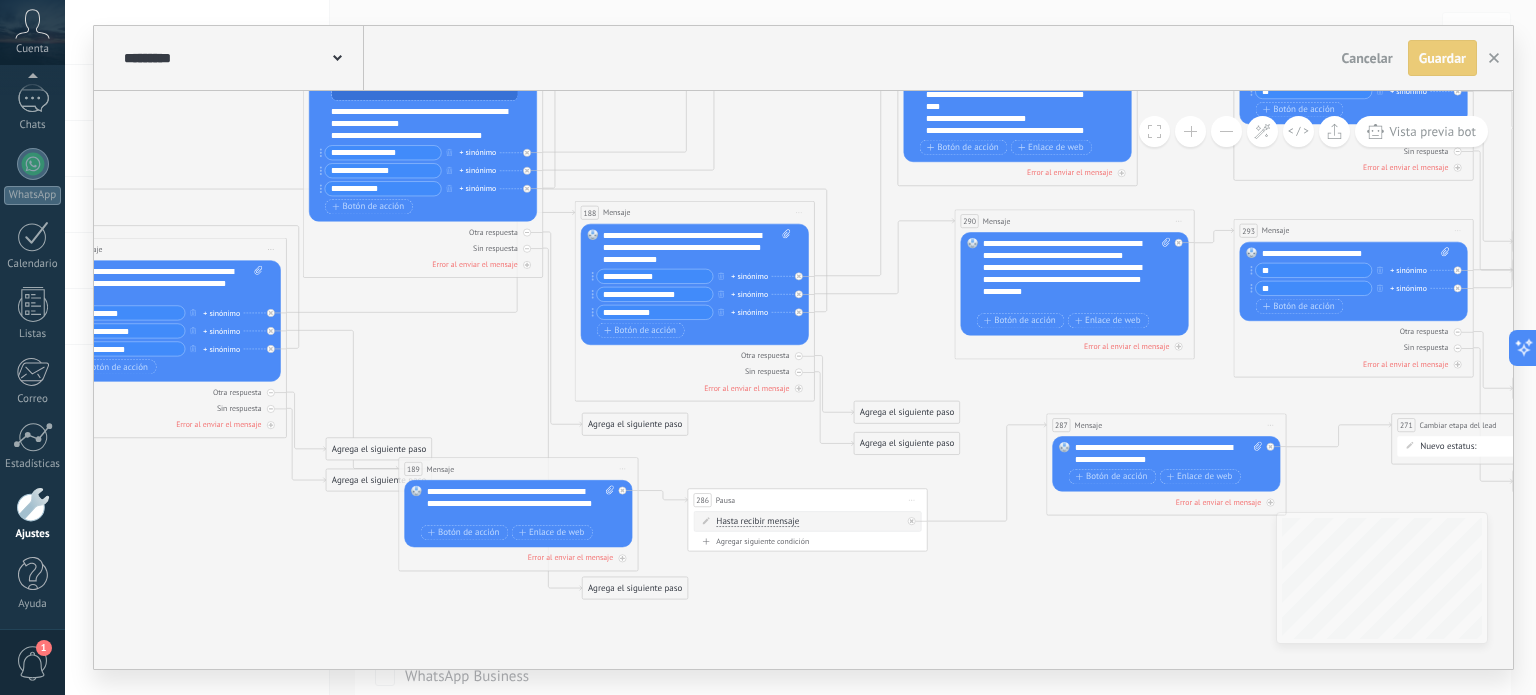 drag, startPoint x: 904, startPoint y: 241, endPoint x: 796, endPoint y: 123, distance: 159.9625 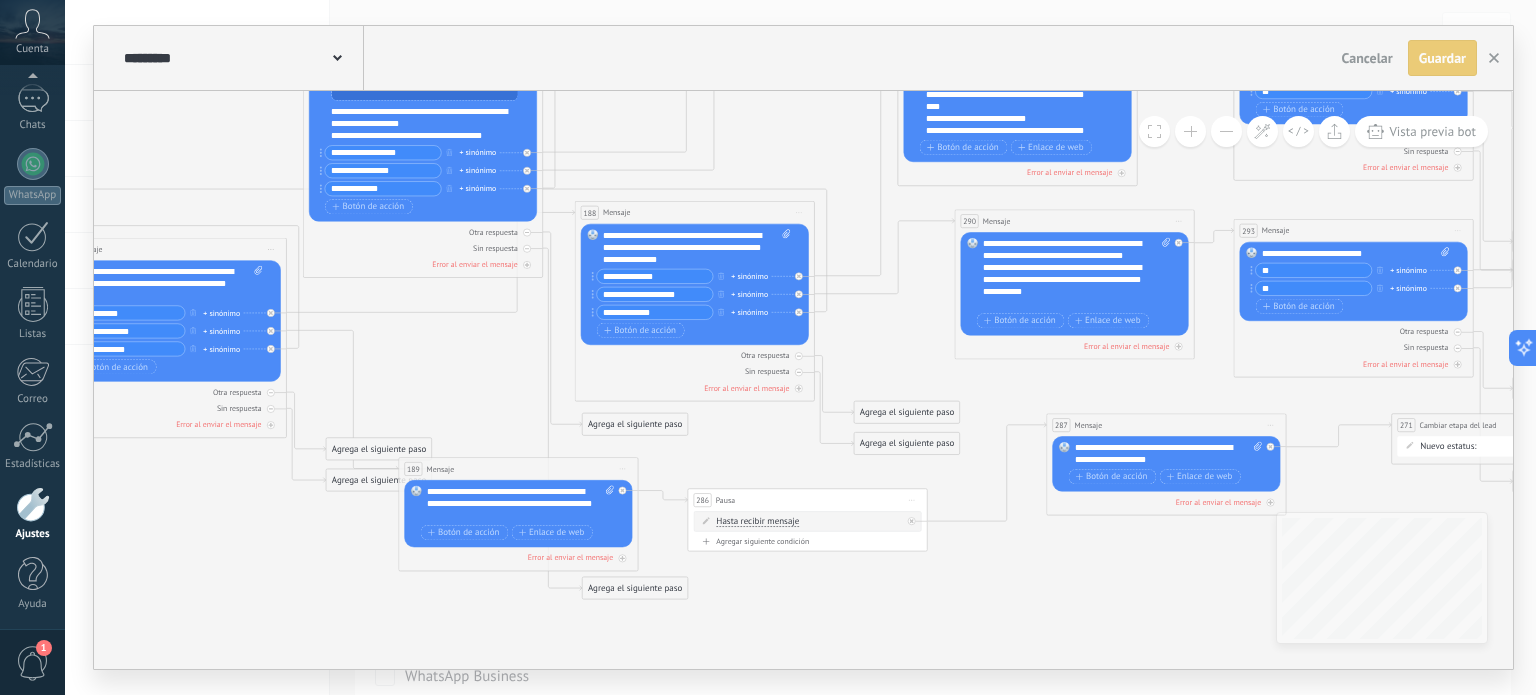click 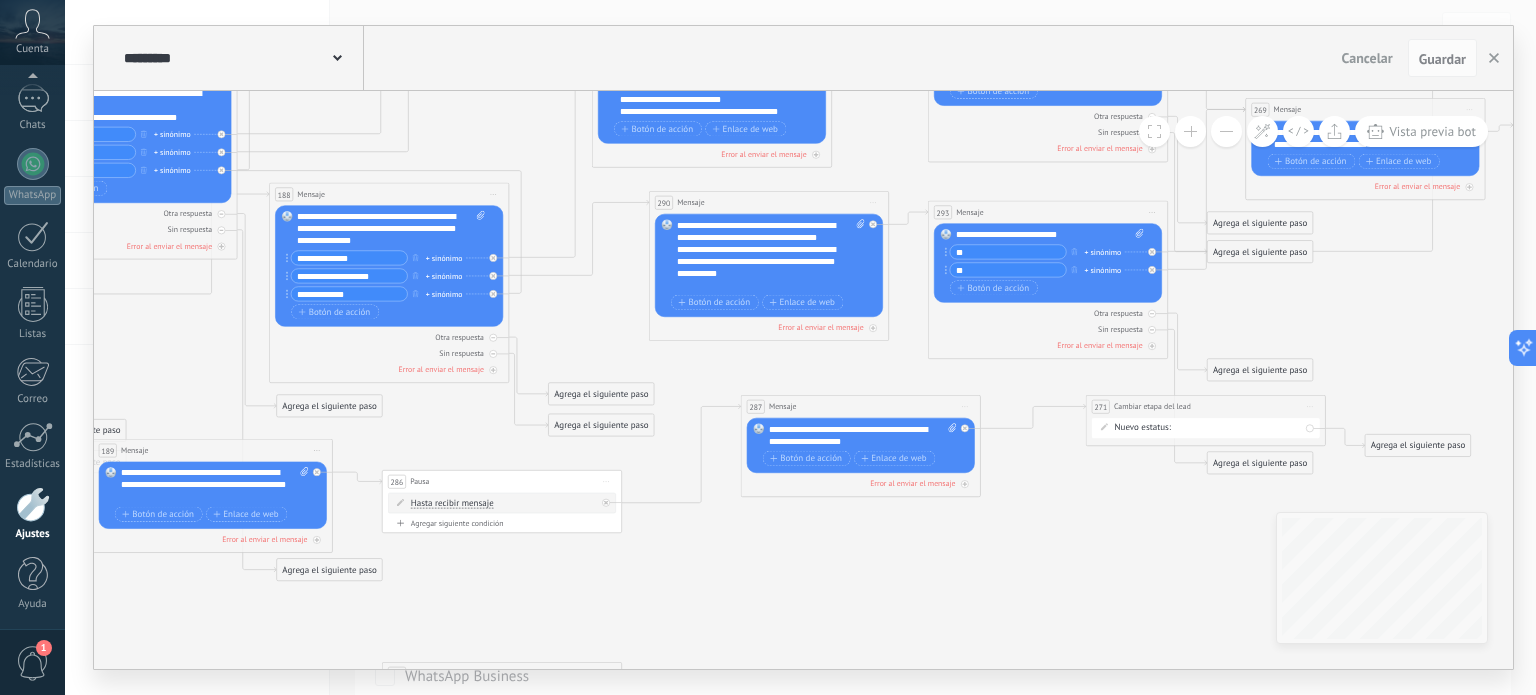 drag, startPoint x: 1123, startPoint y: 552, endPoint x: 825, endPoint y: 540, distance: 298.24152 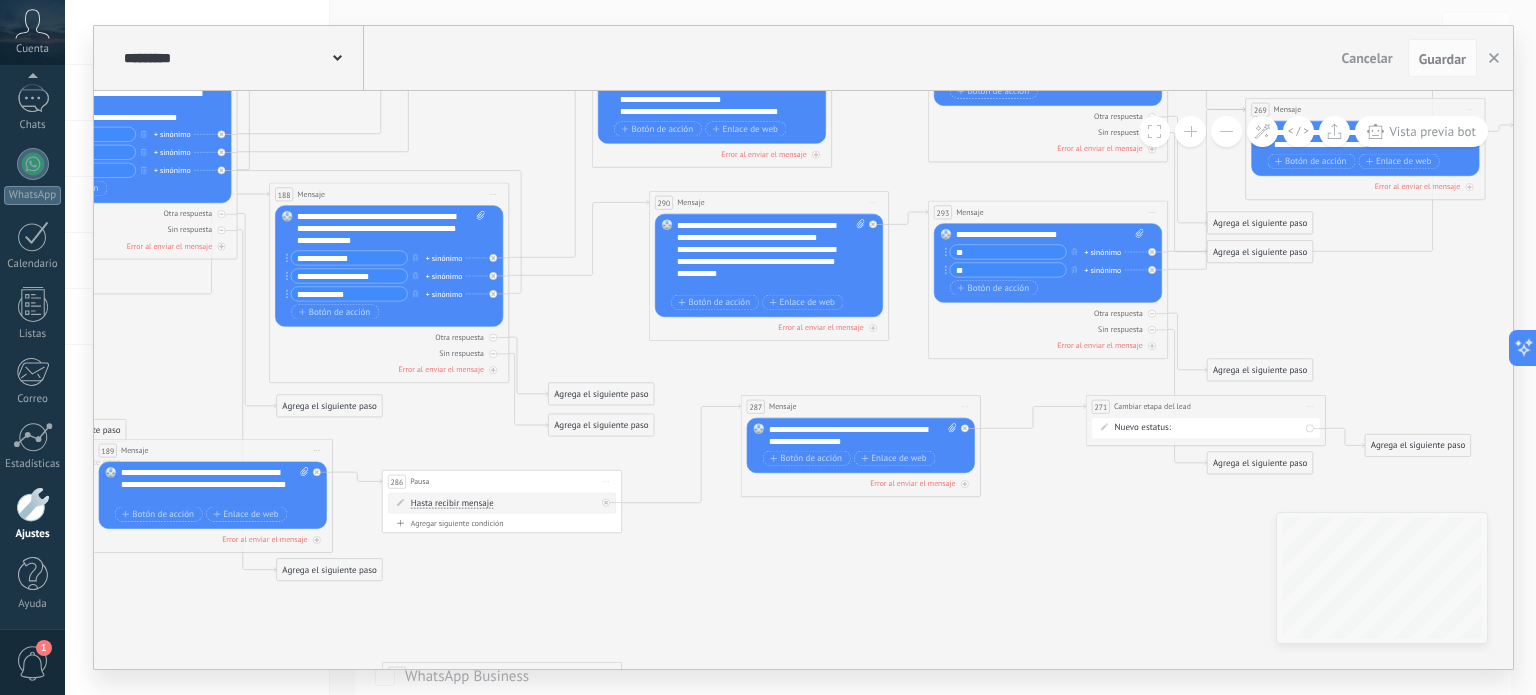 click 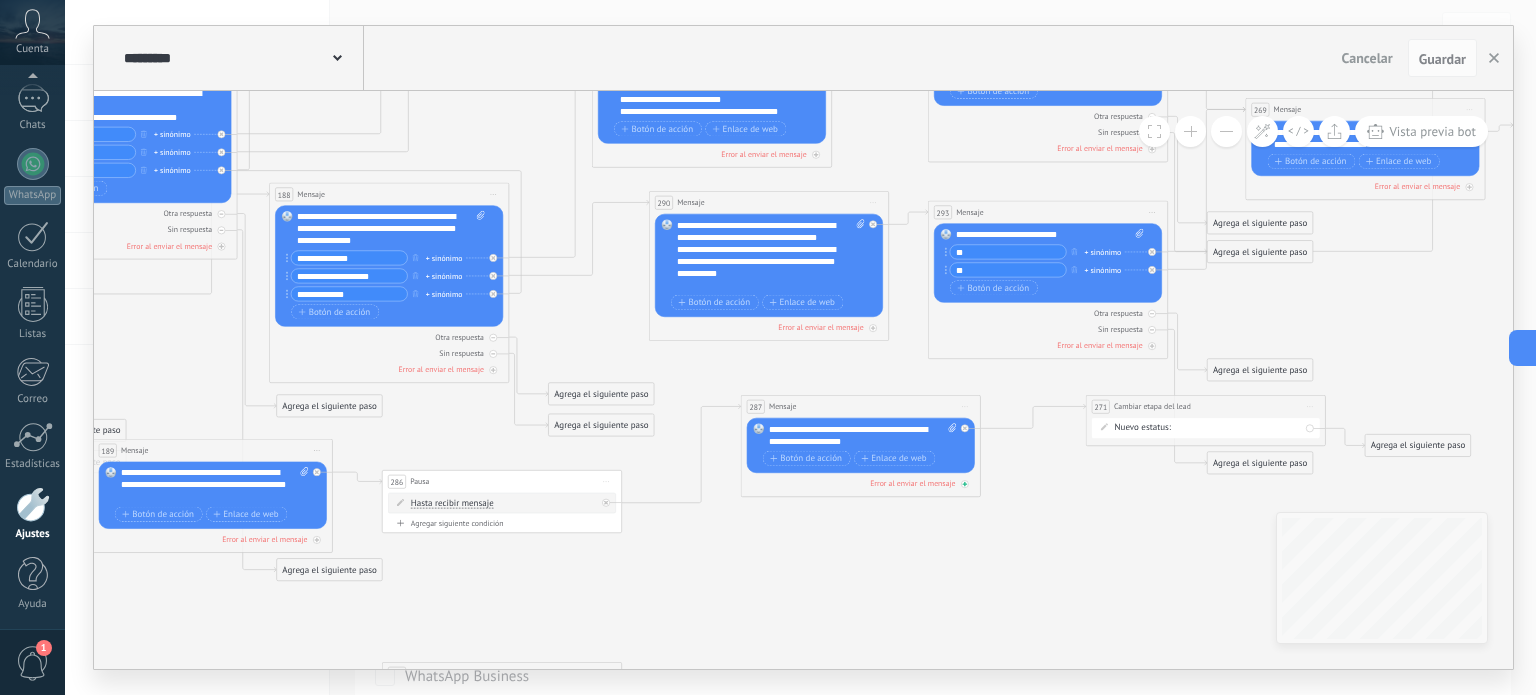 click on "Error al enviar el mensaje" at bounding box center (912, 484) 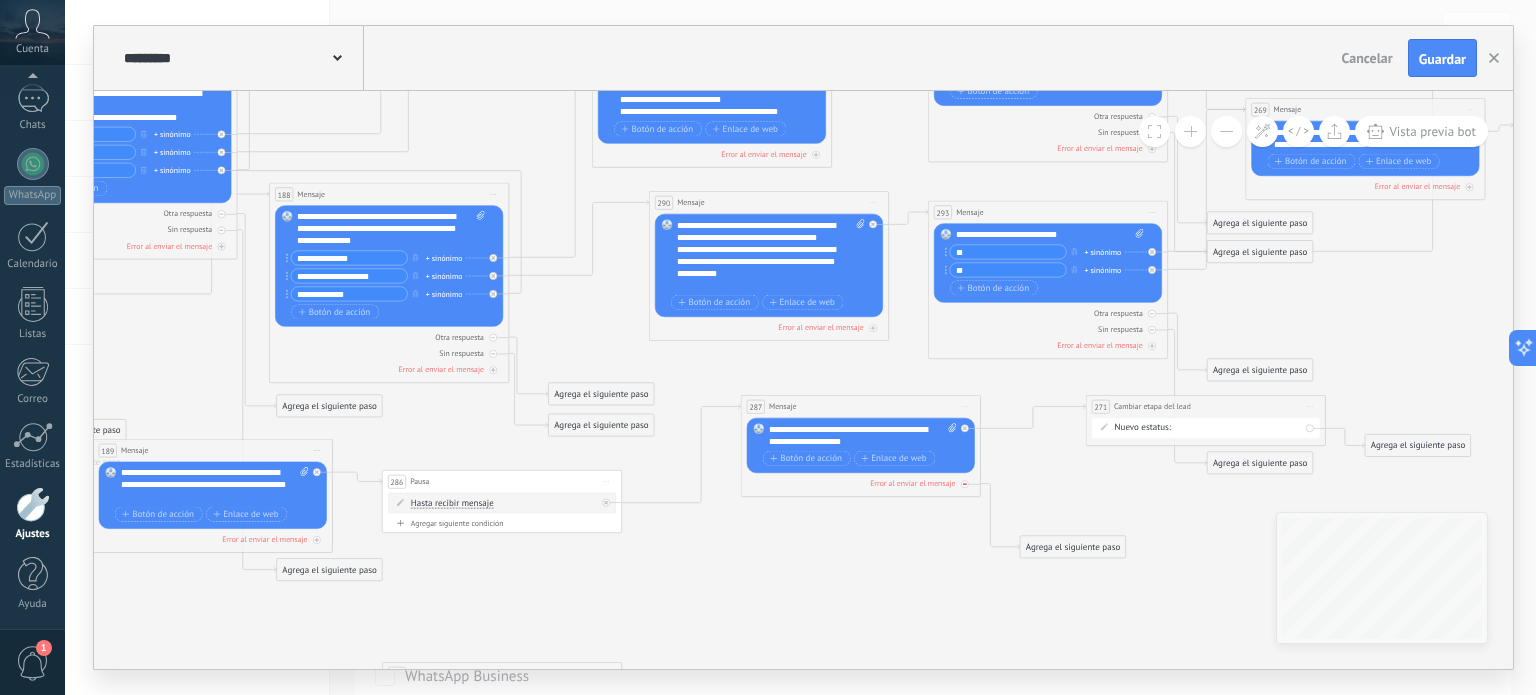 click on "Error al enviar el mensaje" at bounding box center (912, 484) 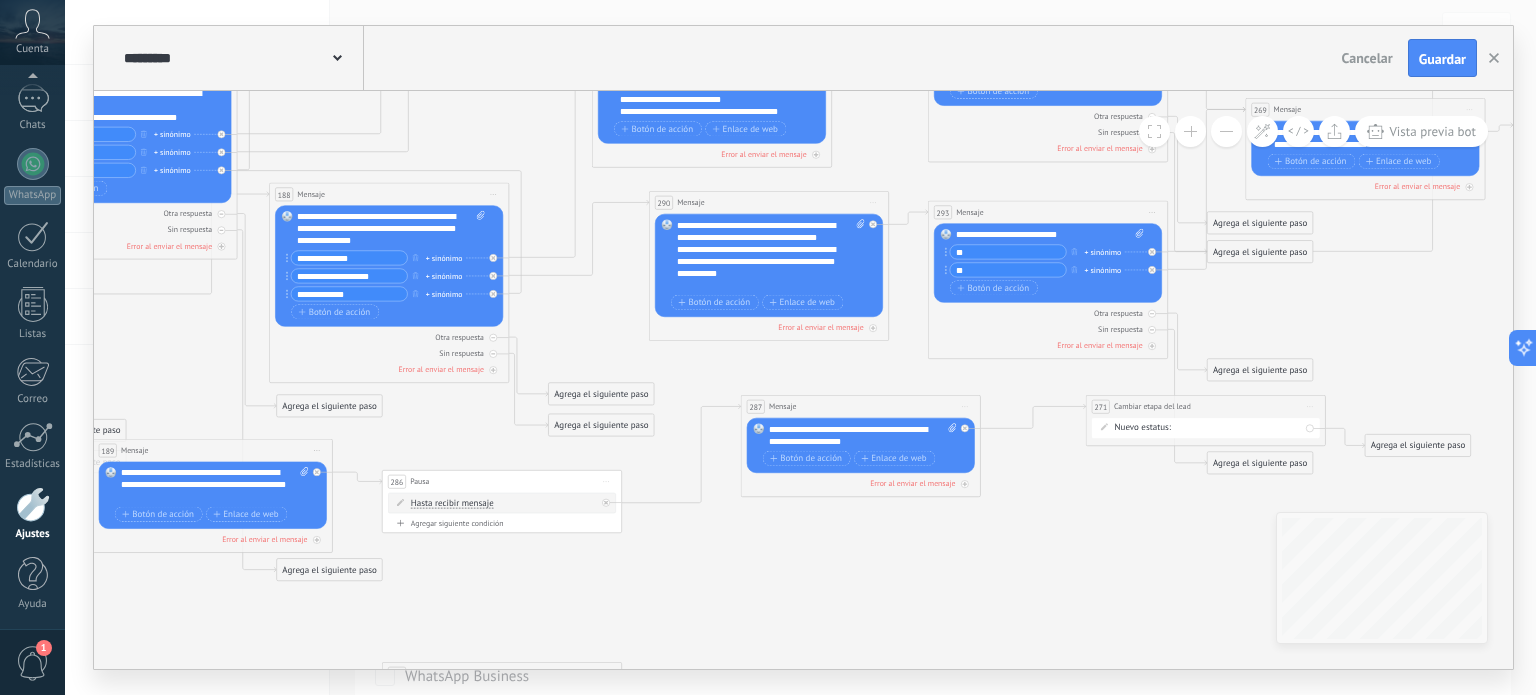 click 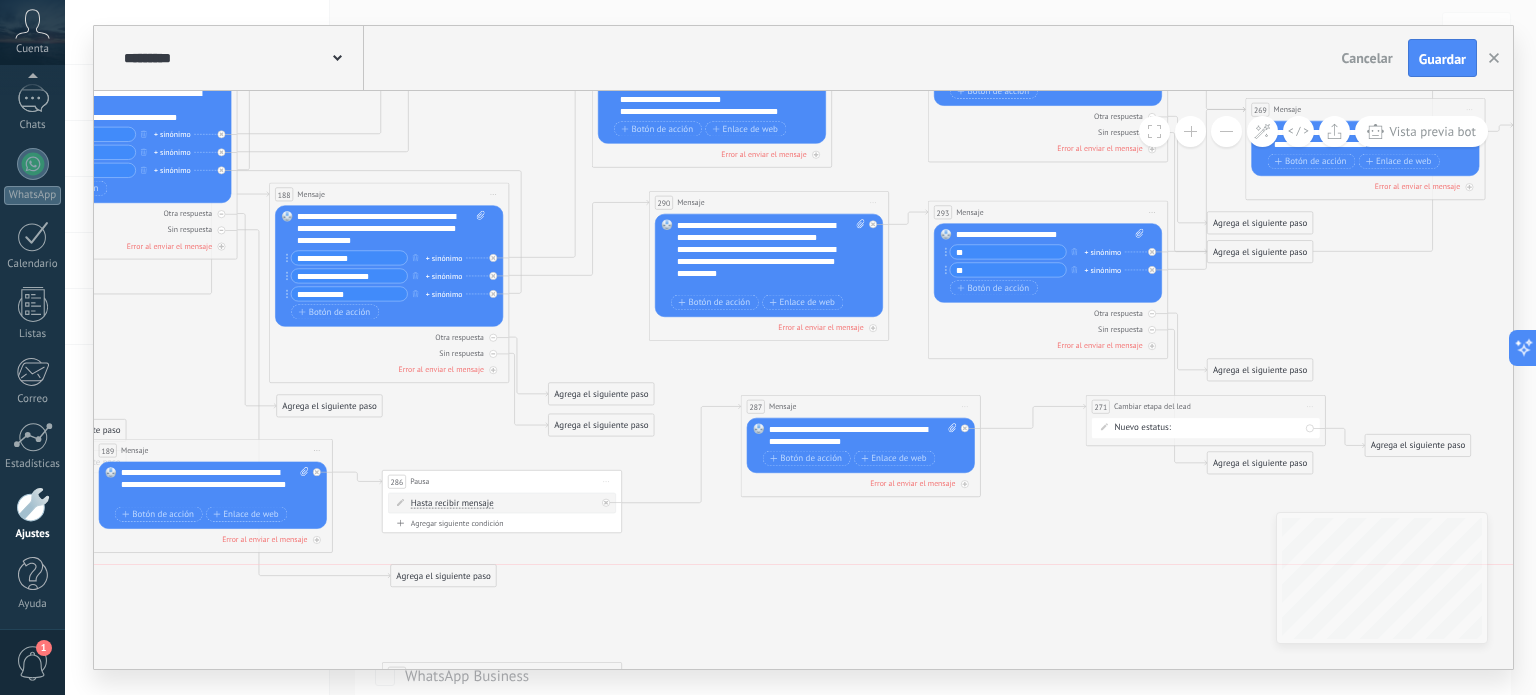 drag, startPoint x: 330, startPoint y: 563, endPoint x: 444, endPoint y: 568, distance: 114.1096 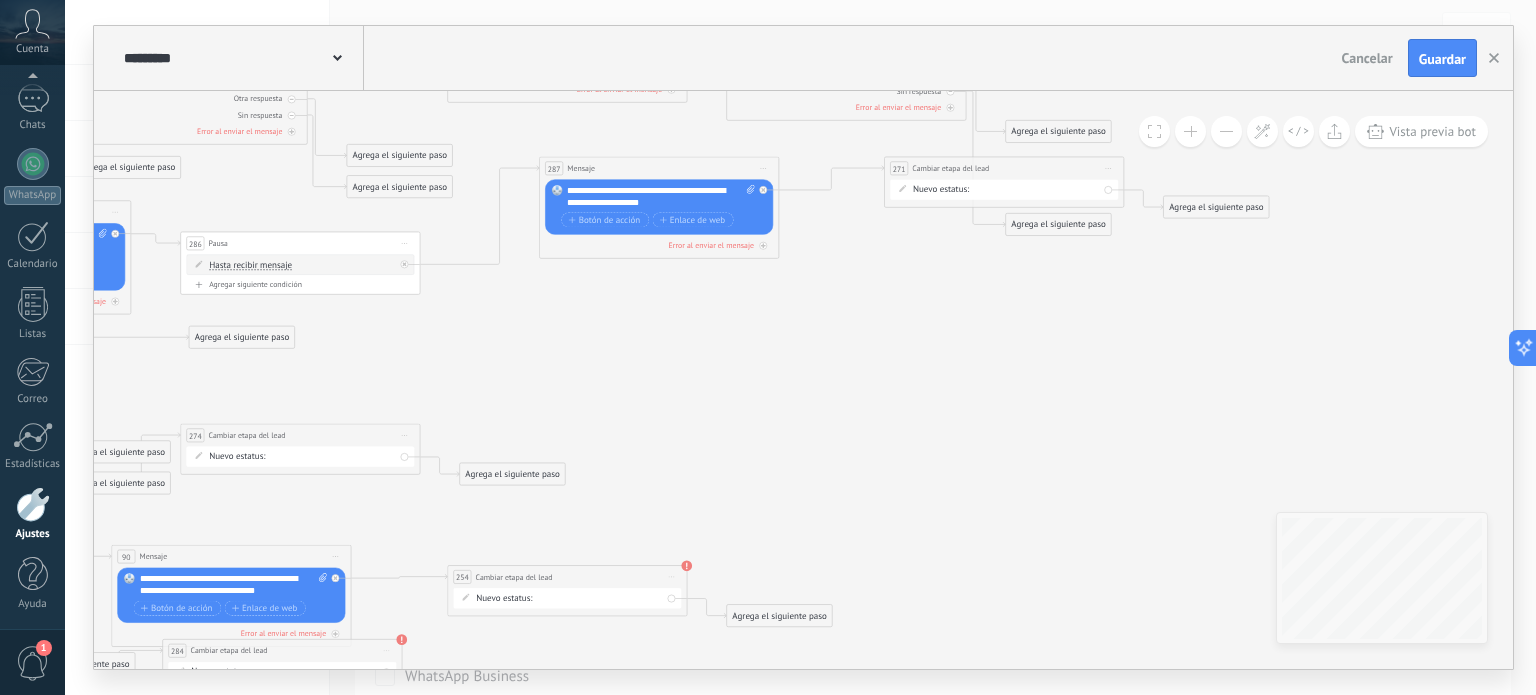 drag, startPoint x: 602, startPoint y: 571, endPoint x: 400, endPoint y: 332, distance: 312.92972 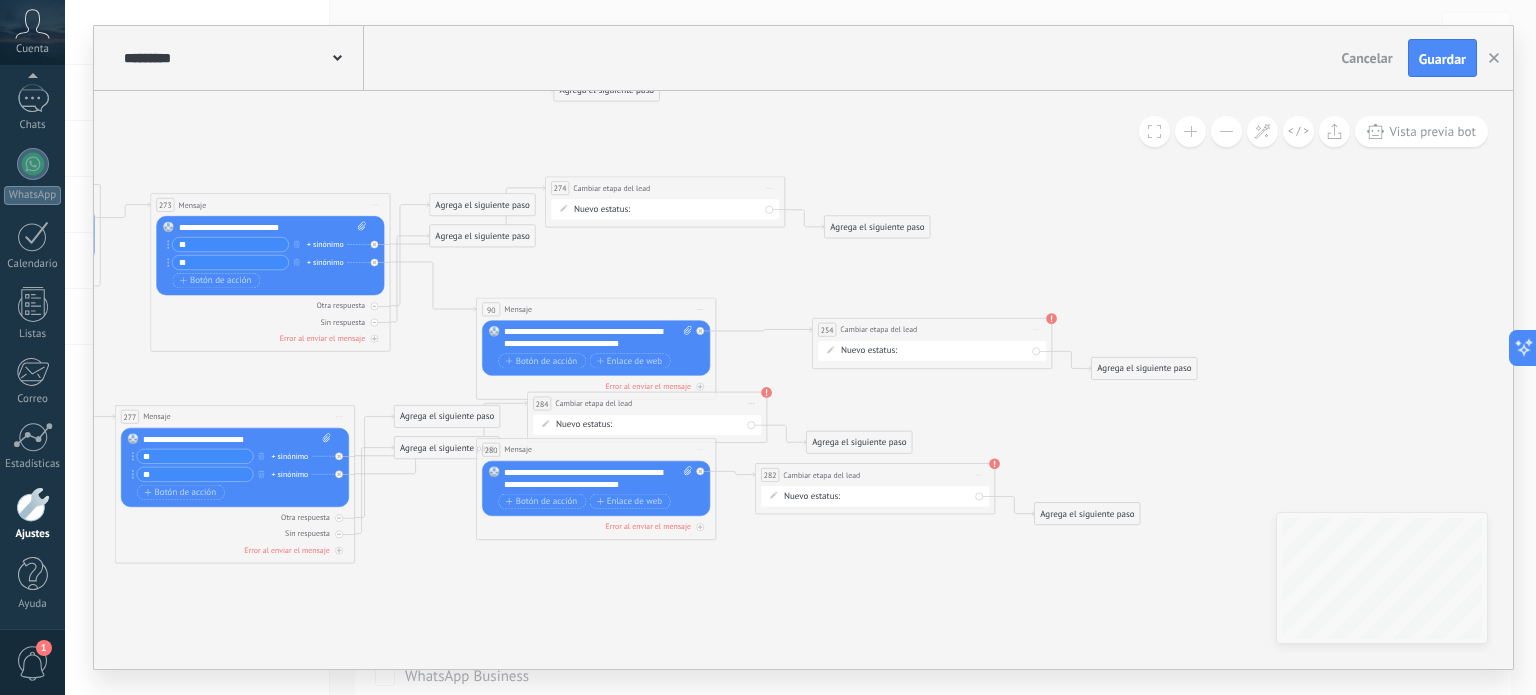 drag, startPoint x: 702, startPoint y: 370, endPoint x: 1067, endPoint y: 123, distance: 440.71988 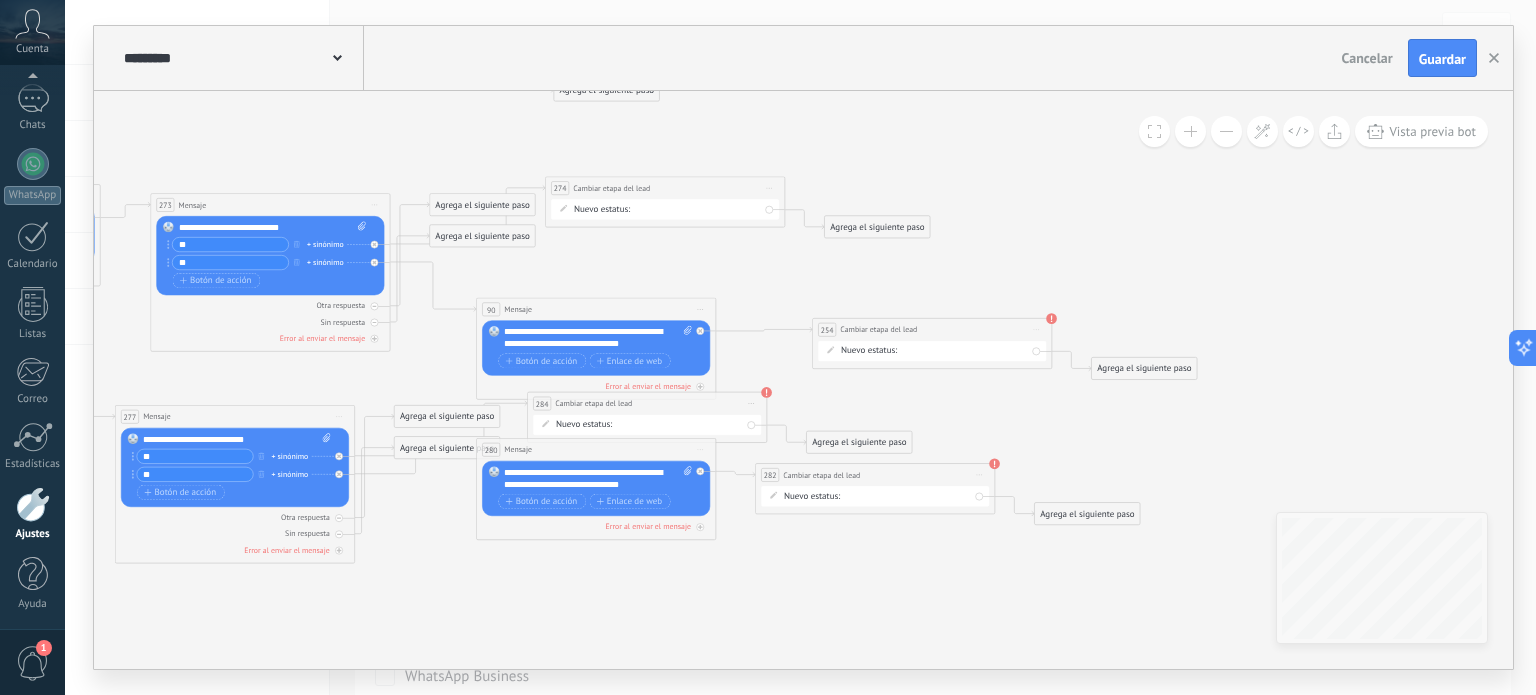 click 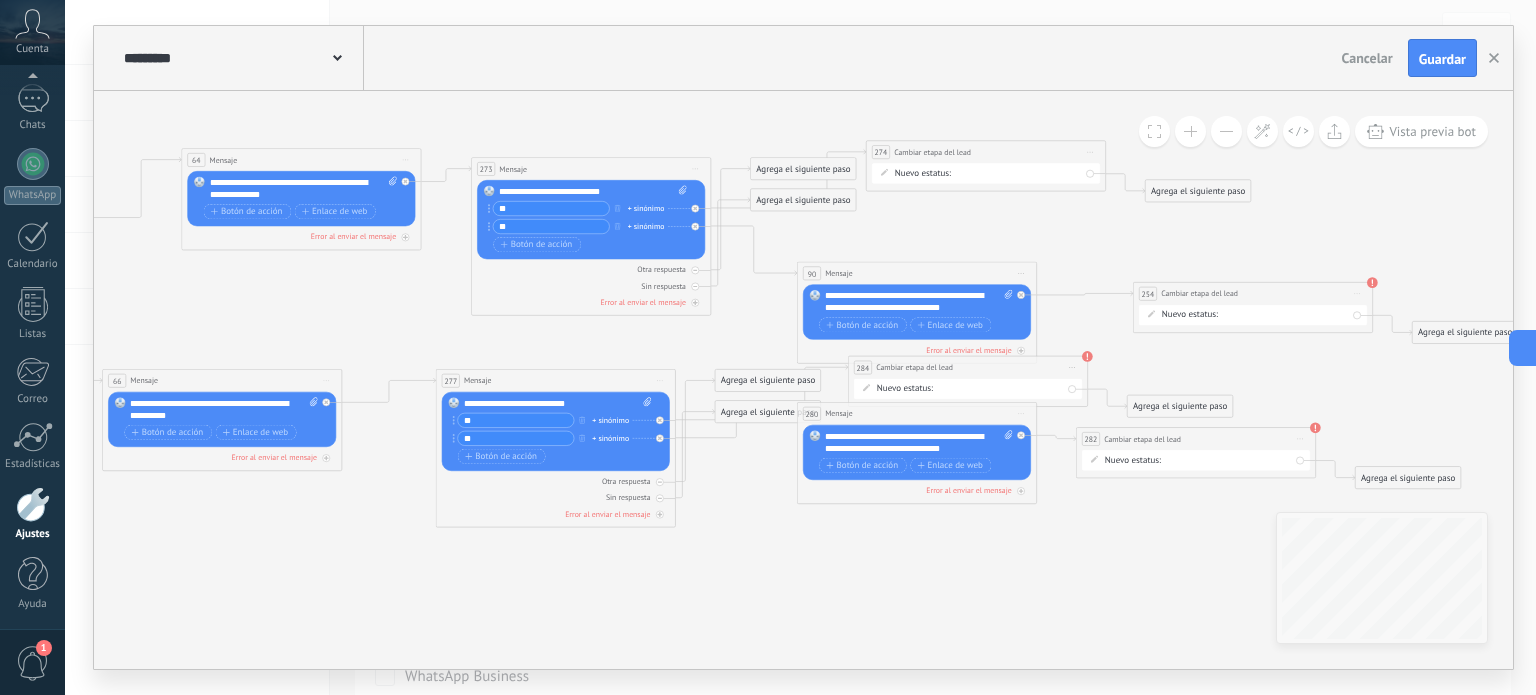 drag, startPoint x: 628, startPoint y: 600, endPoint x: 949, endPoint y: 564, distance: 323.0124 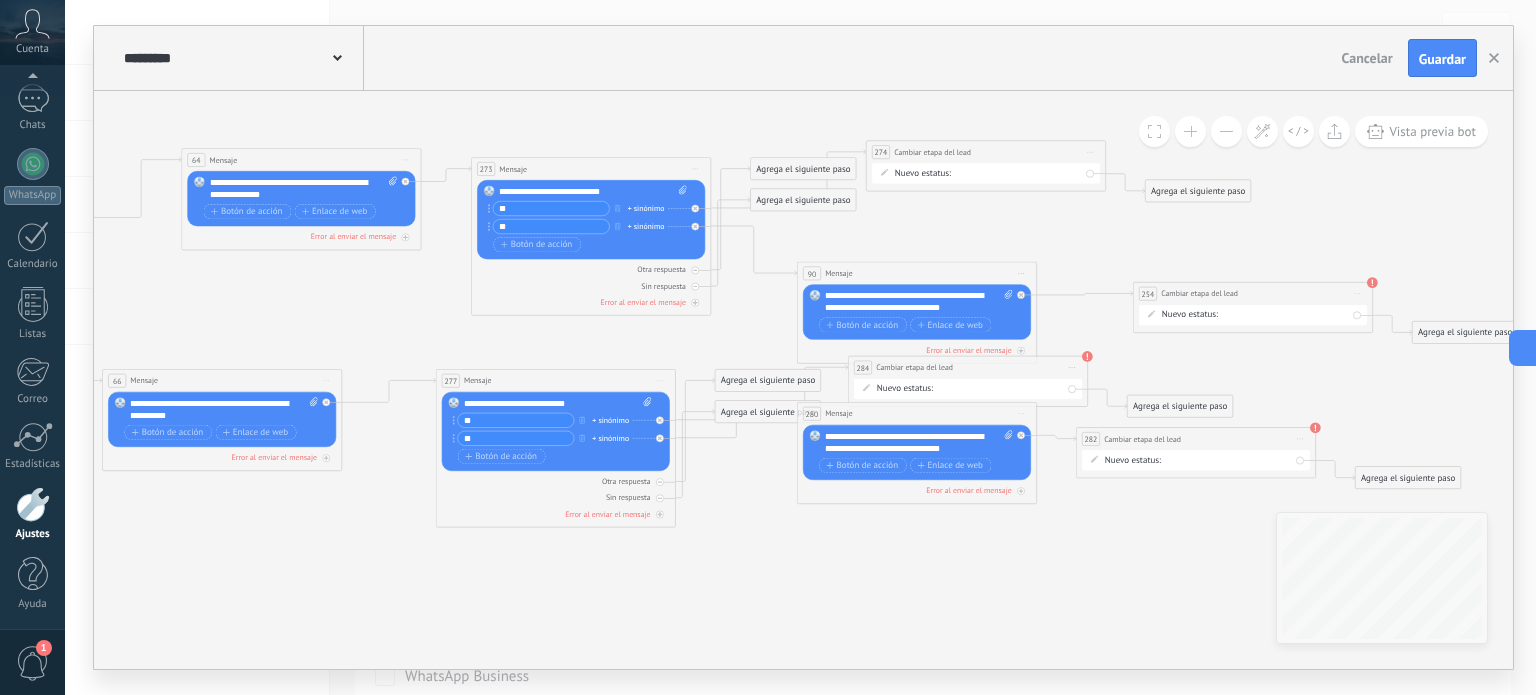 click 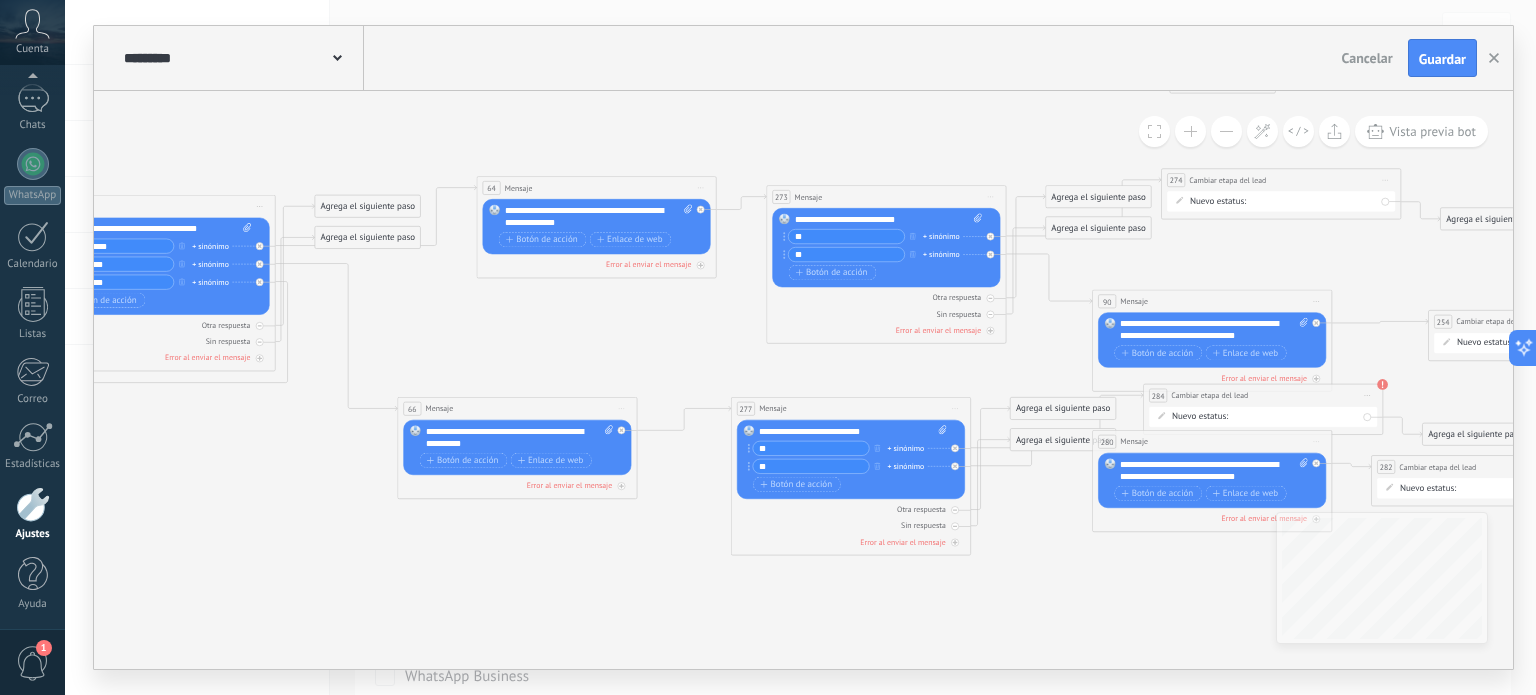 drag, startPoint x: 280, startPoint y: 542, endPoint x: 584, endPoint y: 574, distance: 305.67957 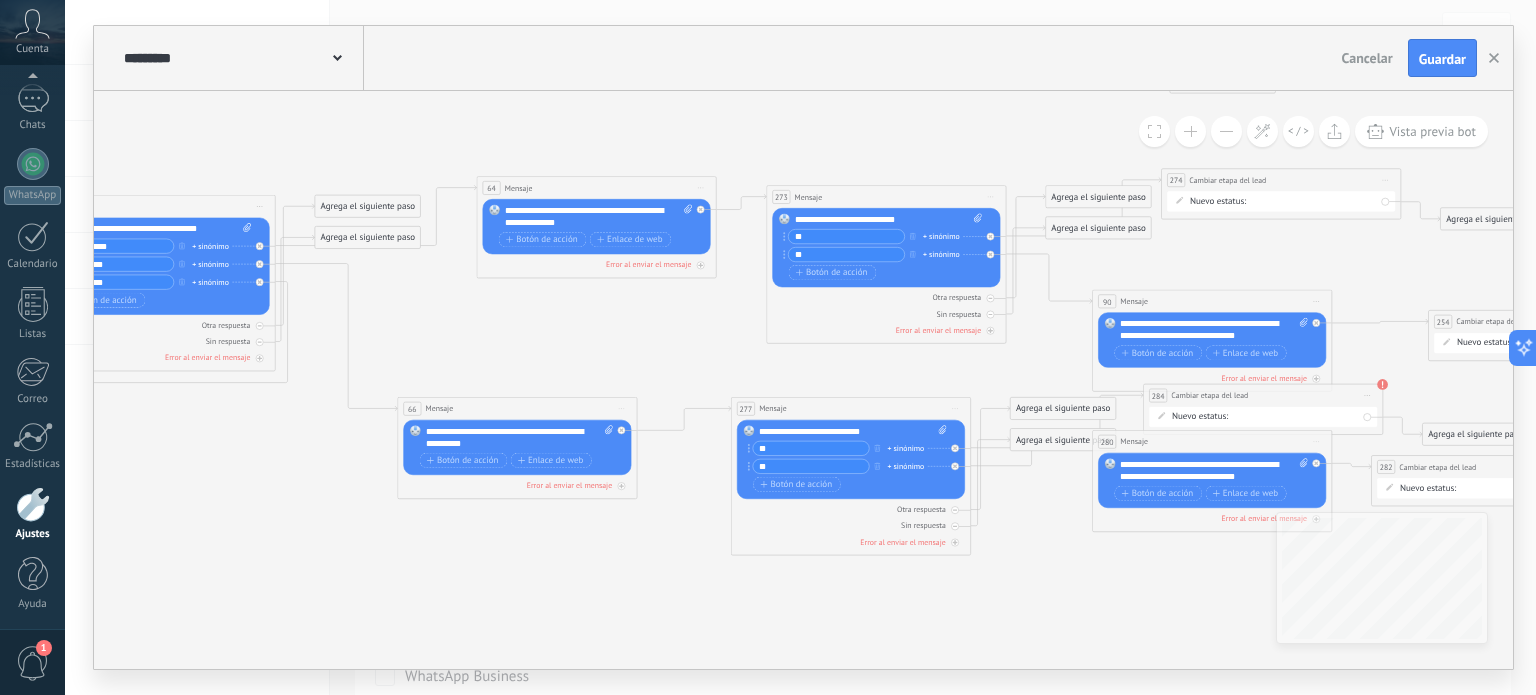 click 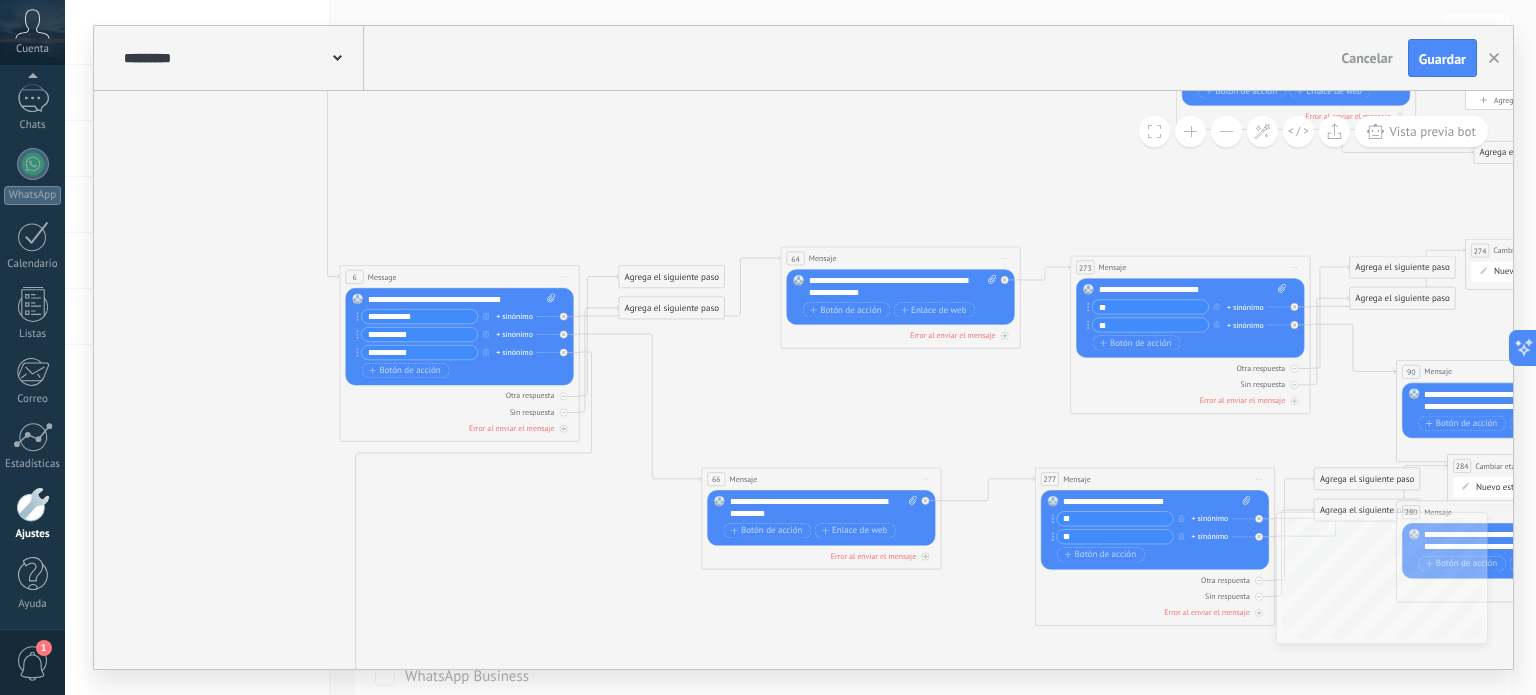 drag, startPoint x: 246, startPoint y: 487, endPoint x: 541, endPoint y: 553, distance: 302.2929 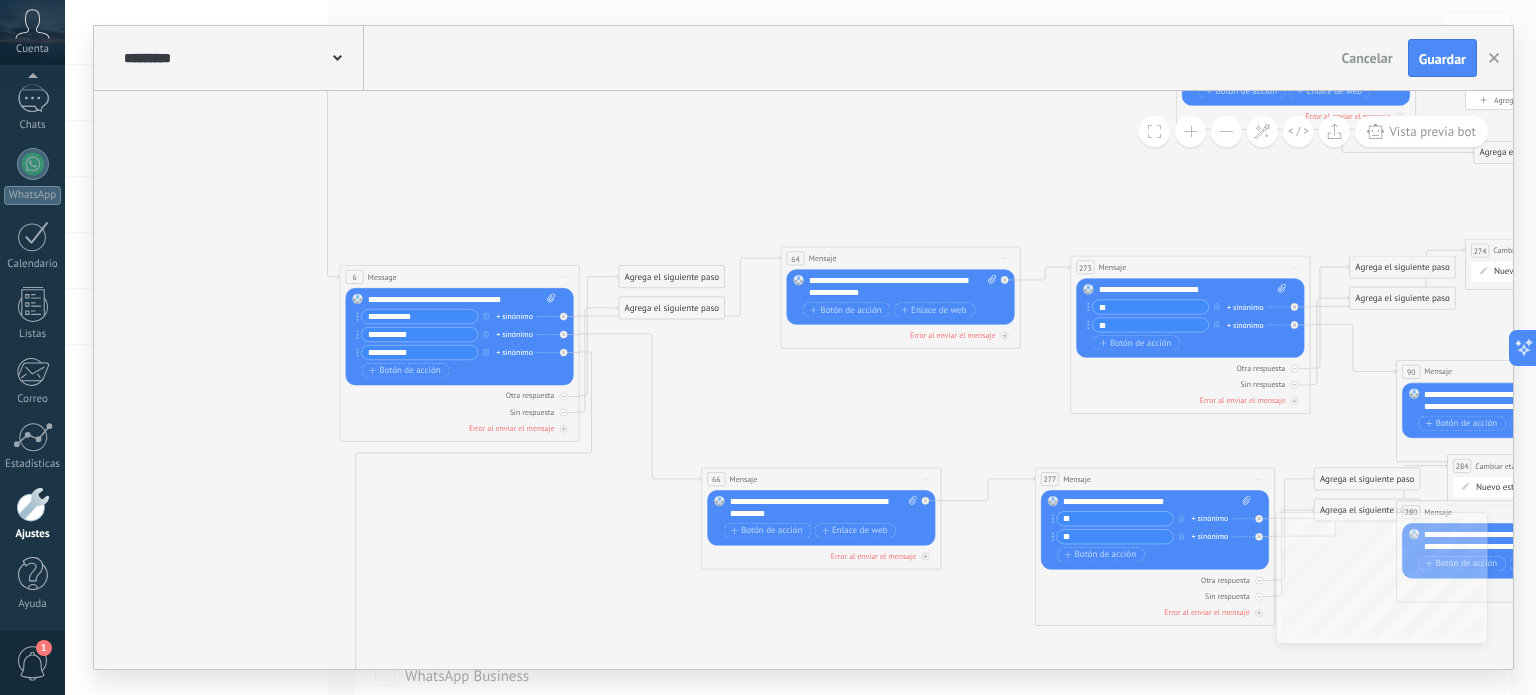 click 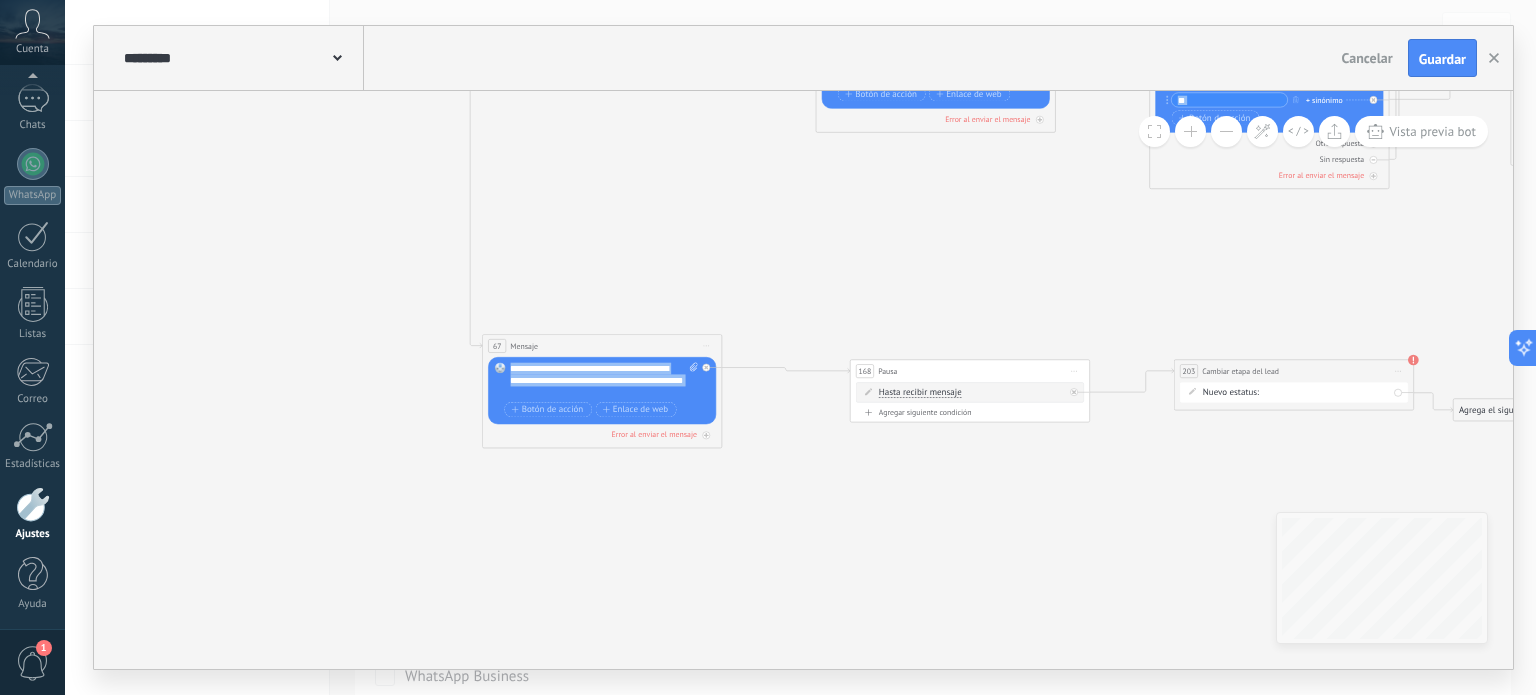 drag, startPoint x: 580, startPoint y: 327, endPoint x: 554, endPoint y: 121, distance: 207.6343 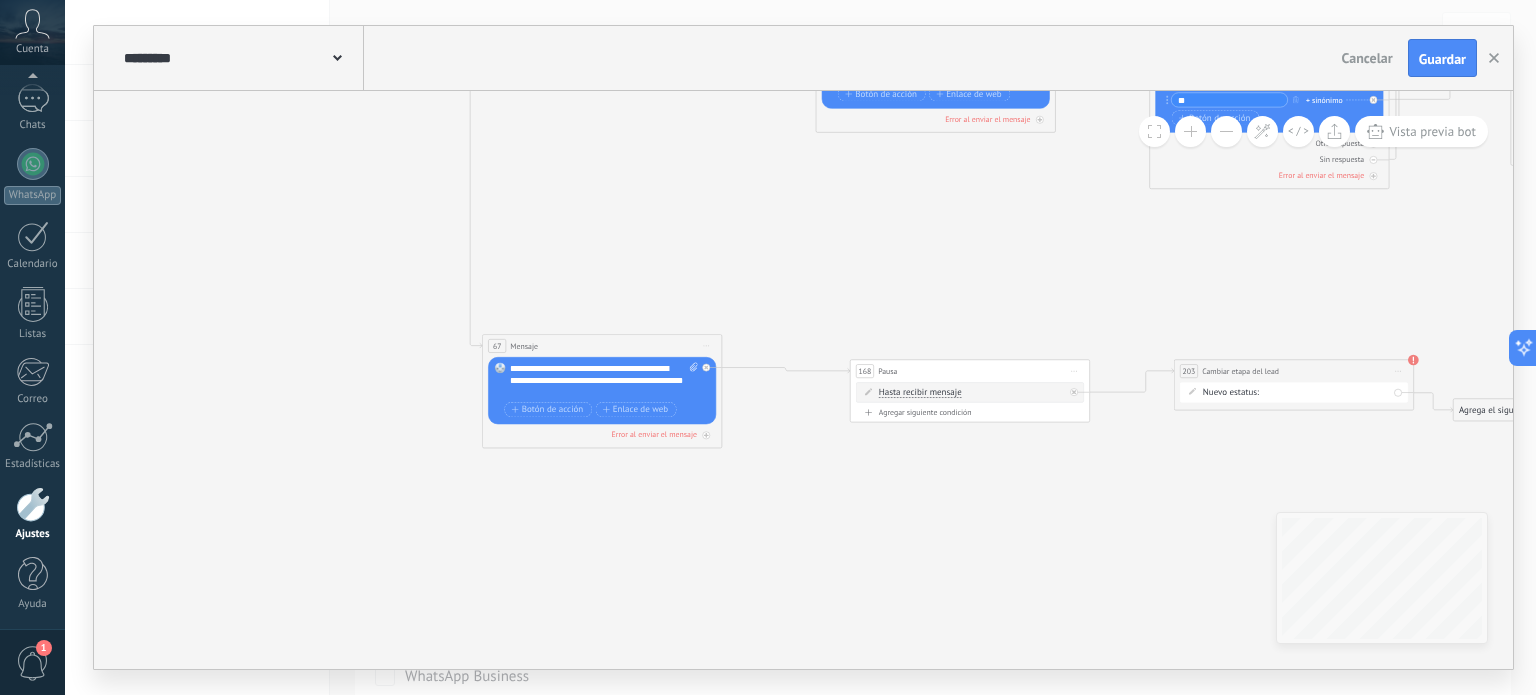 click 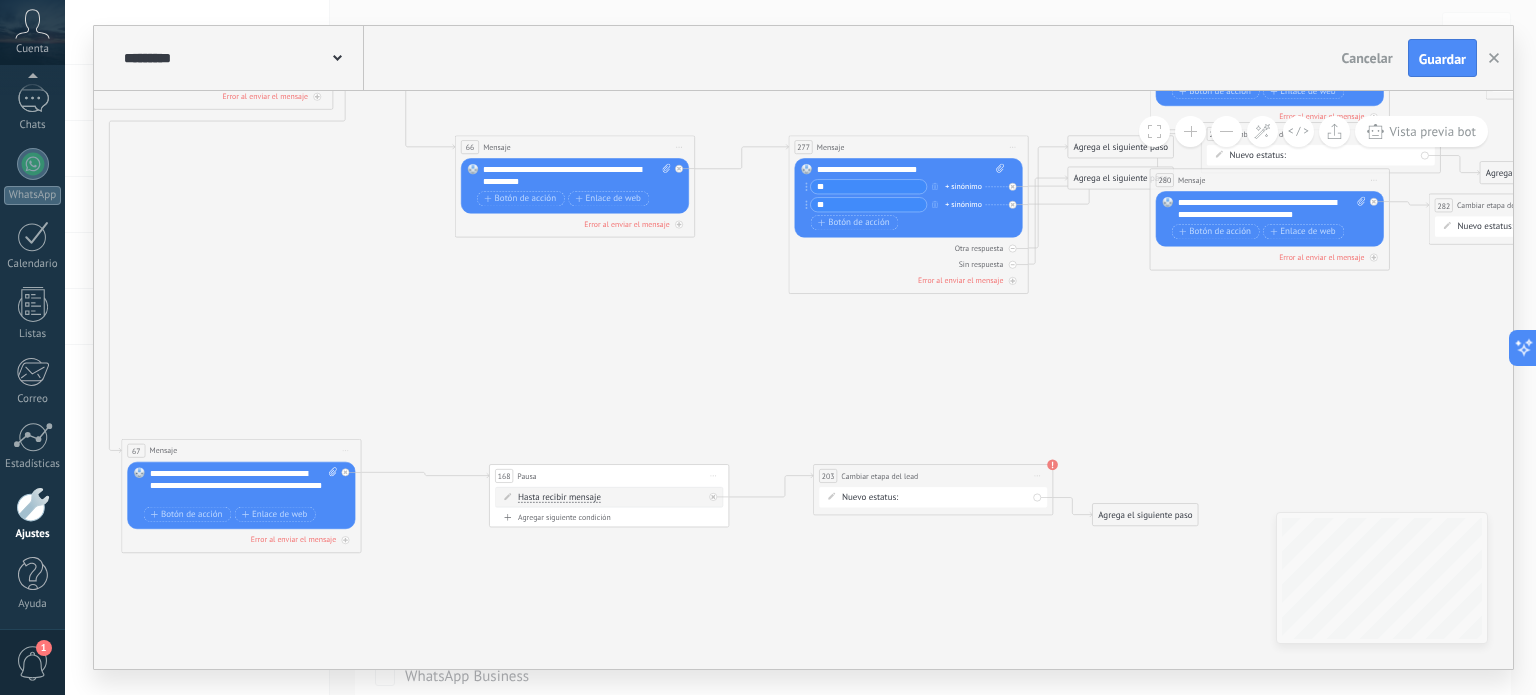 drag, startPoint x: 871, startPoint y: 226, endPoint x: 424, endPoint y: 415, distance: 485.31433 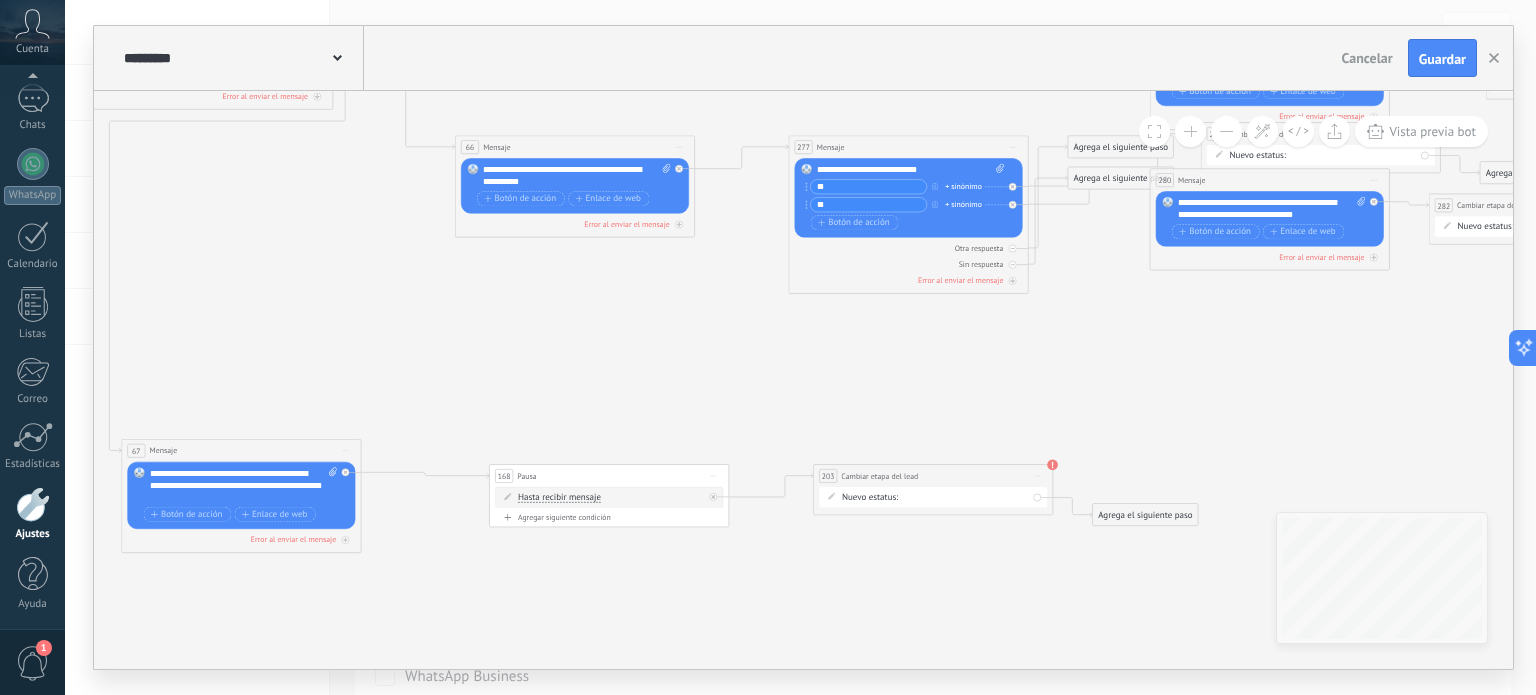 click 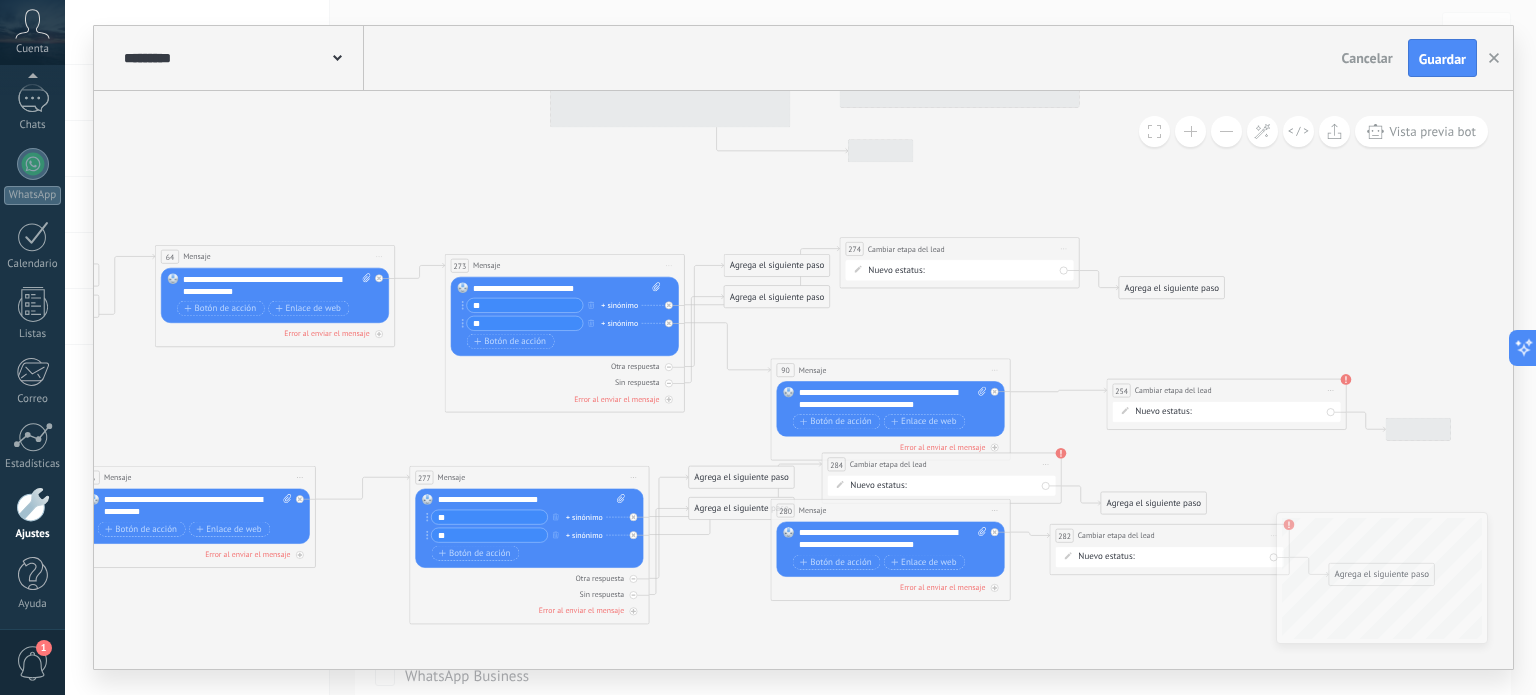 drag, startPoint x: 606, startPoint y: 147, endPoint x: 312, endPoint y: 393, distance: 383.3432 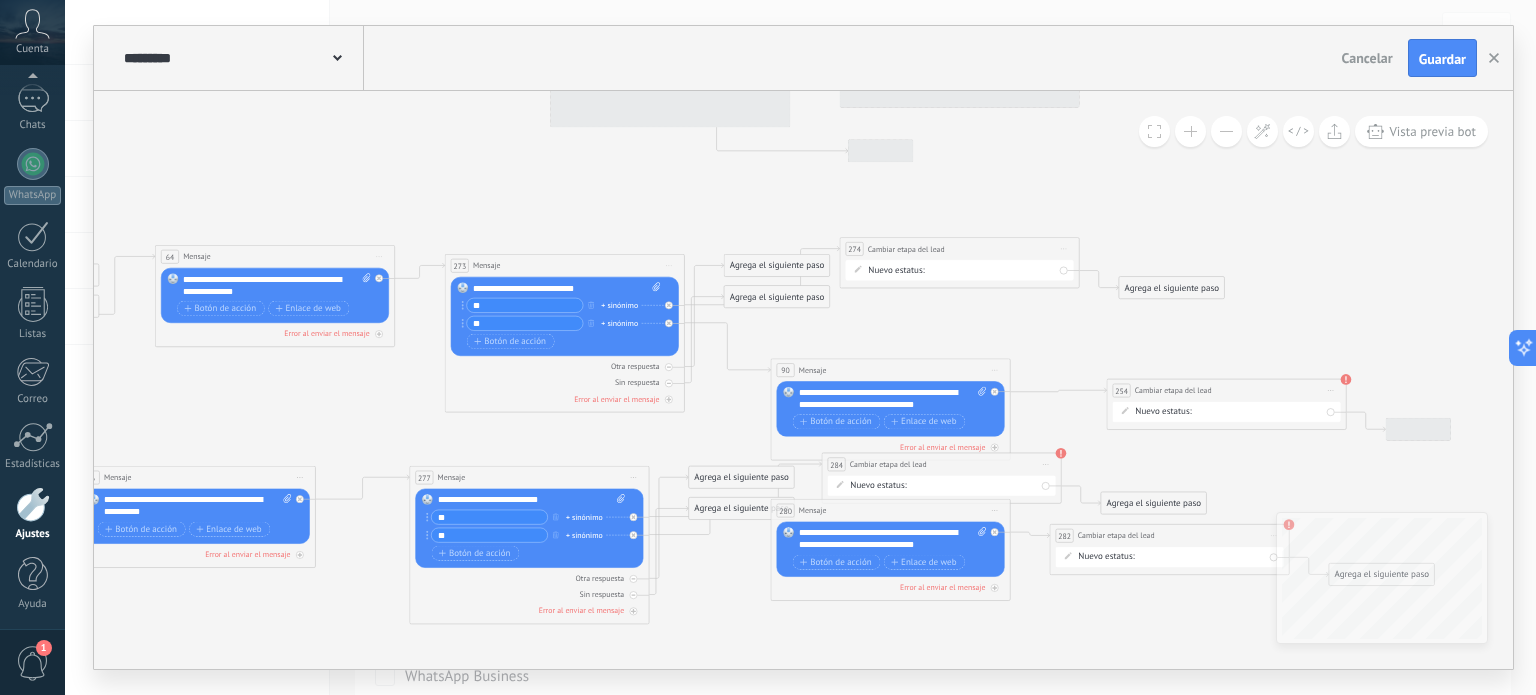 click 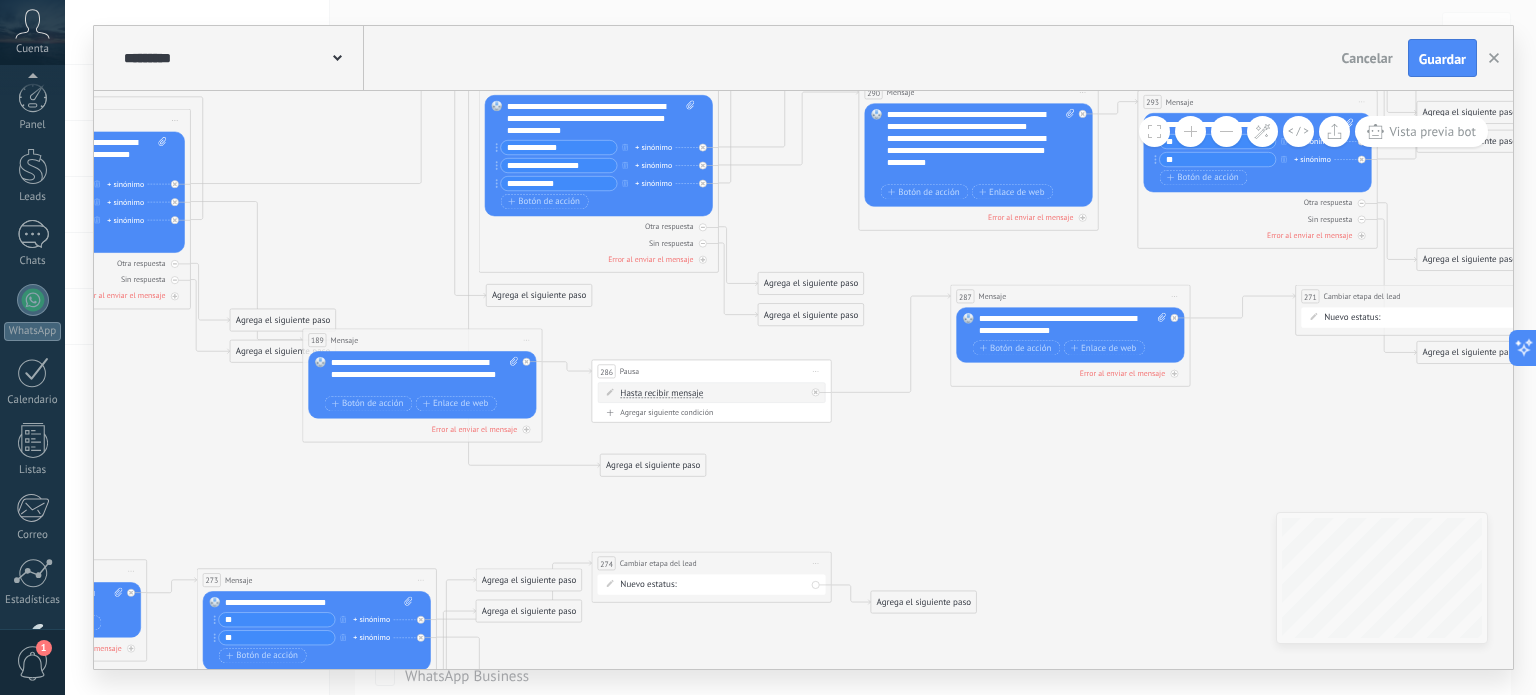 scroll, scrollTop: 0, scrollLeft: 0, axis: both 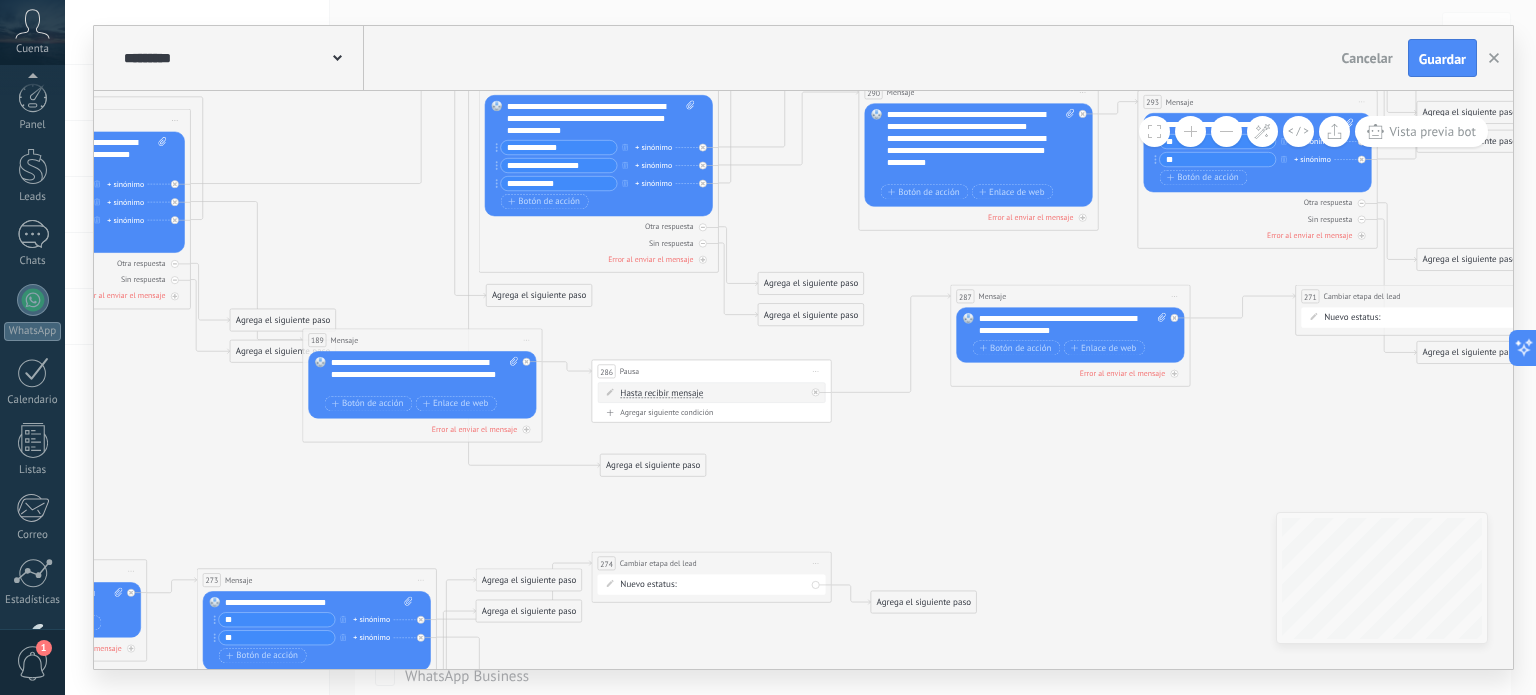 click 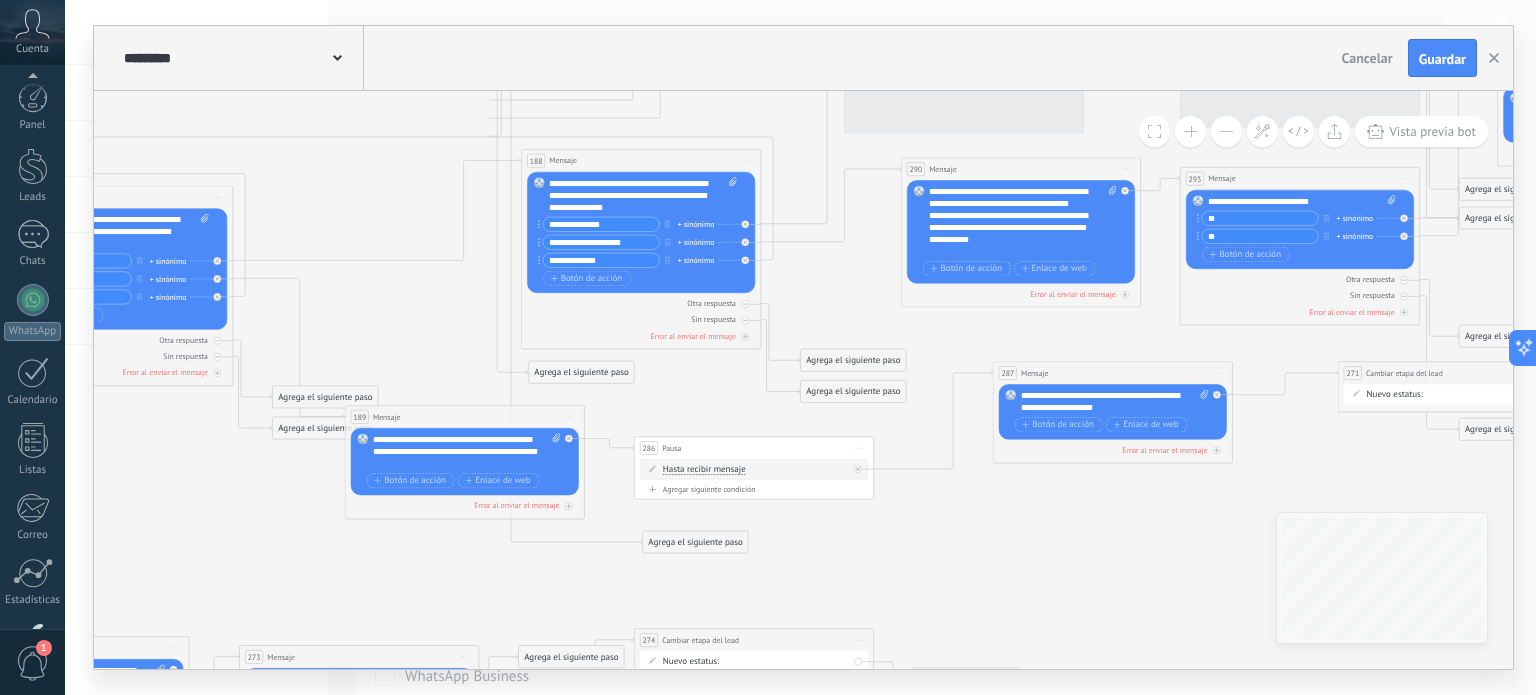 scroll, scrollTop: 136, scrollLeft: 0, axis: vertical 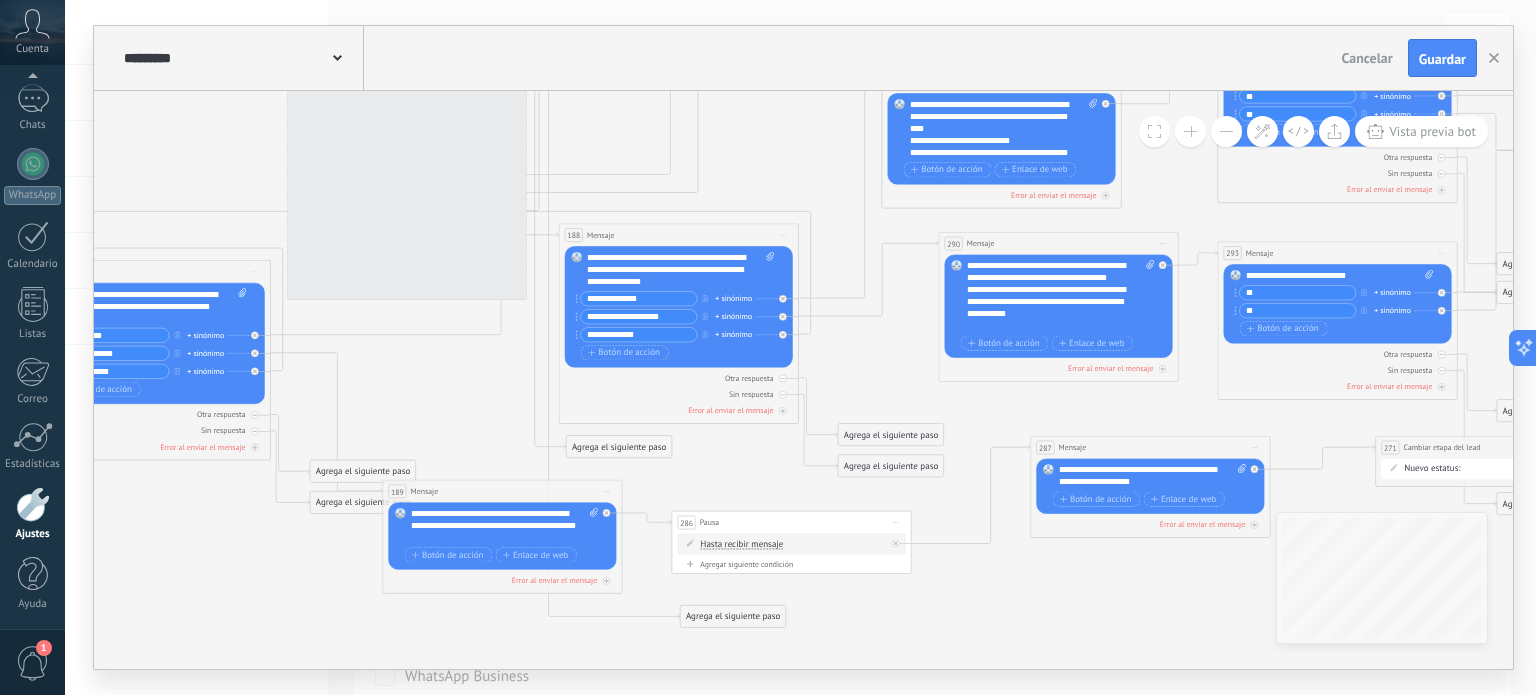 drag, startPoint x: 365, startPoint y: 202, endPoint x: 509, endPoint y: 515, distance: 344.53592 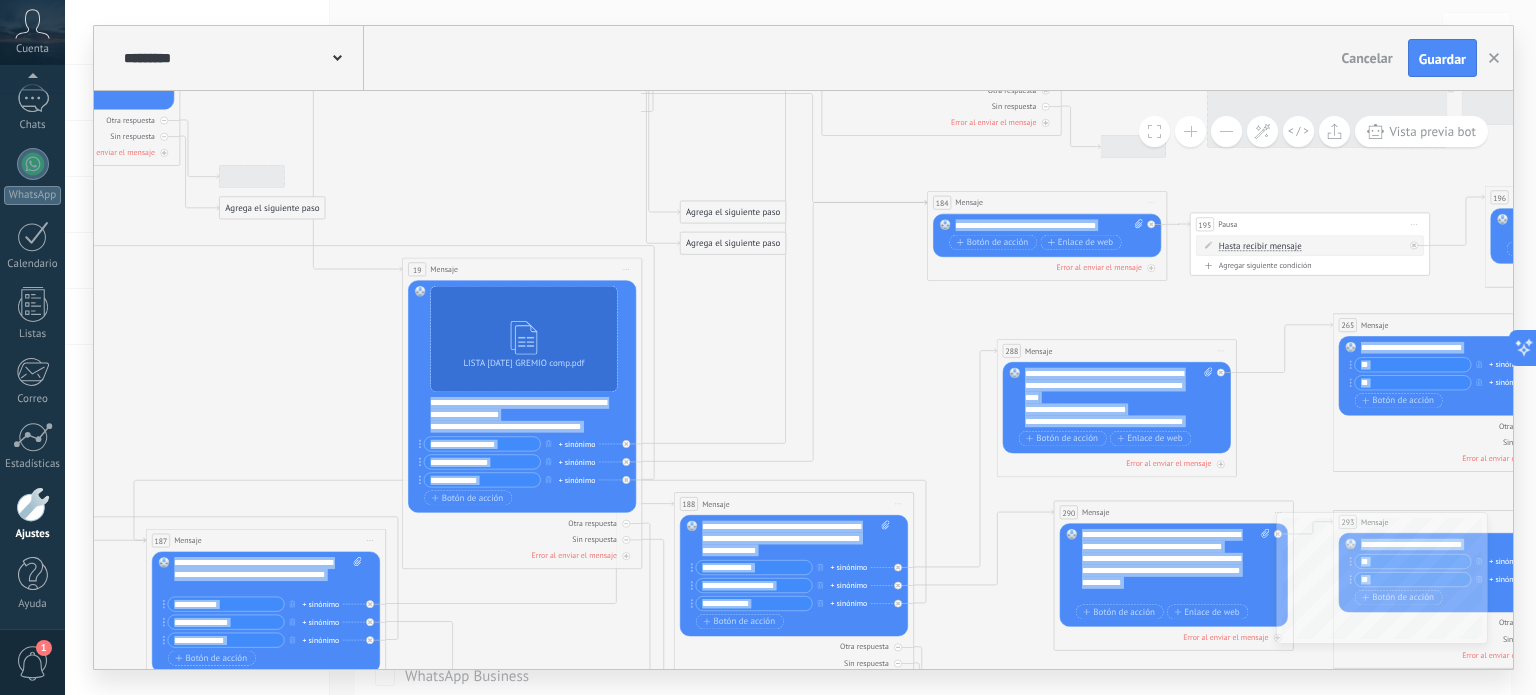 click 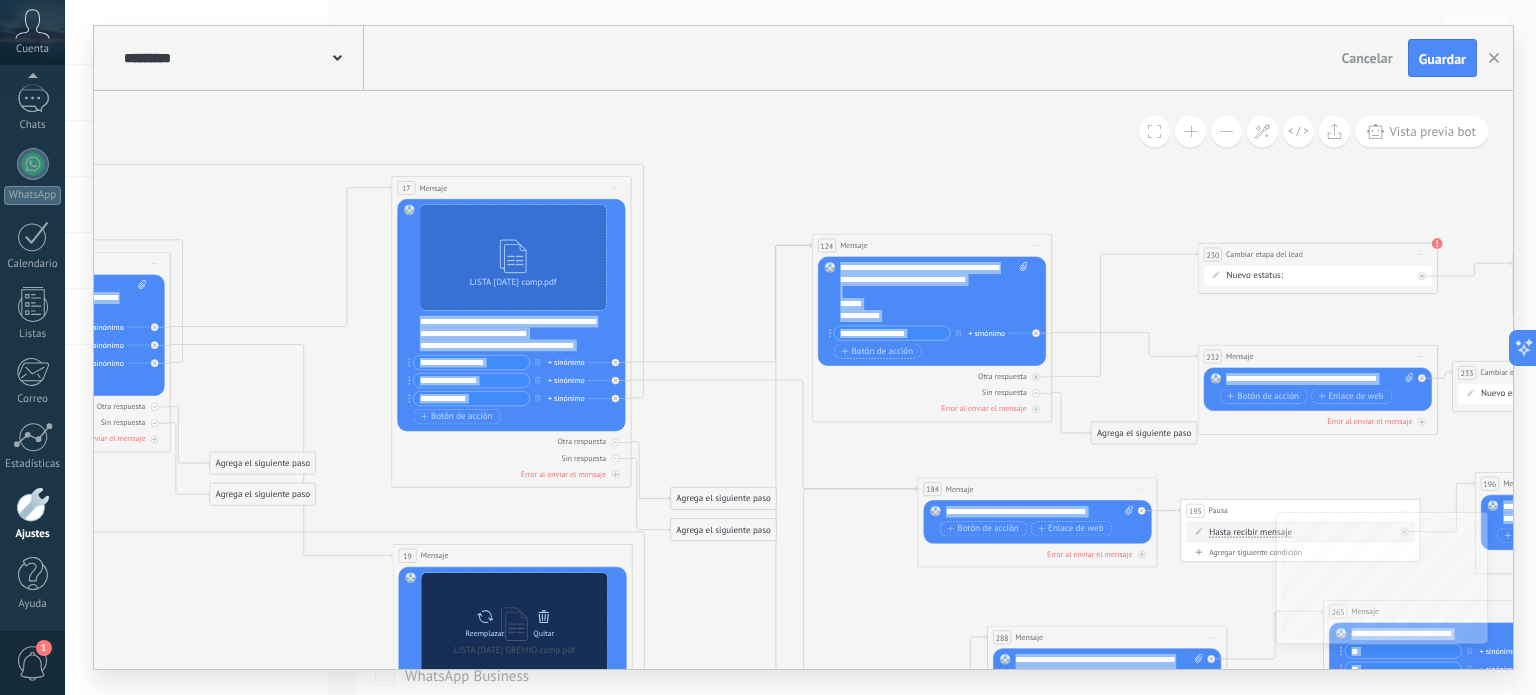 drag, startPoint x: 462, startPoint y: 137, endPoint x: 456, endPoint y: 402, distance: 265.0679 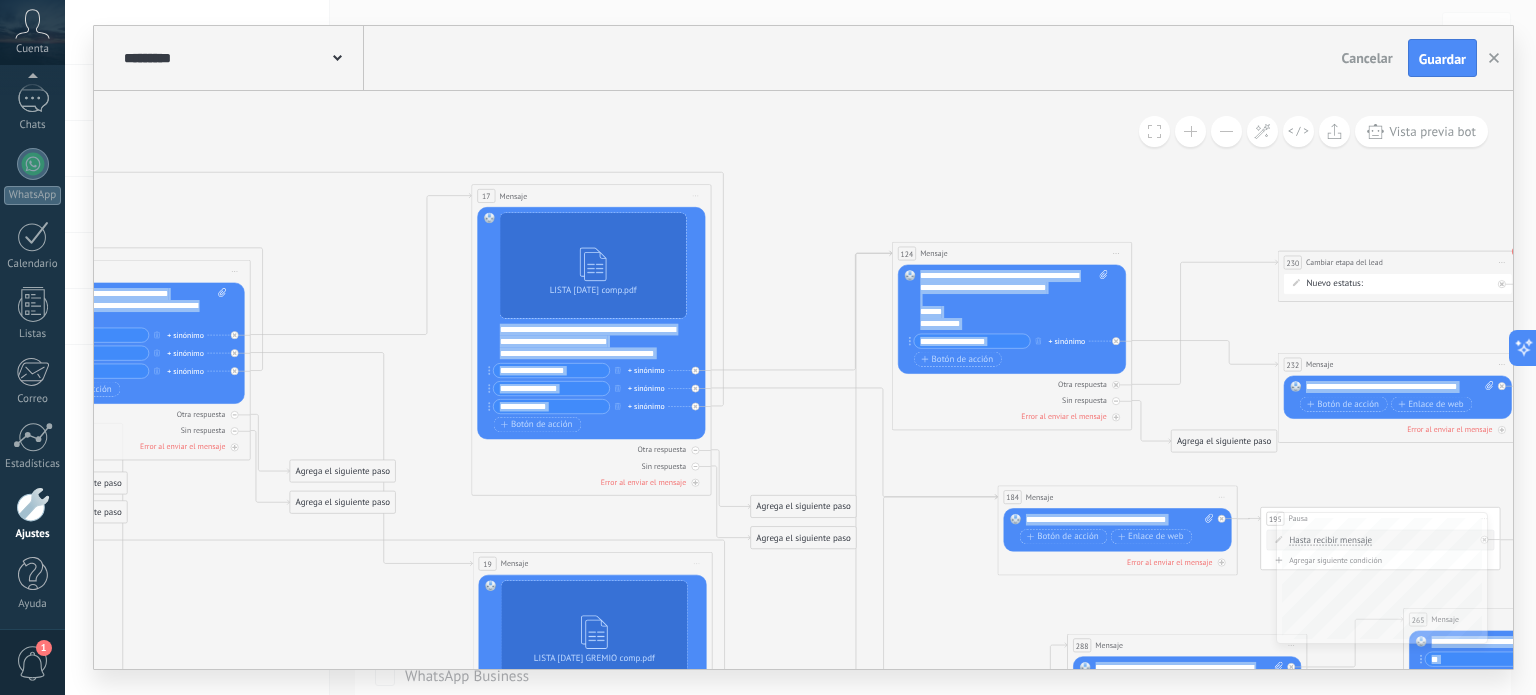 drag, startPoint x: 803, startPoint y: 133, endPoint x: 1078, endPoint y: 107, distance: 276.22635 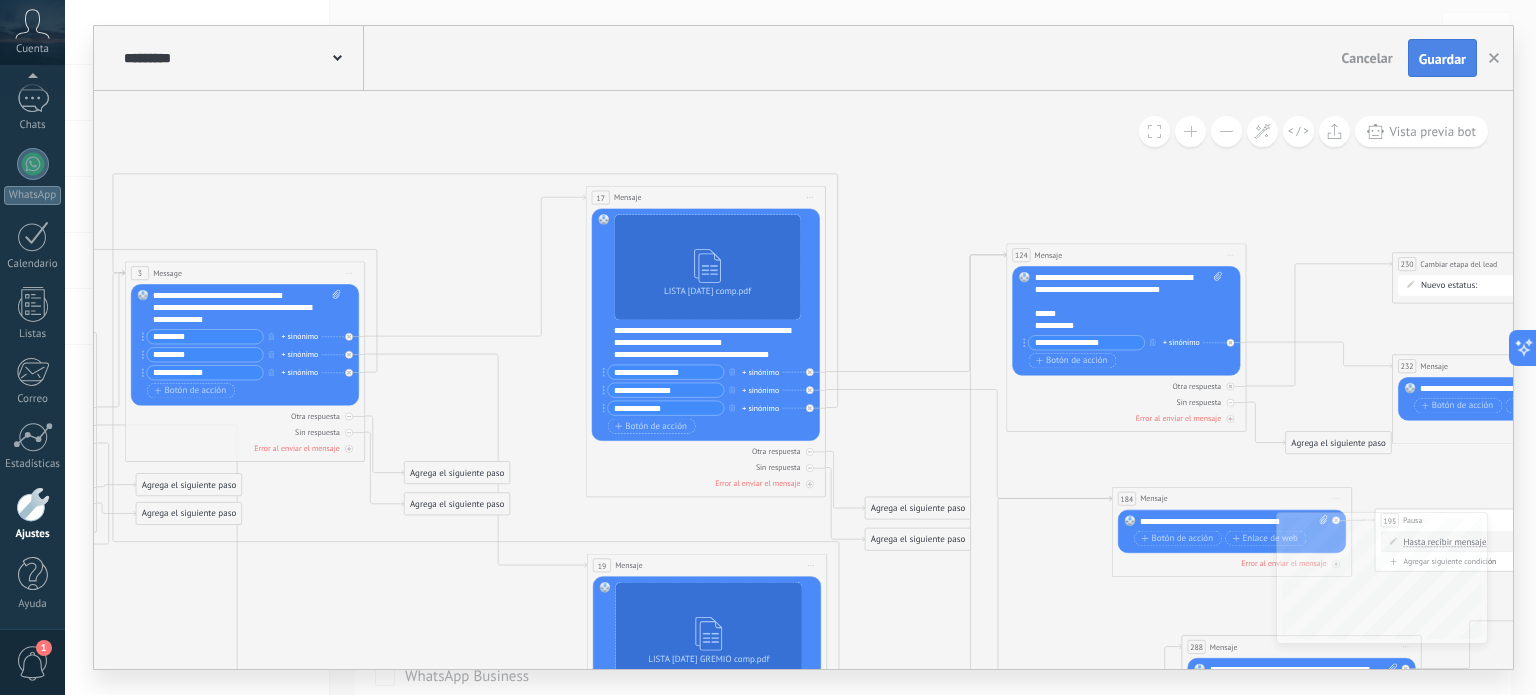 click on "Guardar" at bounding box center [1442, 59] 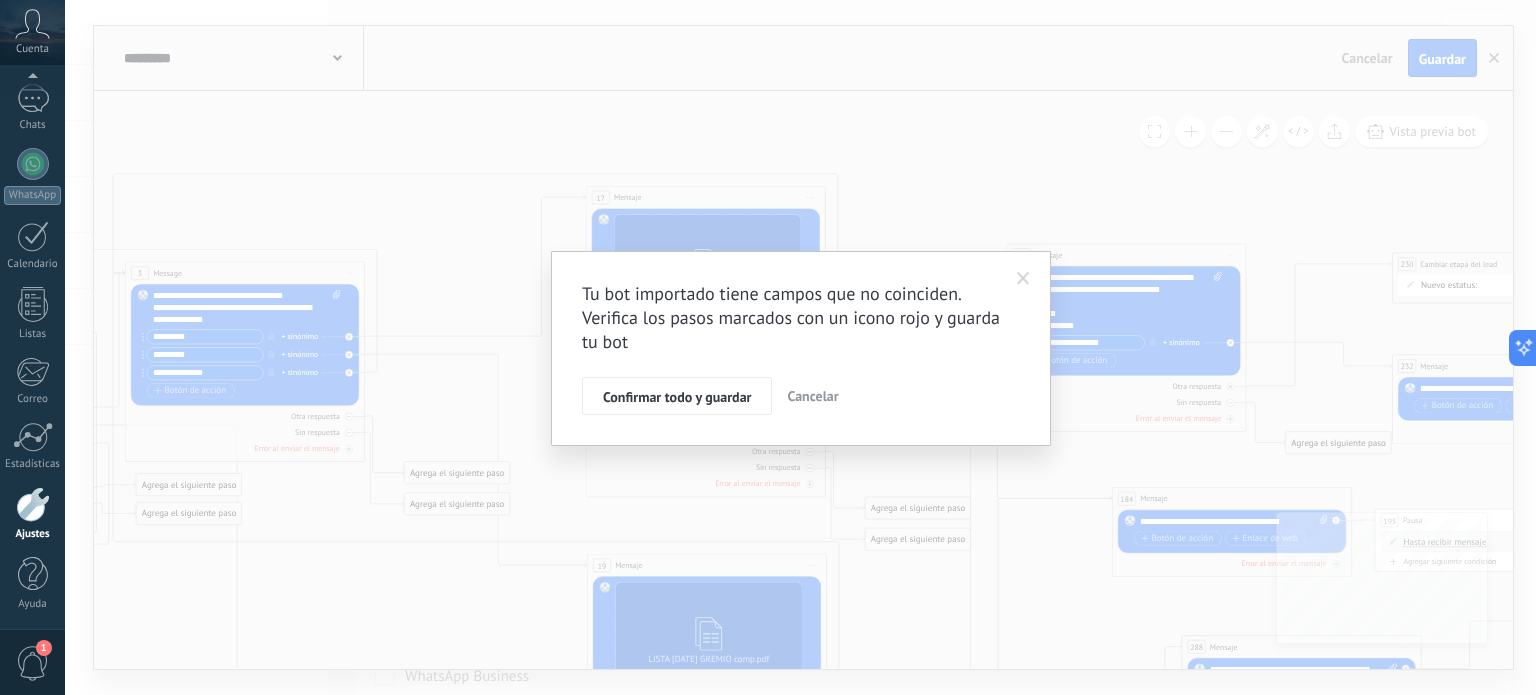 click on "Confirmar todo y guardar" at bounding box center [677, 397] 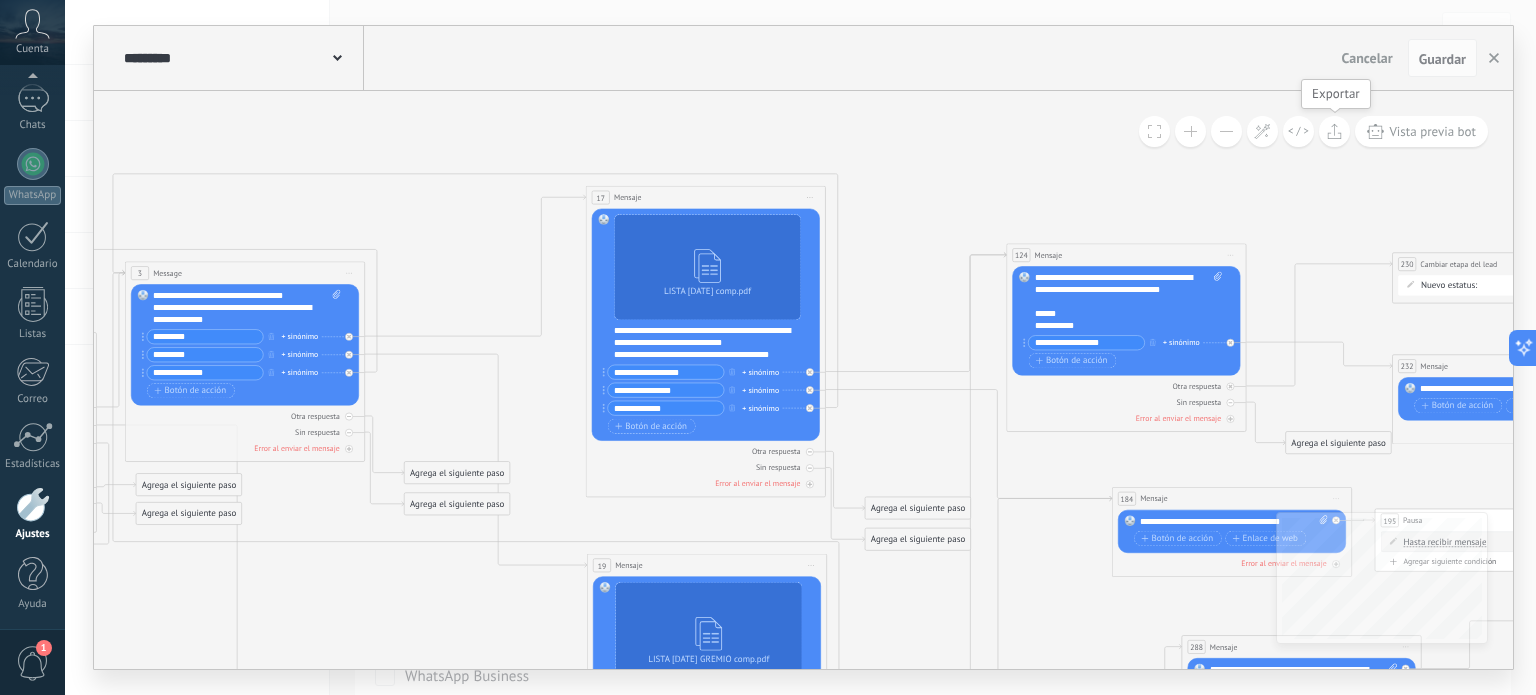 click at bounding box center (1334, 131) 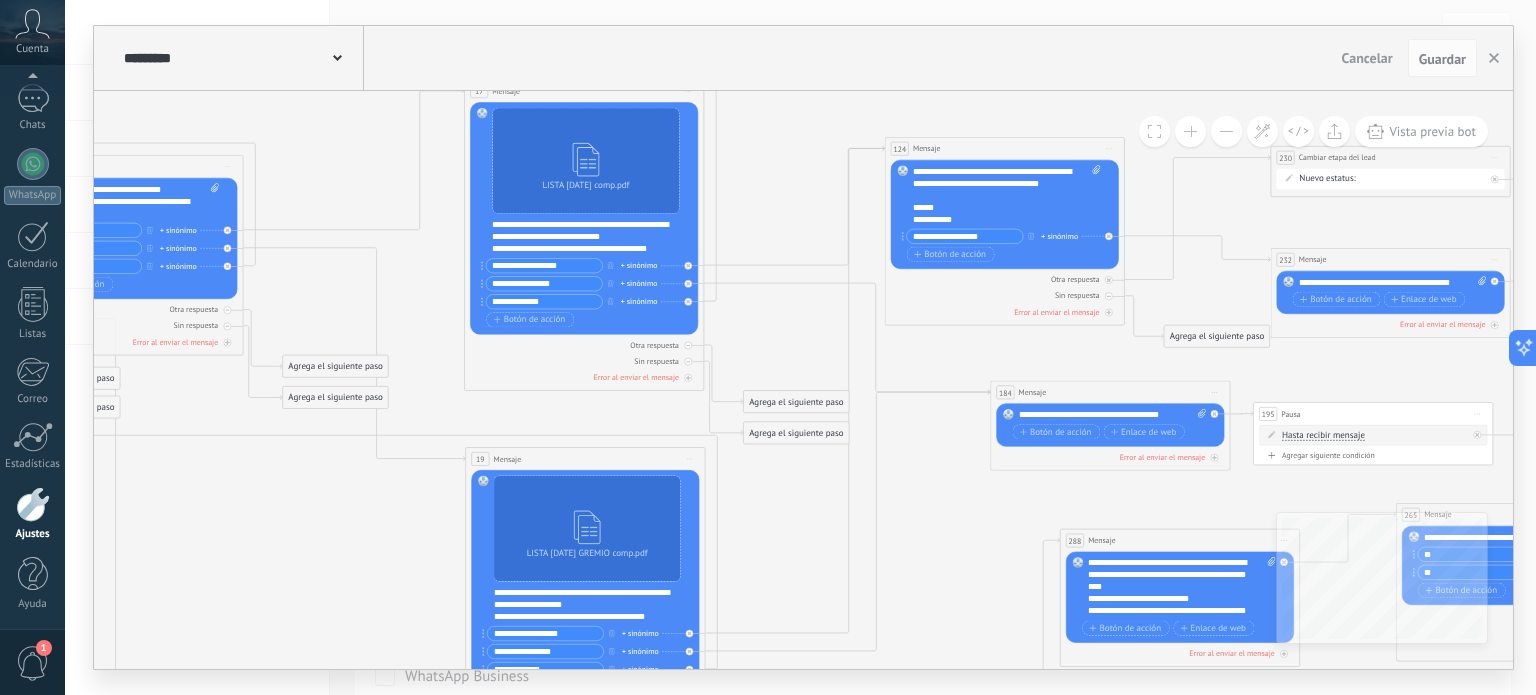 drag, startPoint x: 941, startPoint y: 232, endPoint x: 673, endPoint y: 71, distance: 312.64197 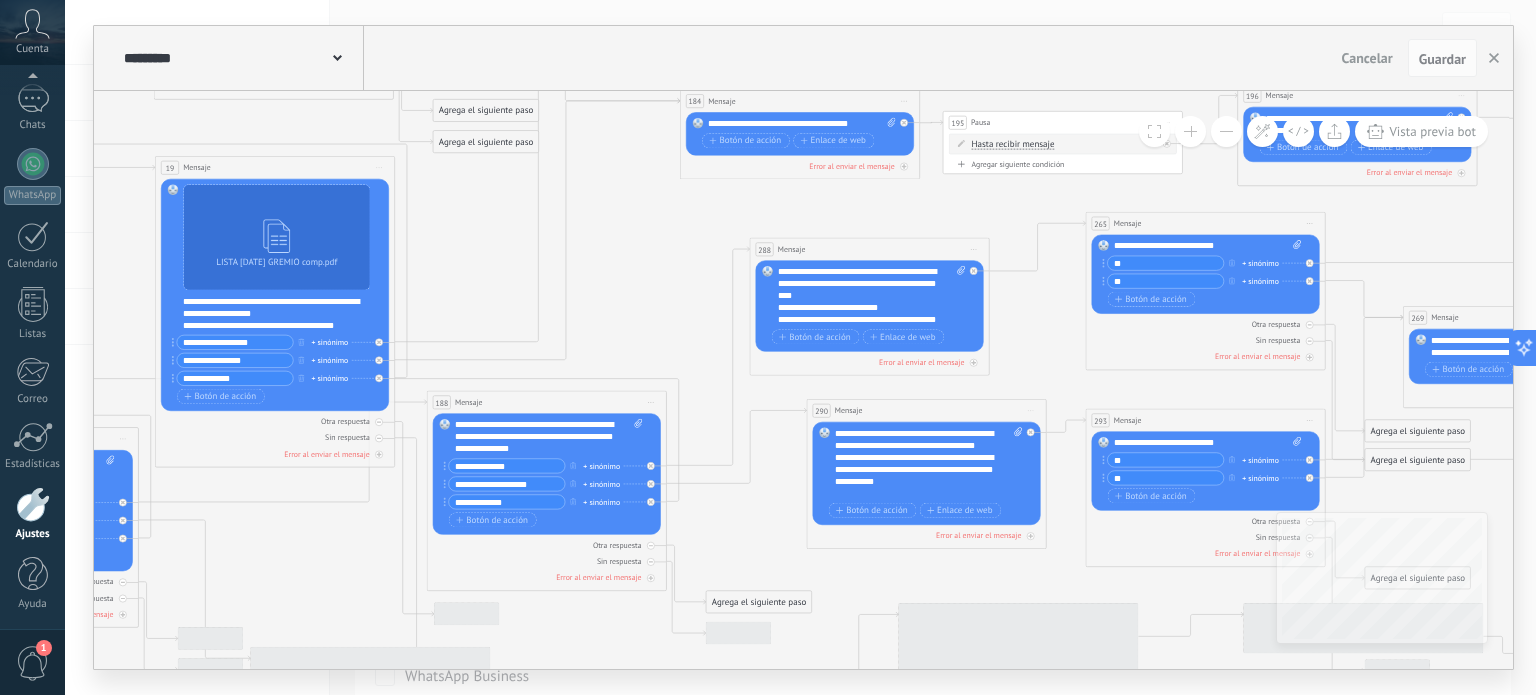 drag, startPoint x: 872, startPoint y: 523, endPoint x: 697, endPoint y: 286, distance: 294.60822 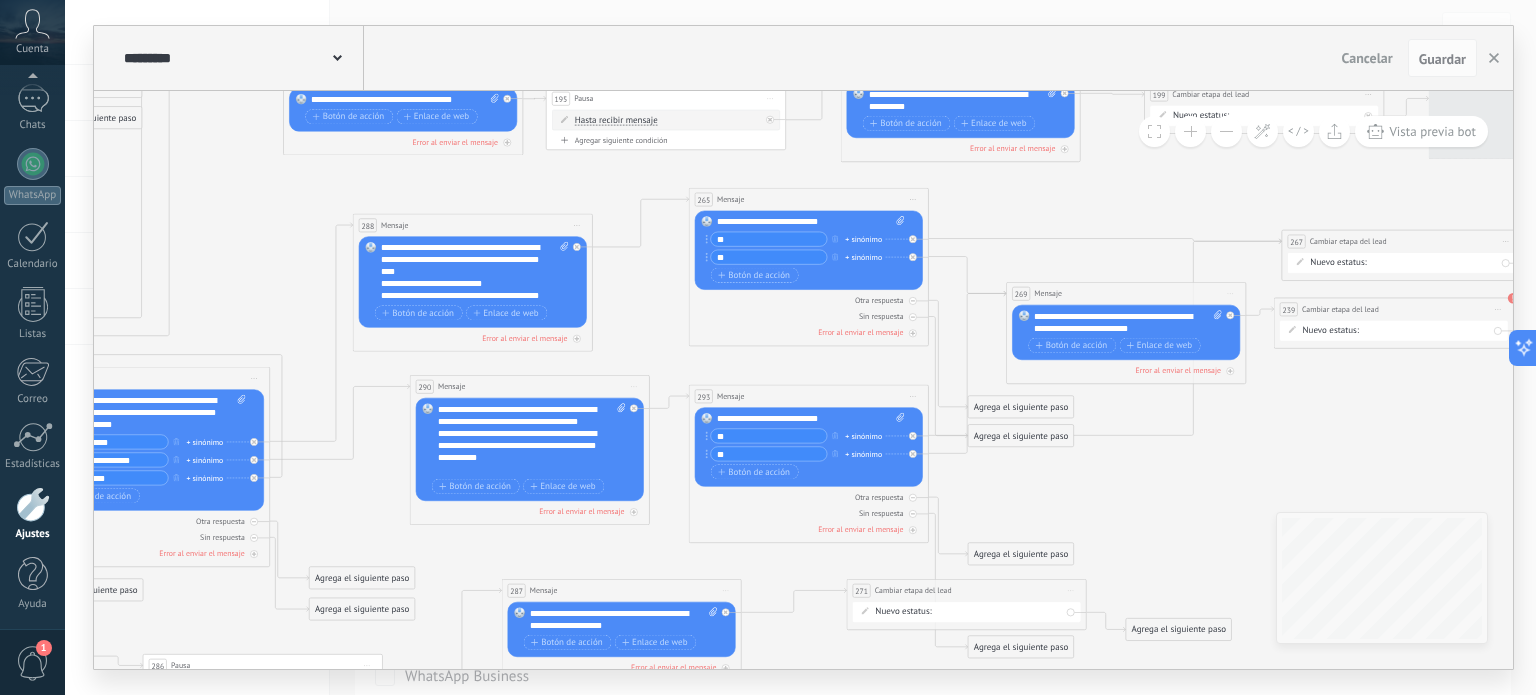 drag, startPoint x: 1041, startPoint y: 339, endPoint x: 644, endPoint y: 315, distance: 397.7248 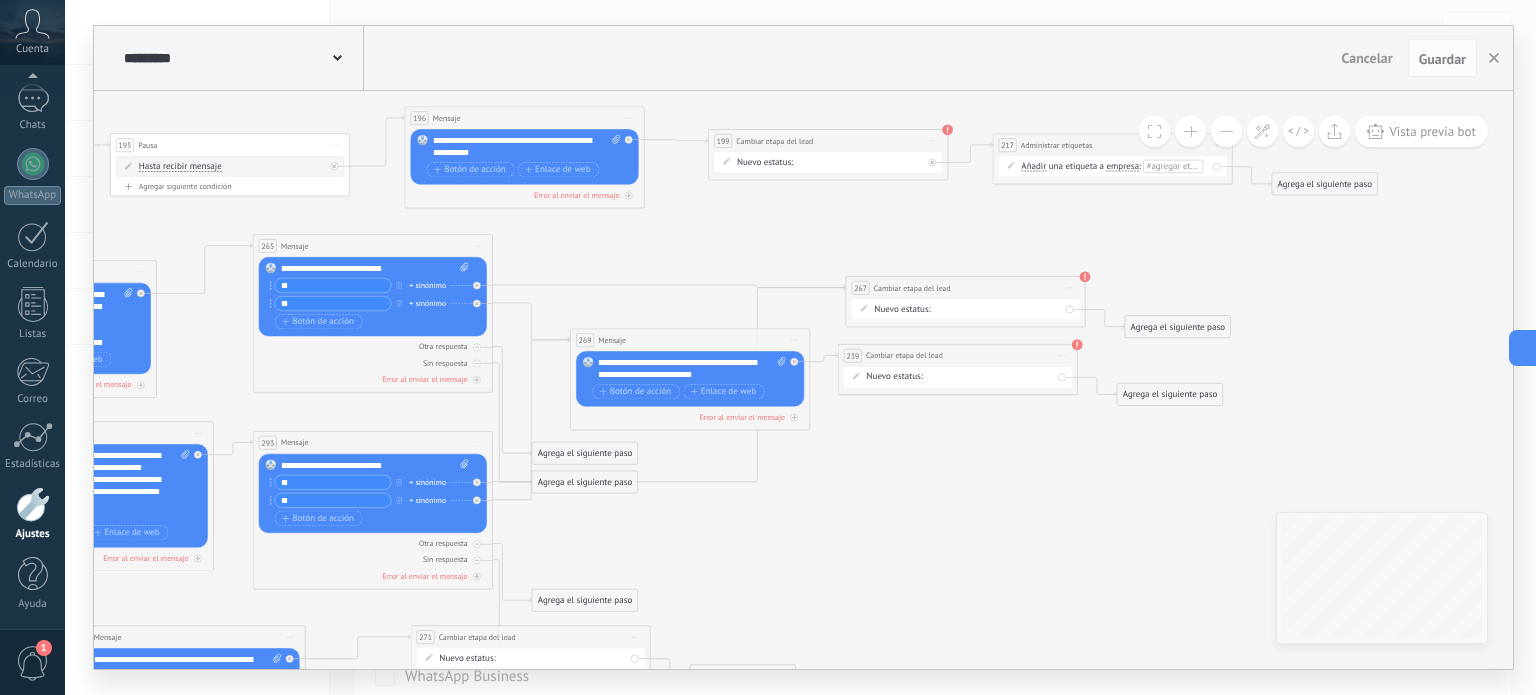 drag, startPoint x: 1334, startPoint y: 407, endPoint x: 898, endPoint y: 454, distance: 438.52594 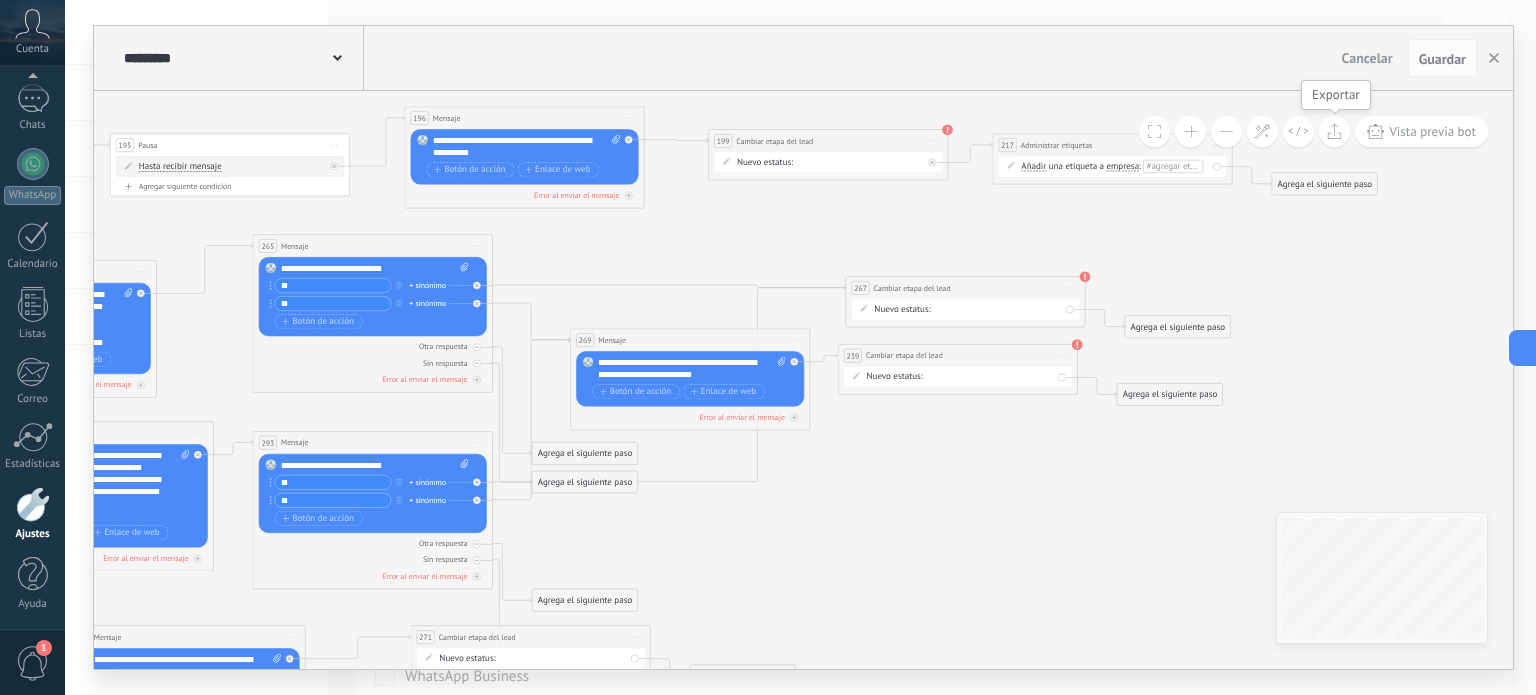 click 